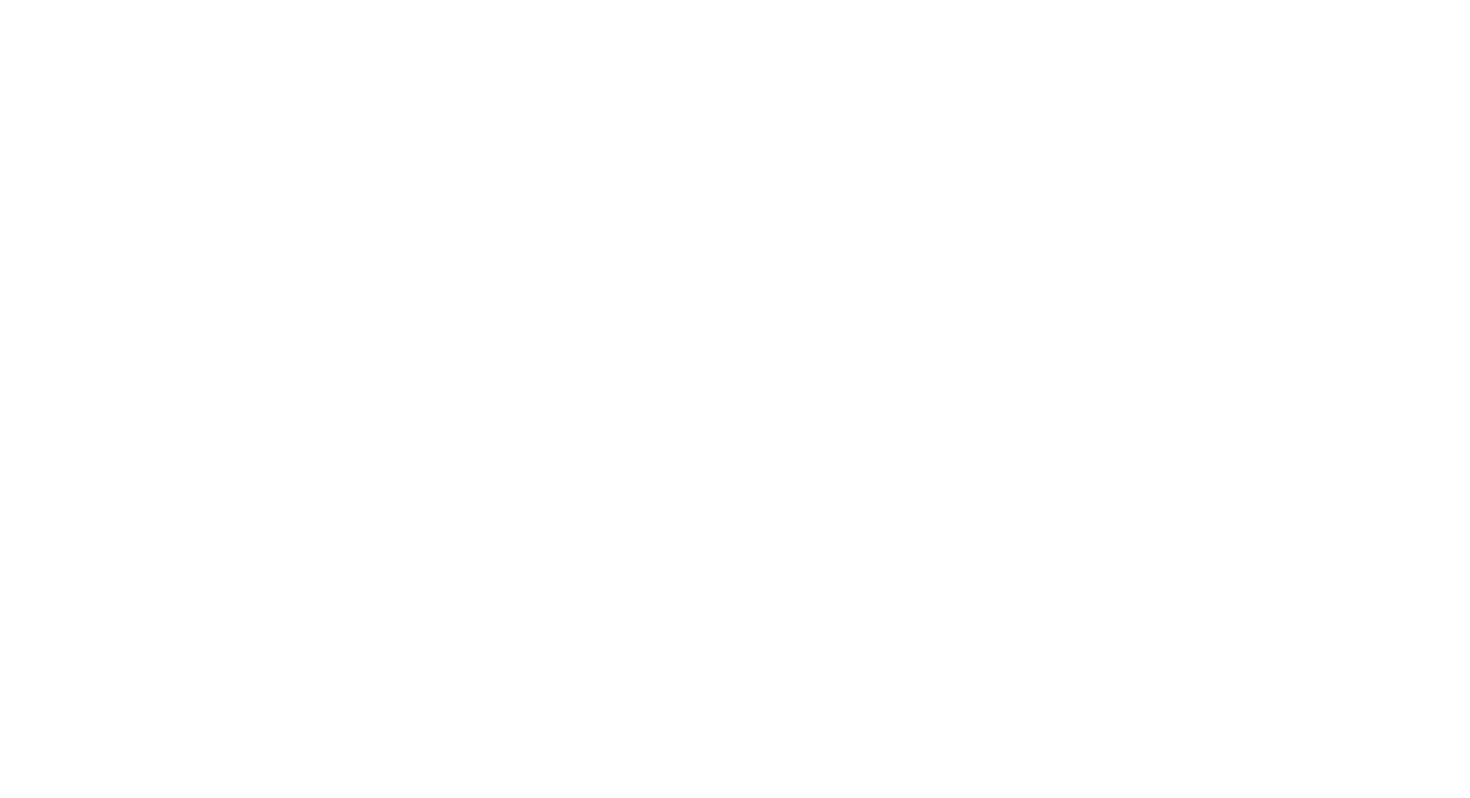 scroll, scrollTop: 0, scrollLeft: 0, axis: both 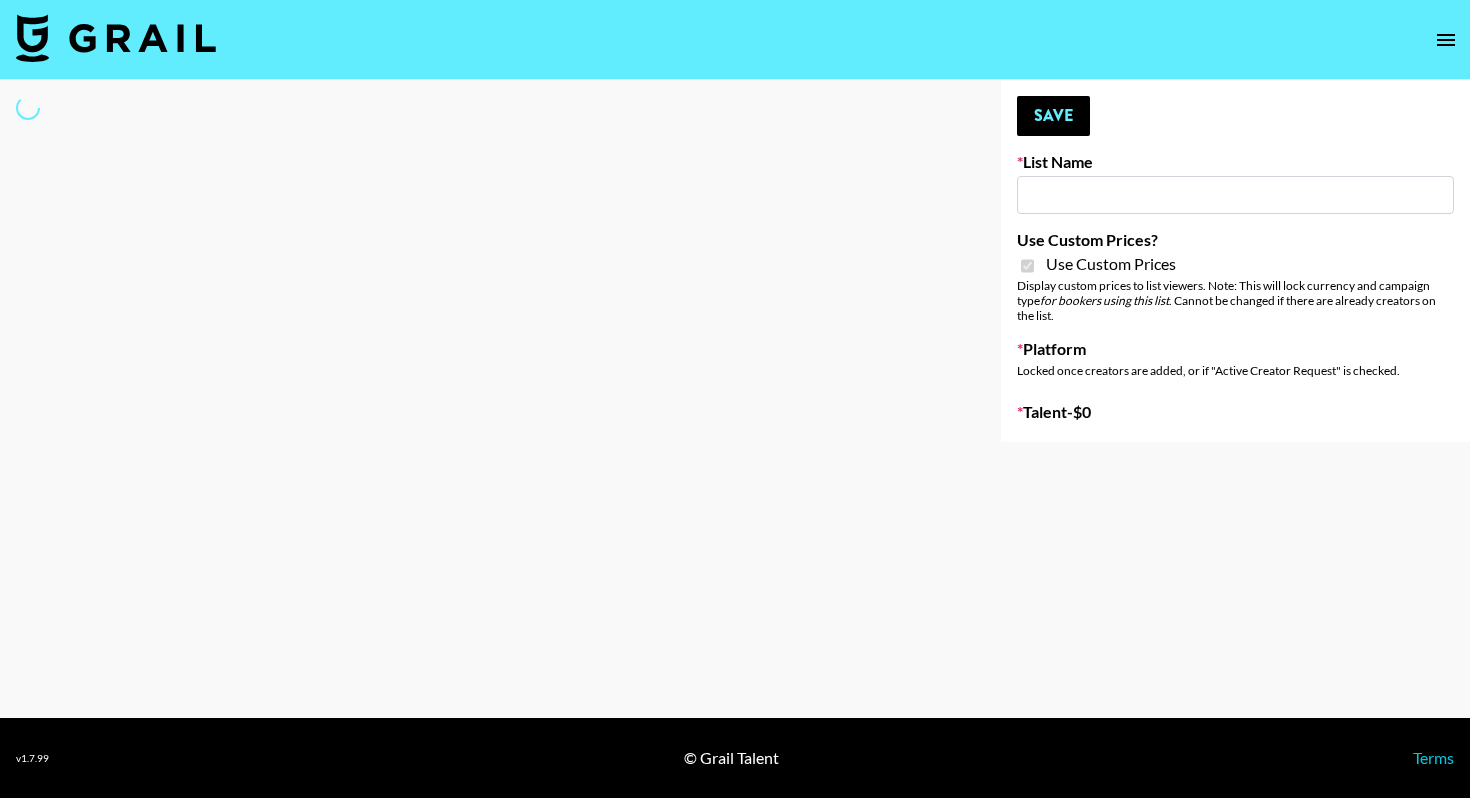 type on "Some By Mi (8th Aug)" 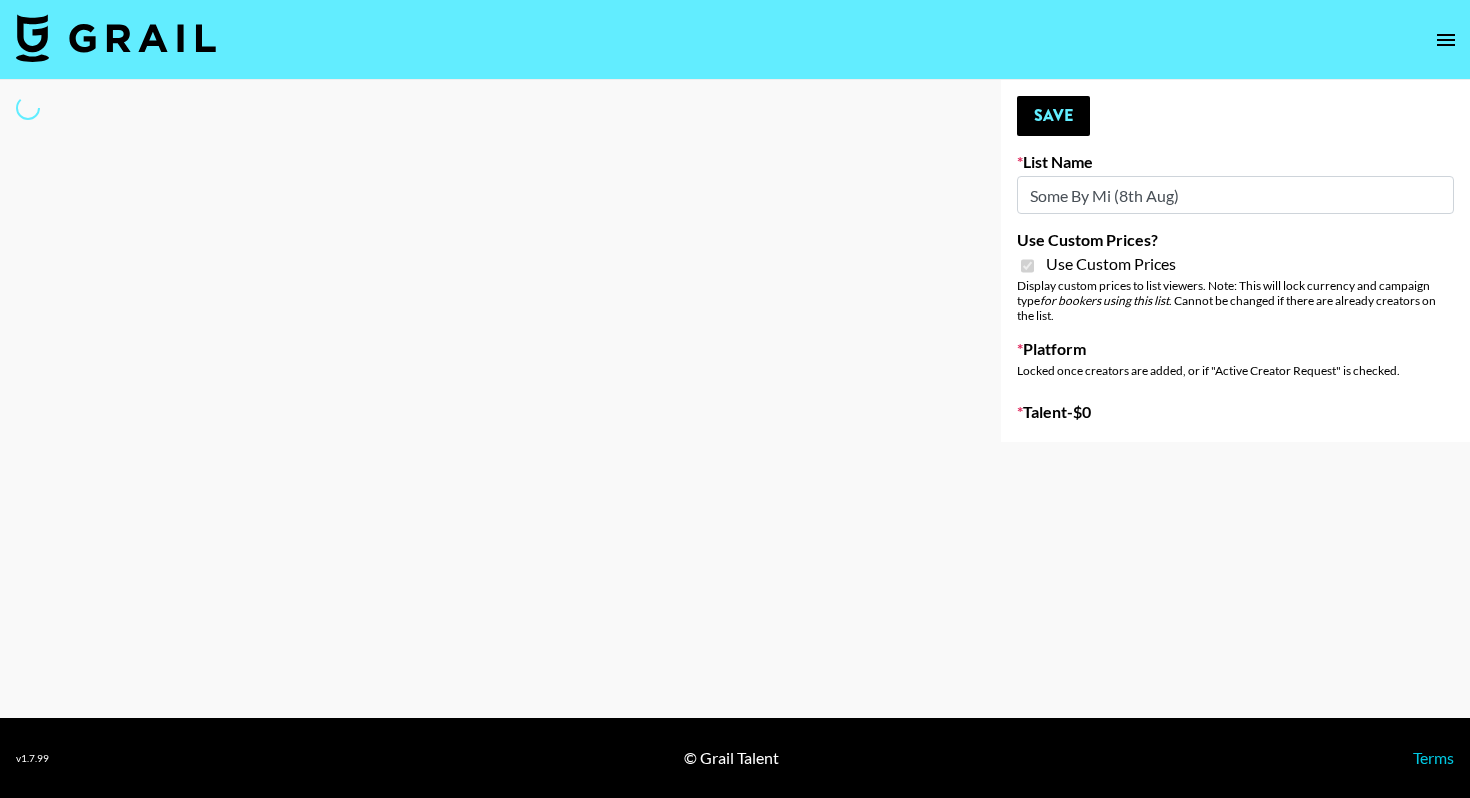 select on "Brand" 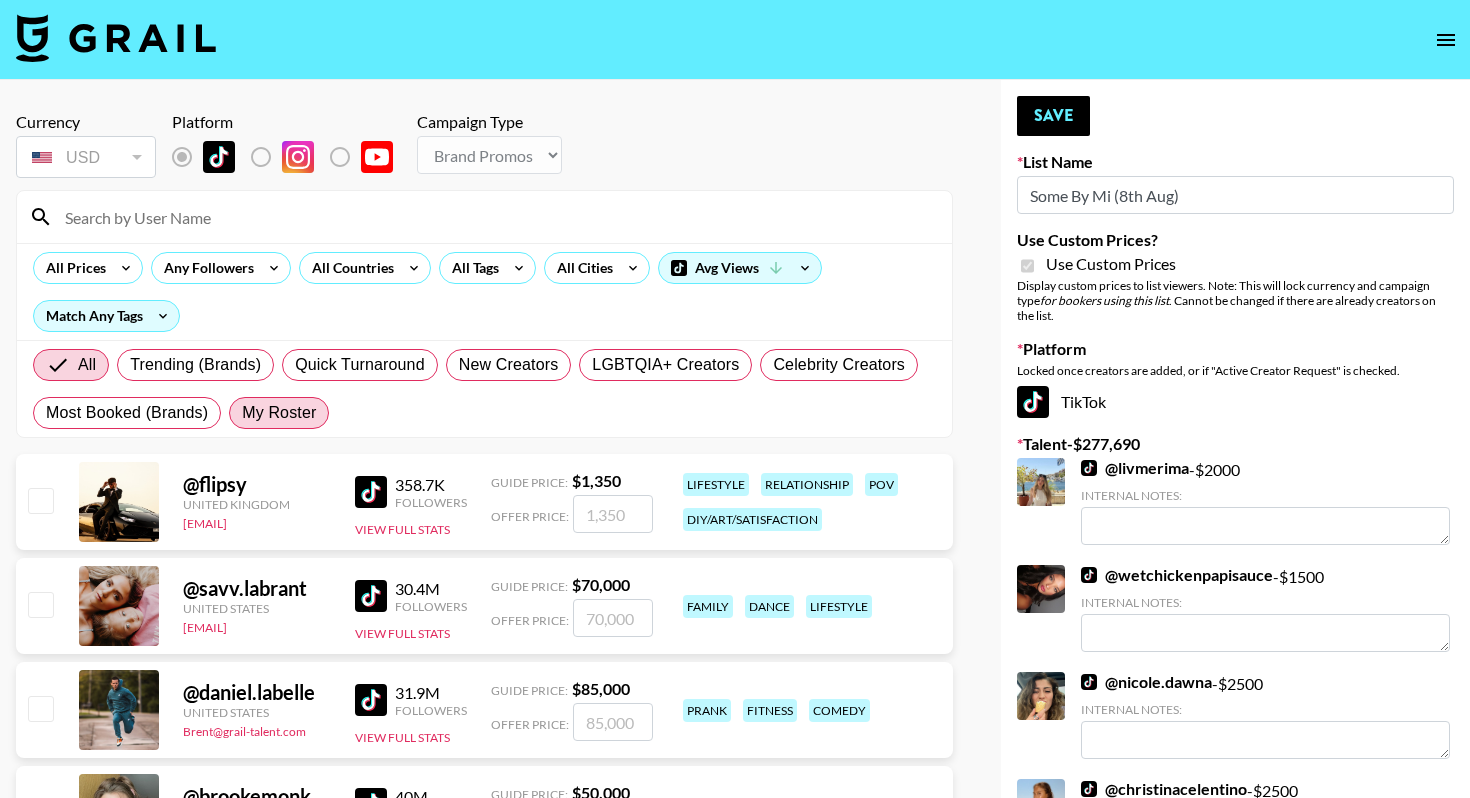 click on "My Roster" at bounding box center [279, 413] 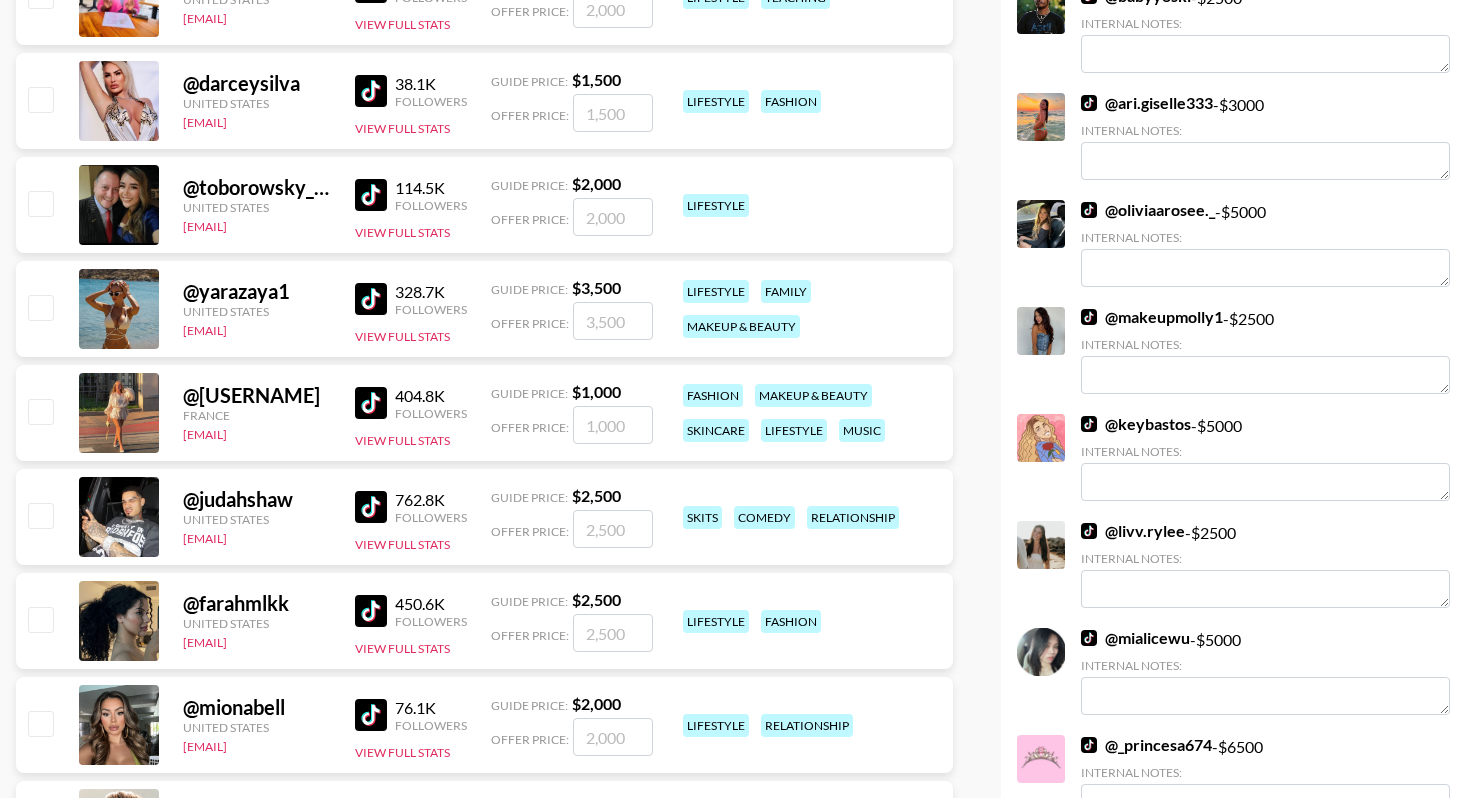 scroll, scrollTop: 1775, scrollLeft: 0, axis: vertical 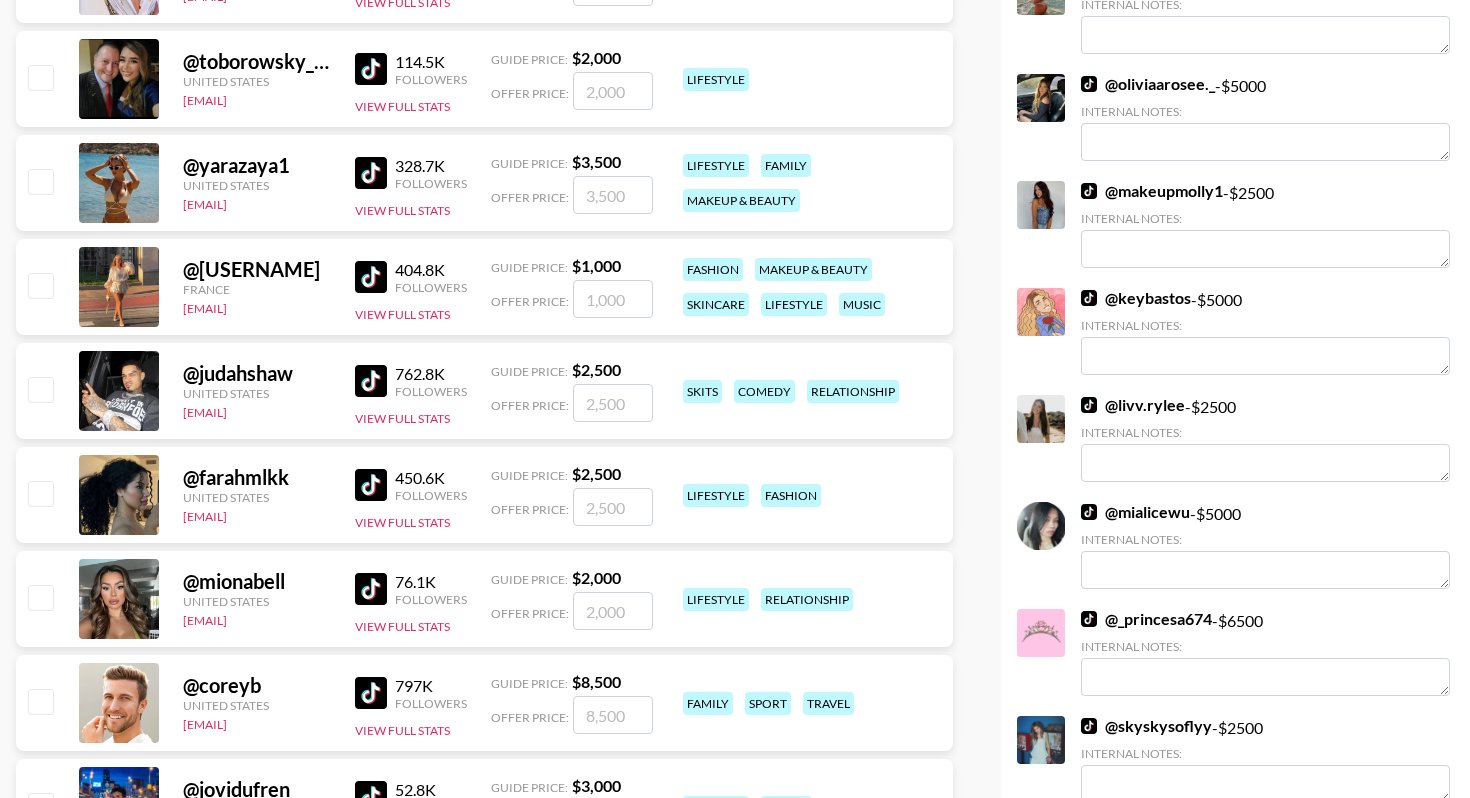 click at bounding box center (40, 181) 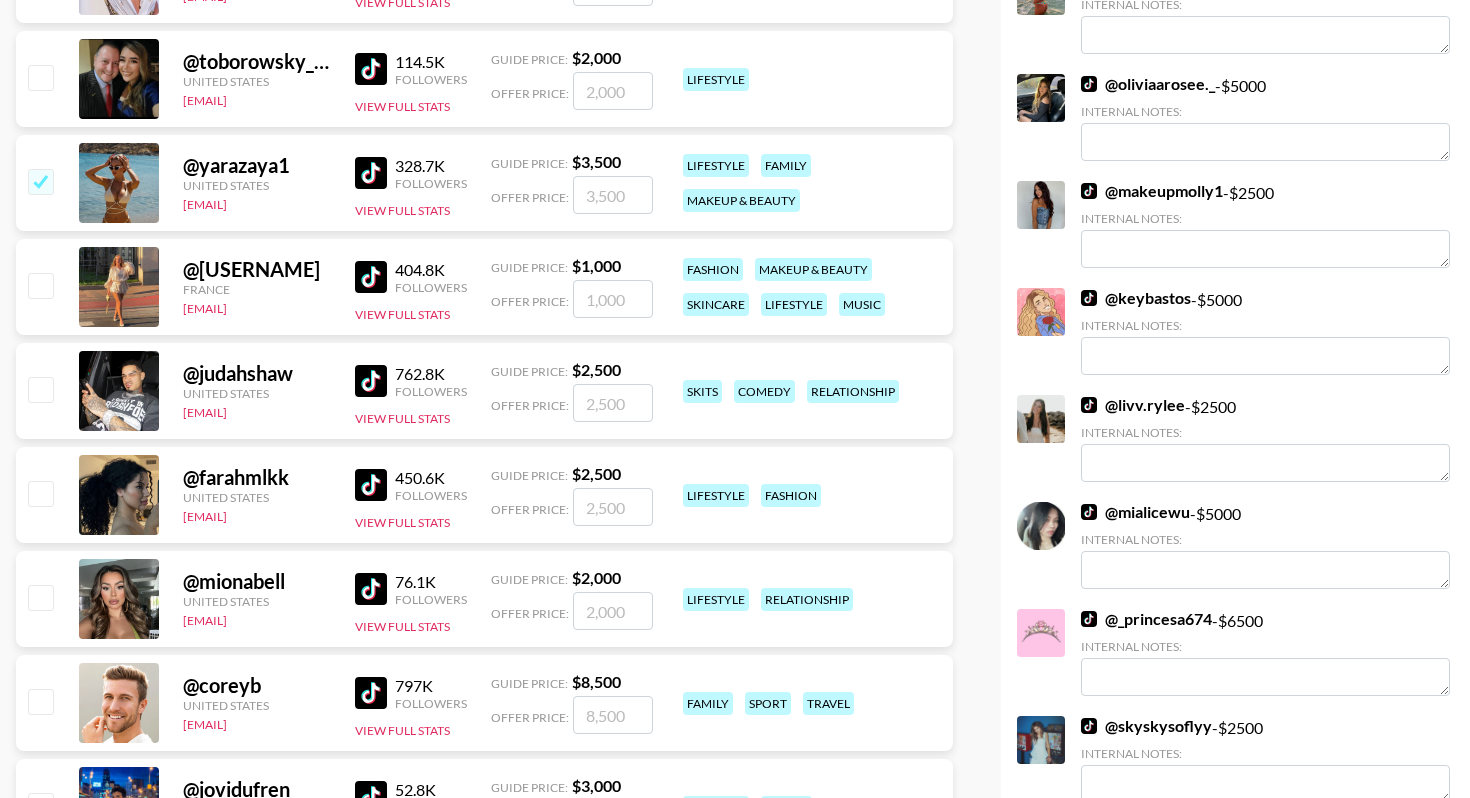 checkbox on "true" 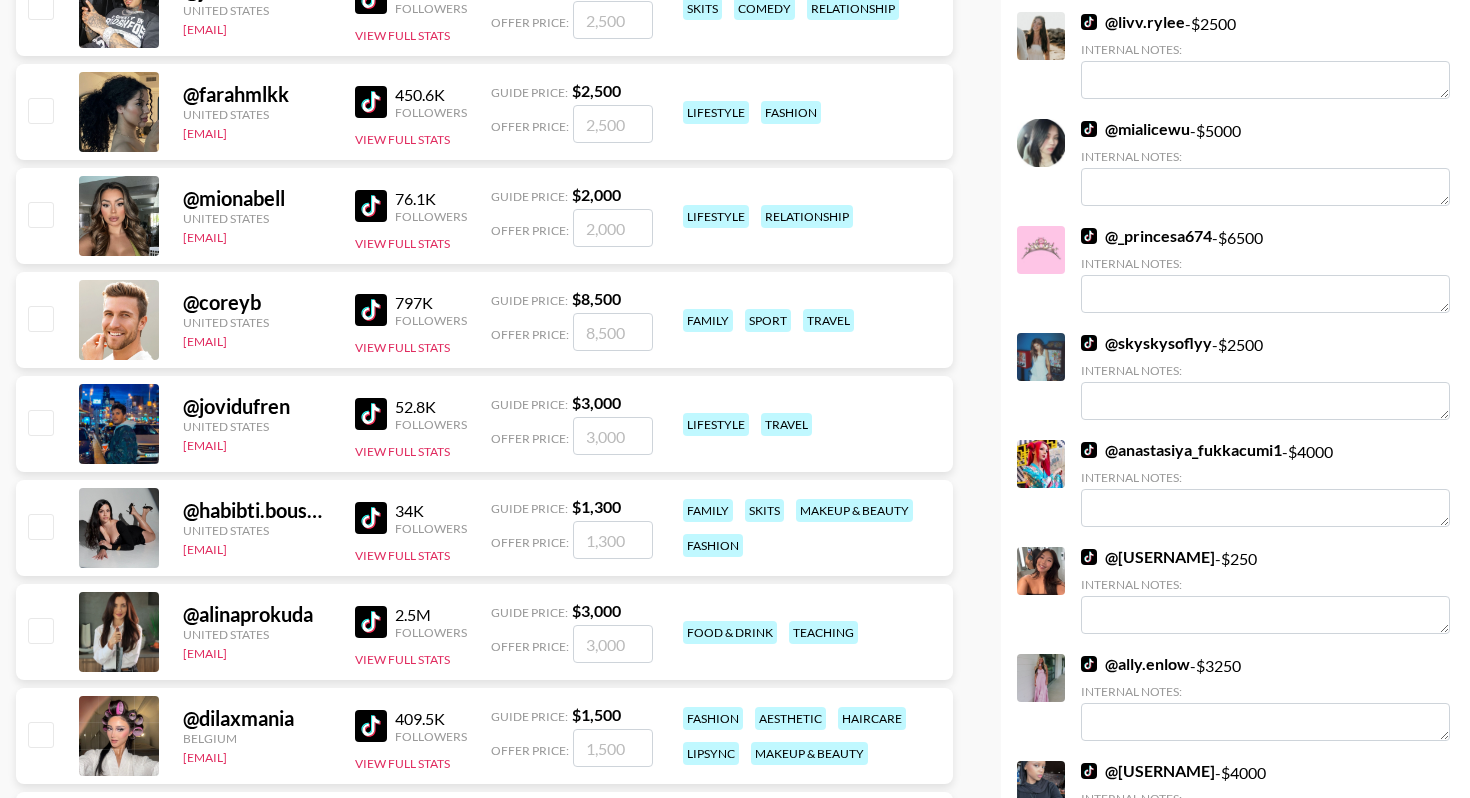 scroll, scrollTop: 2333, scrollLeft: 0, axis: vertical 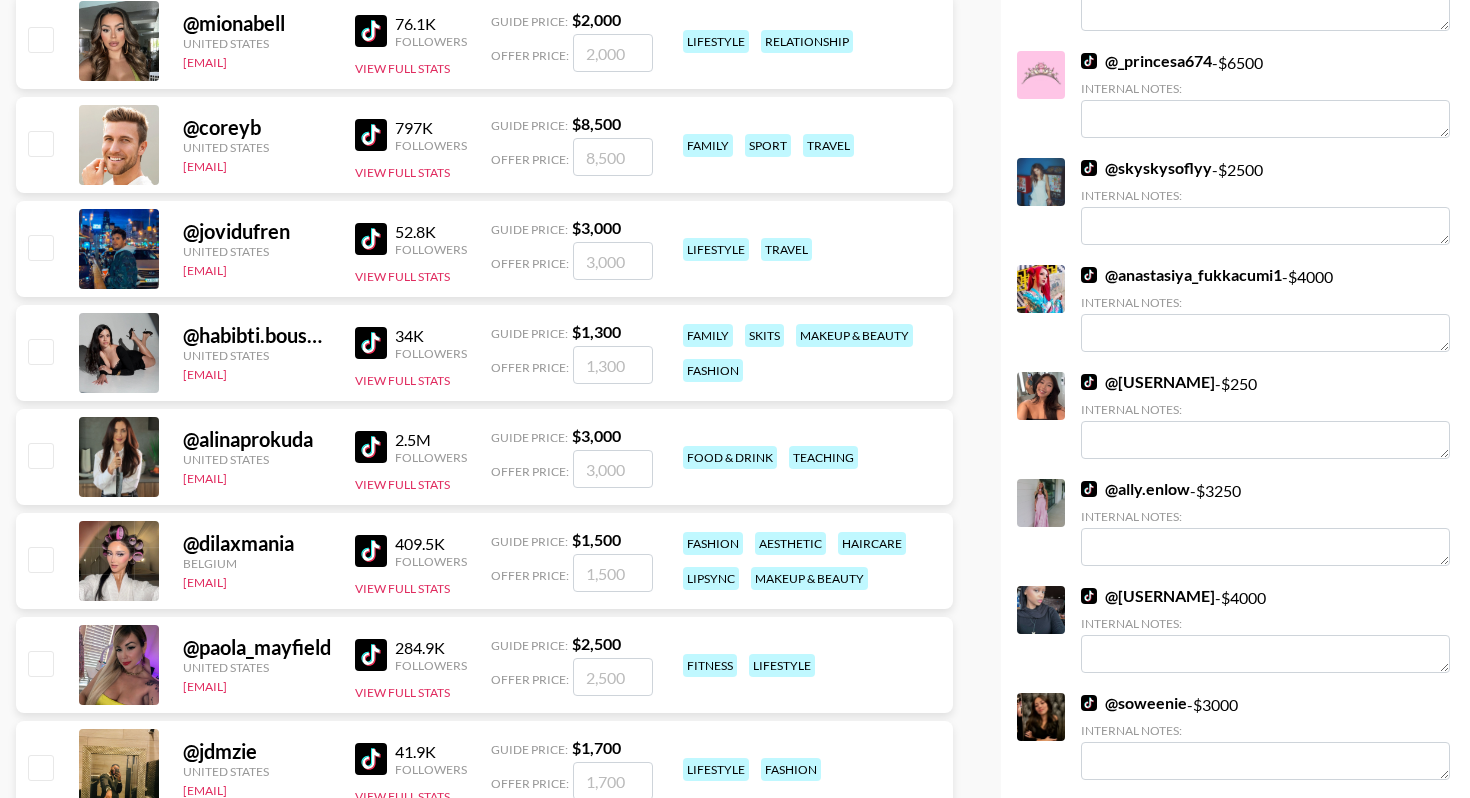 click at bounding box center (40, 351) 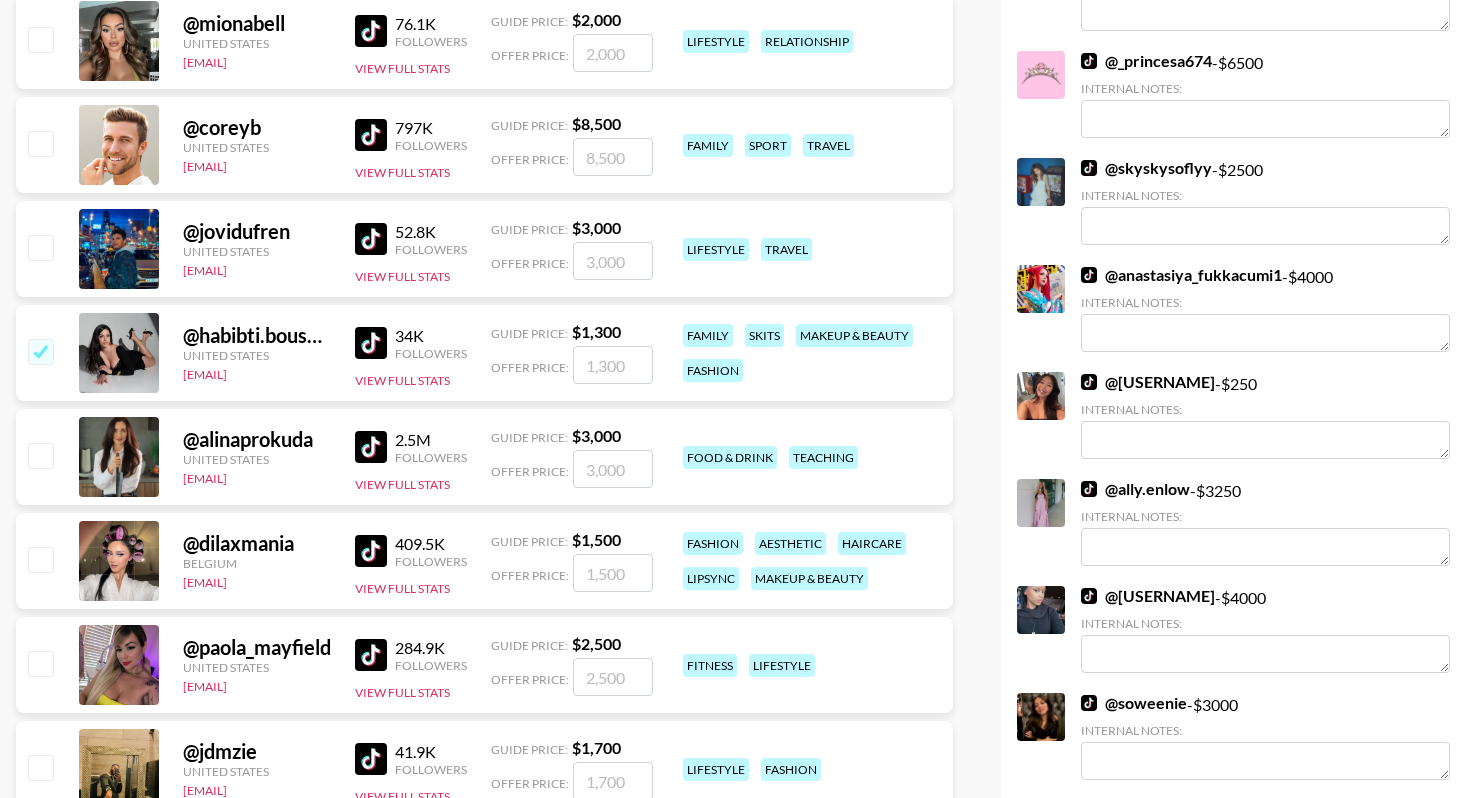 checkbox on "true" 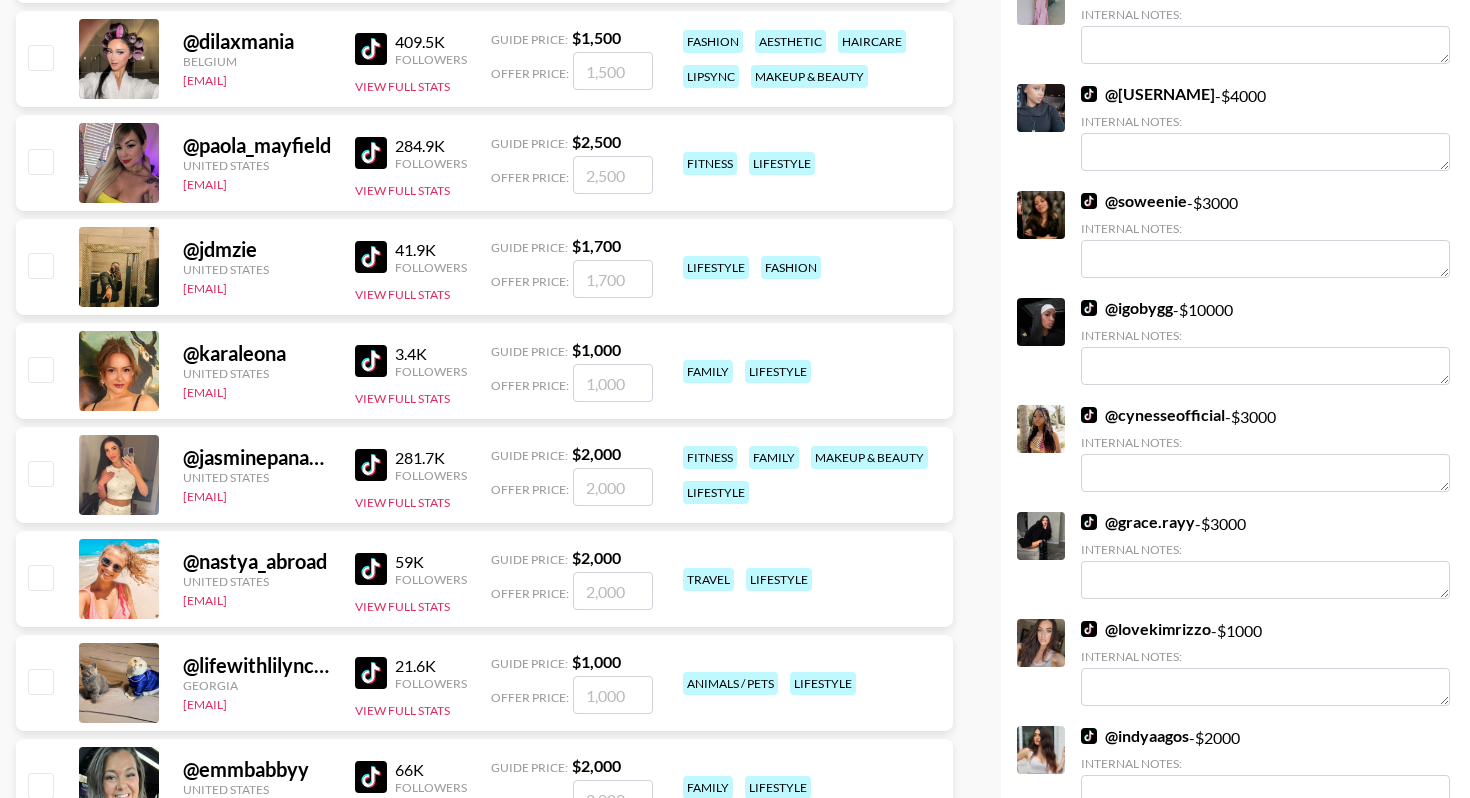 scroll, scrollTop: 2921, scrollLeft: 0, axis: vertical 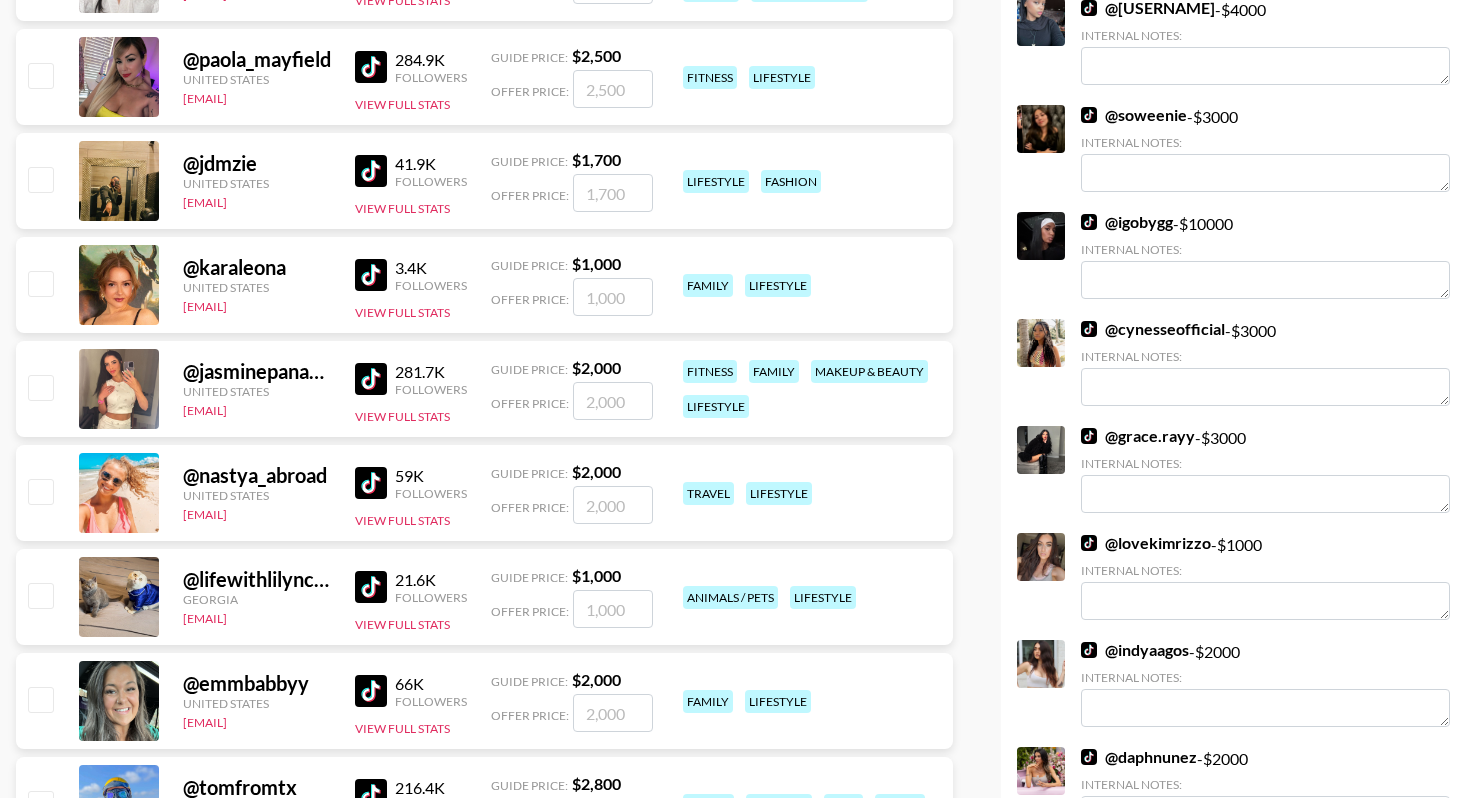 click at bounding box center (40, 491) 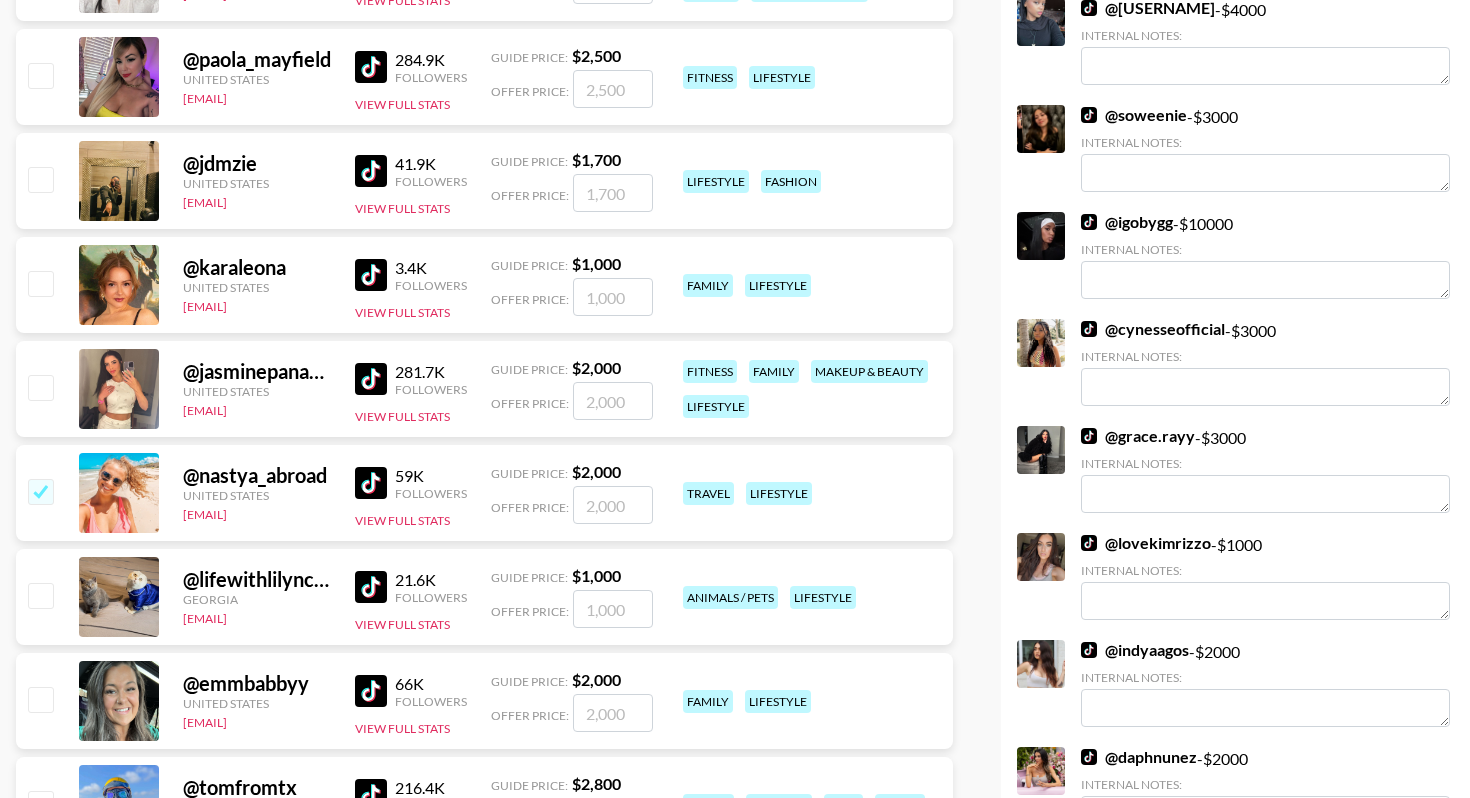 checkbox on "true" 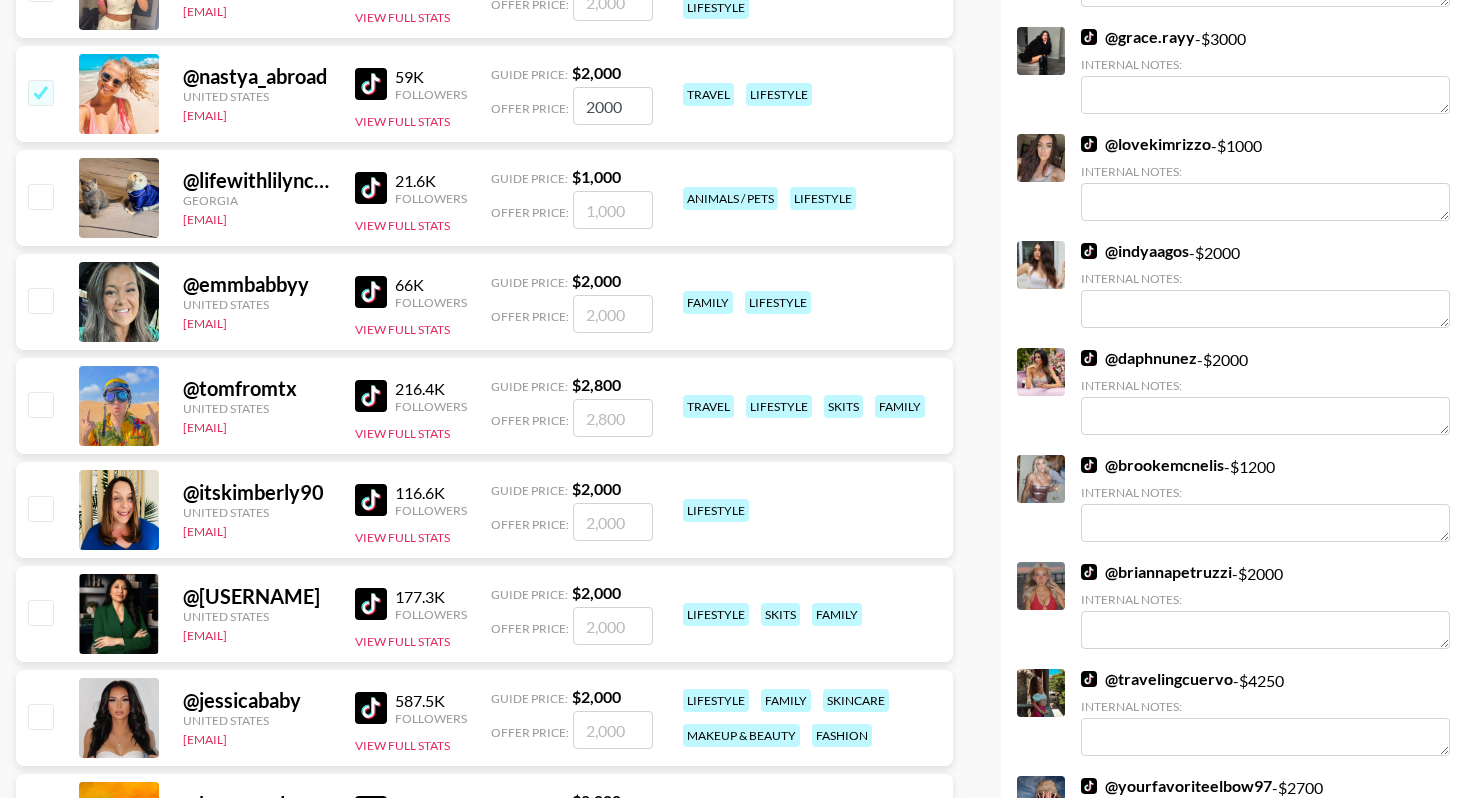 scroll, scrollTop: 3453, scrollLeft: 0, axis: vertical 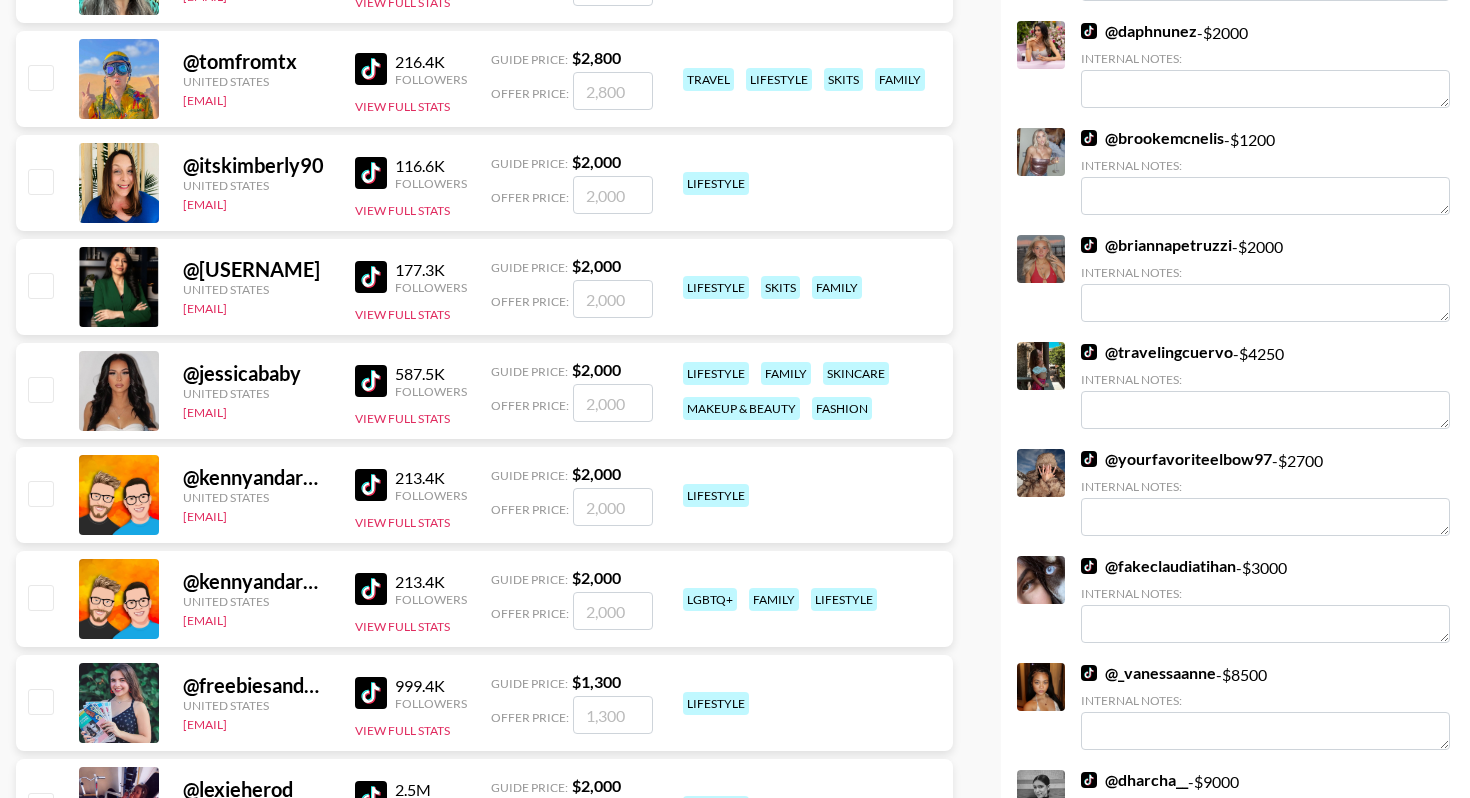 click at bounding box center [40, 389] 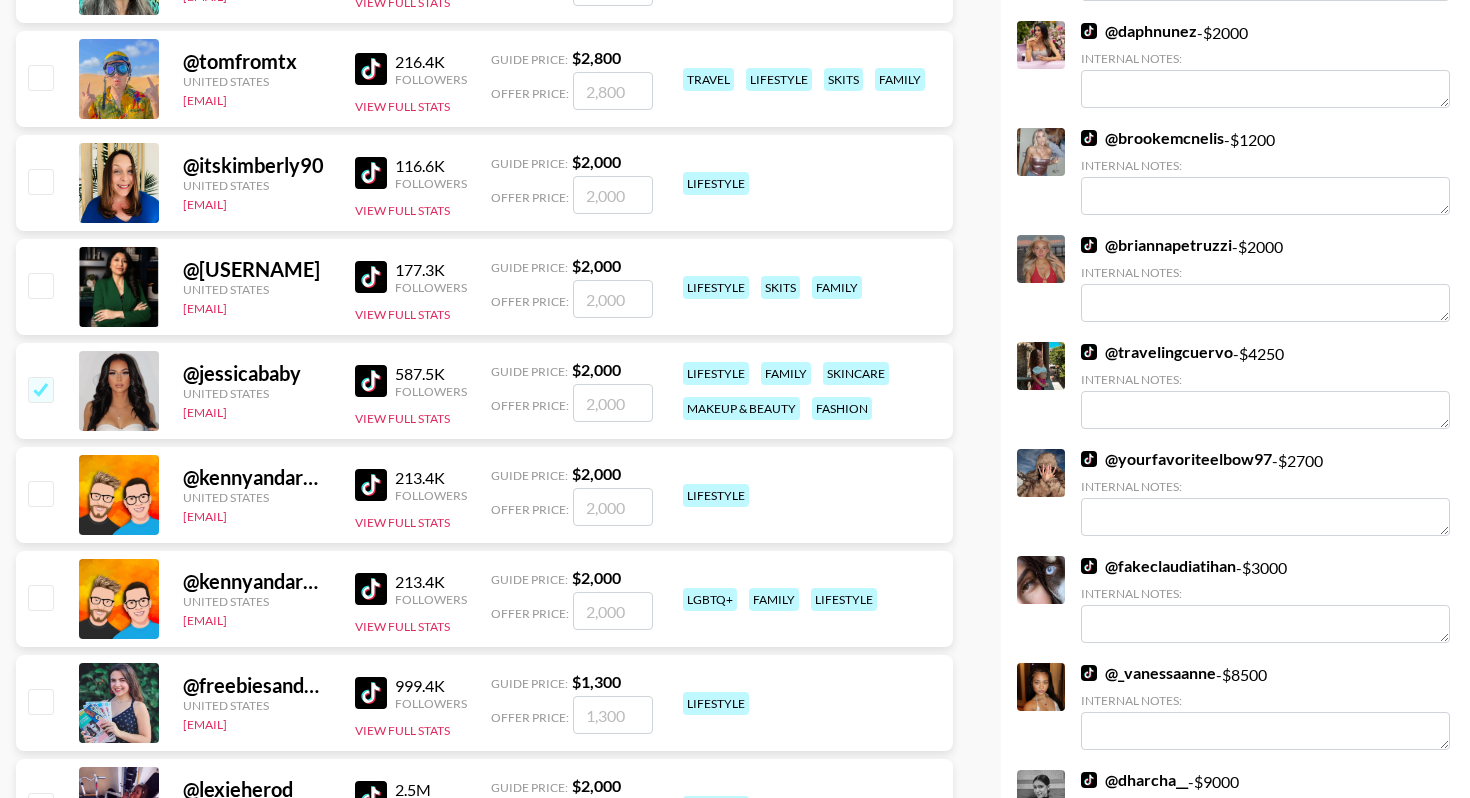 checkbox on "true" 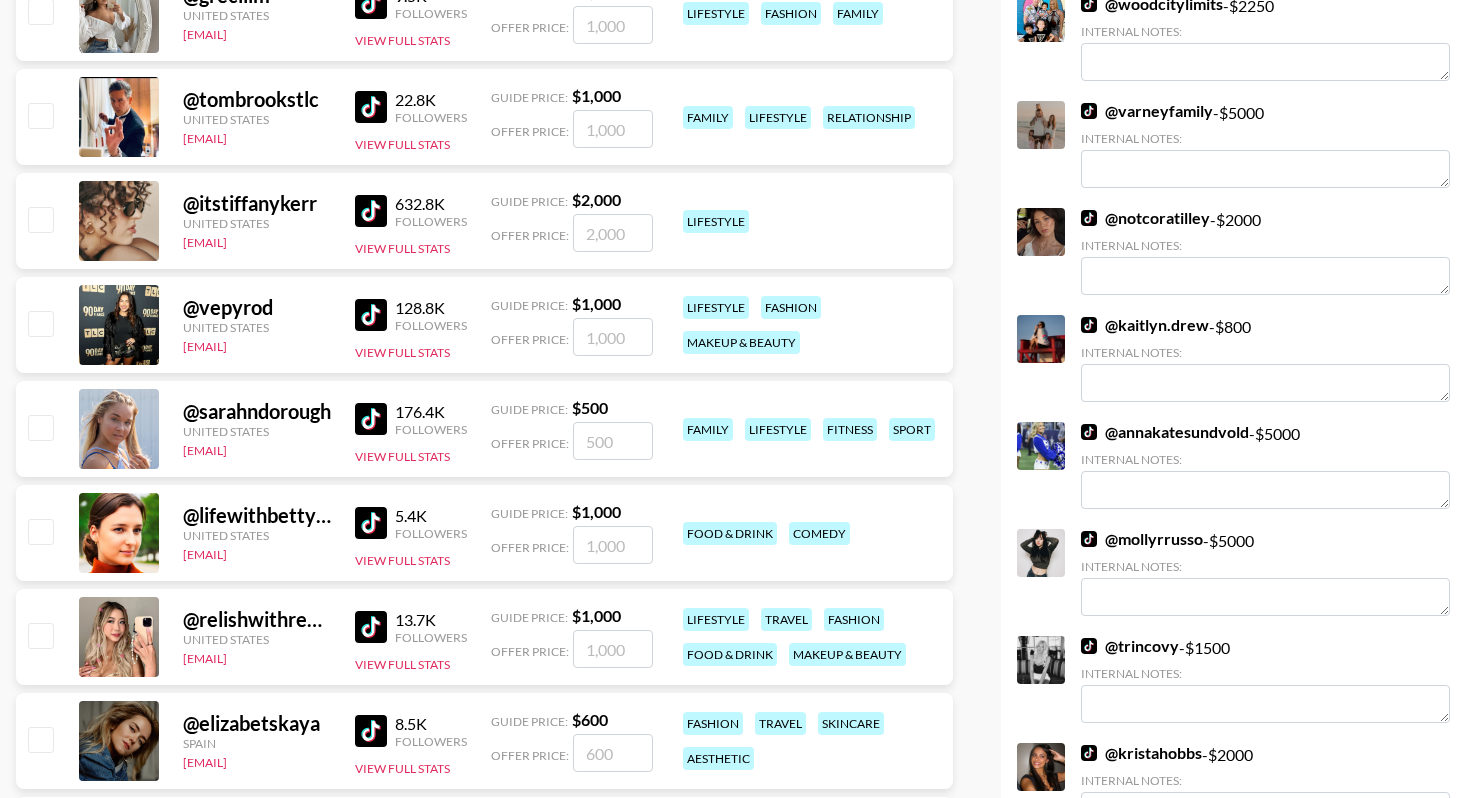 scroll, scrollTop: 5144, scrollLeft: 0, axis: vertical 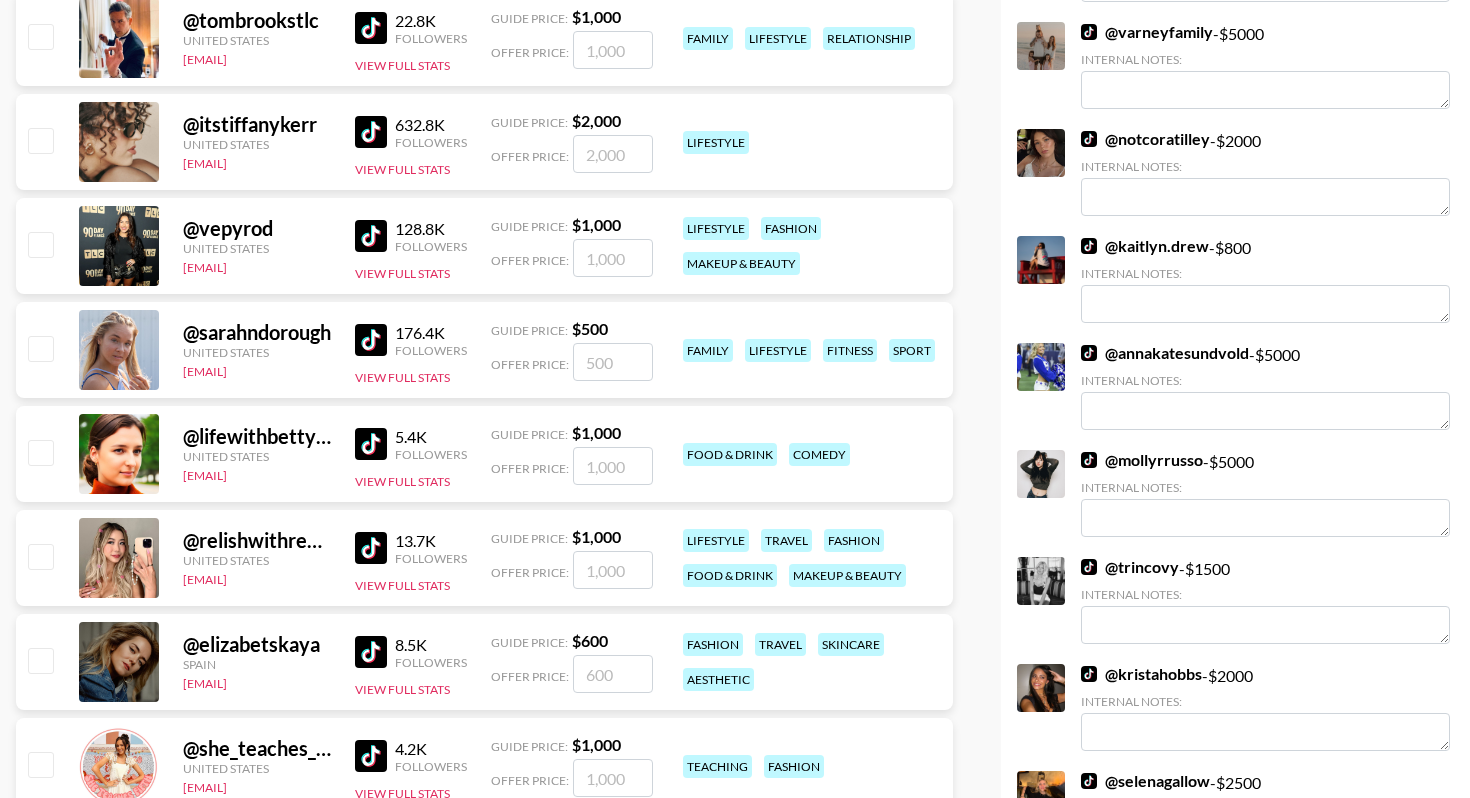 click at bounding box center (40, 348) 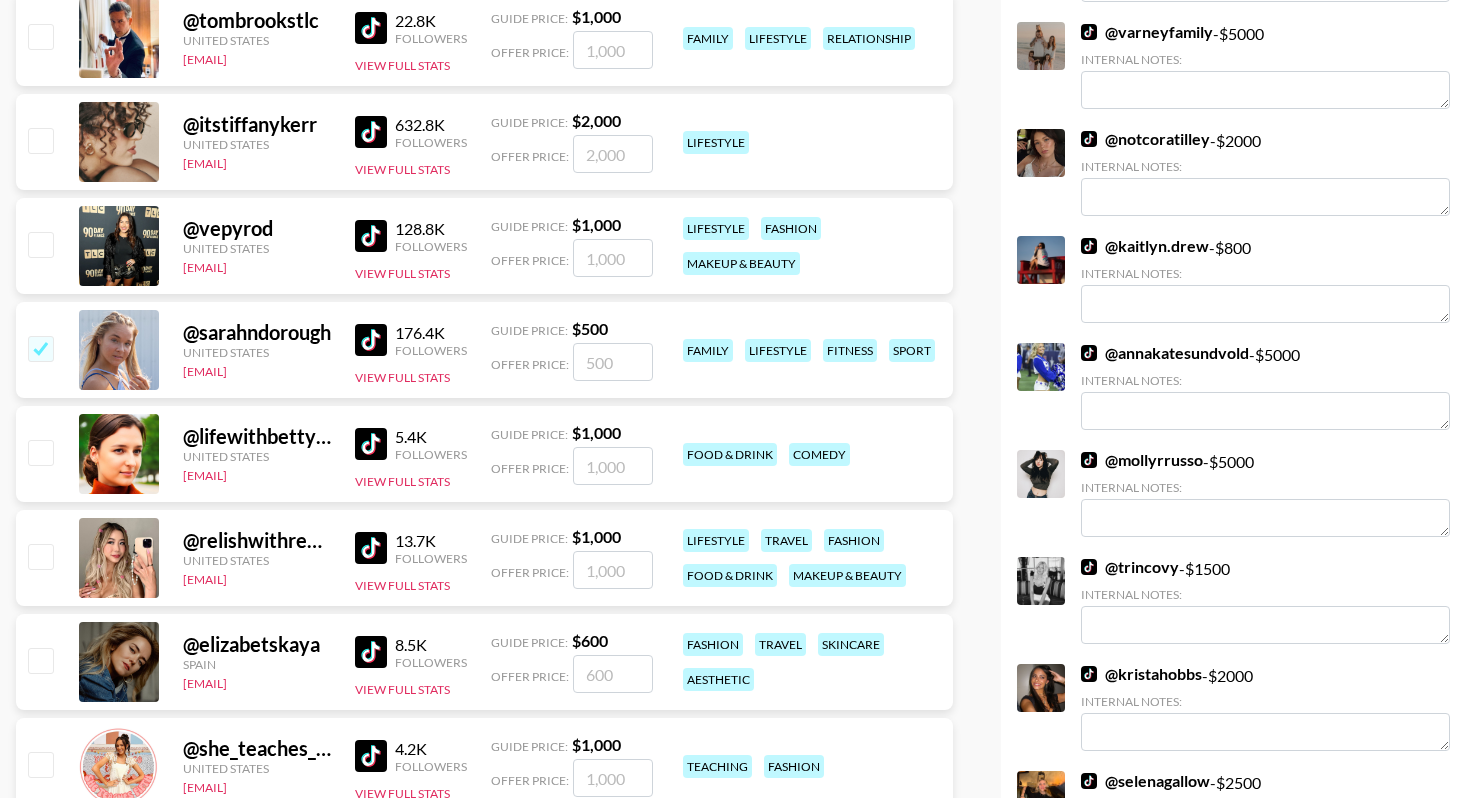 checkbox on "true" 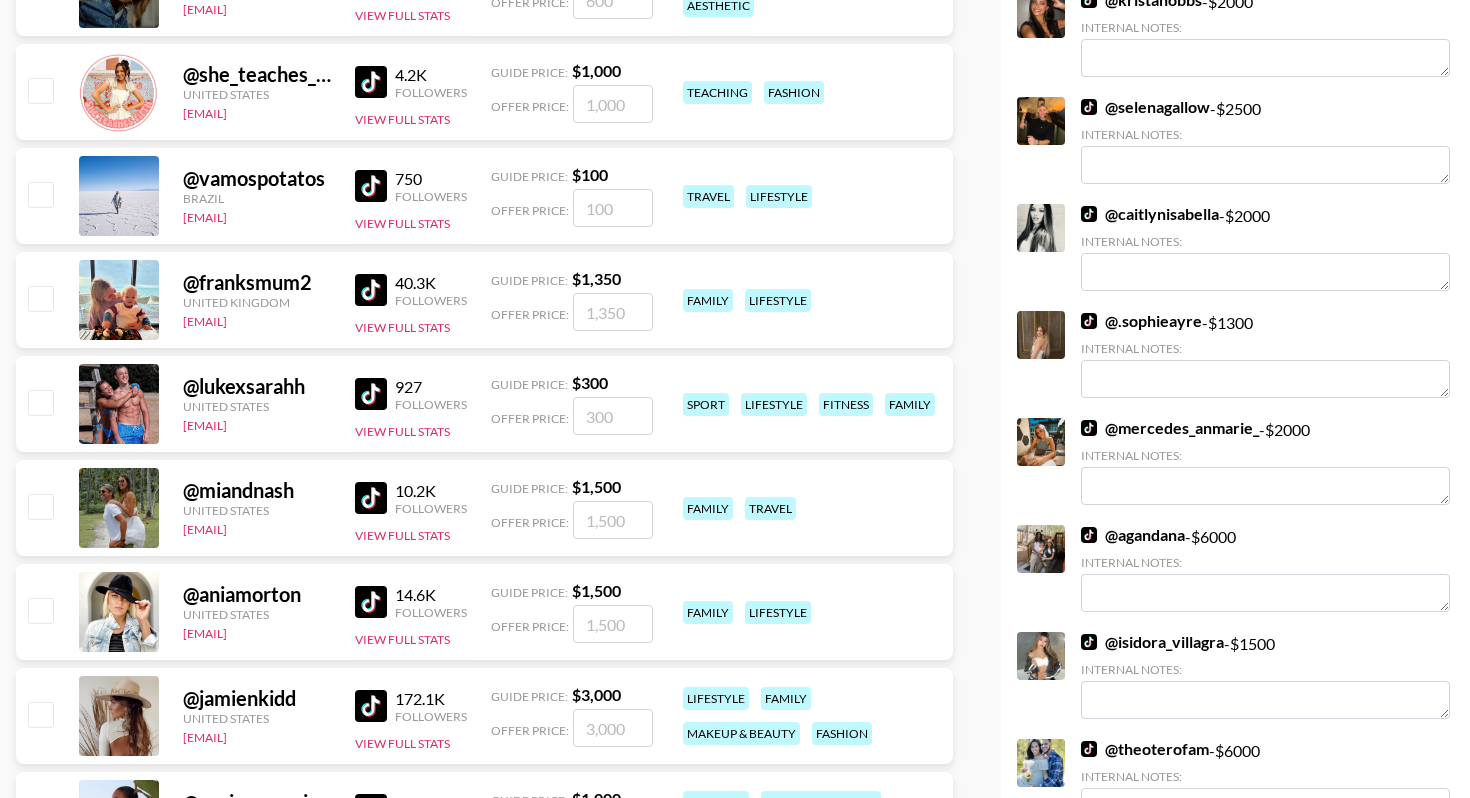 scroll, scrollTop: 5877, scrollLeft: 0, axis: vertical 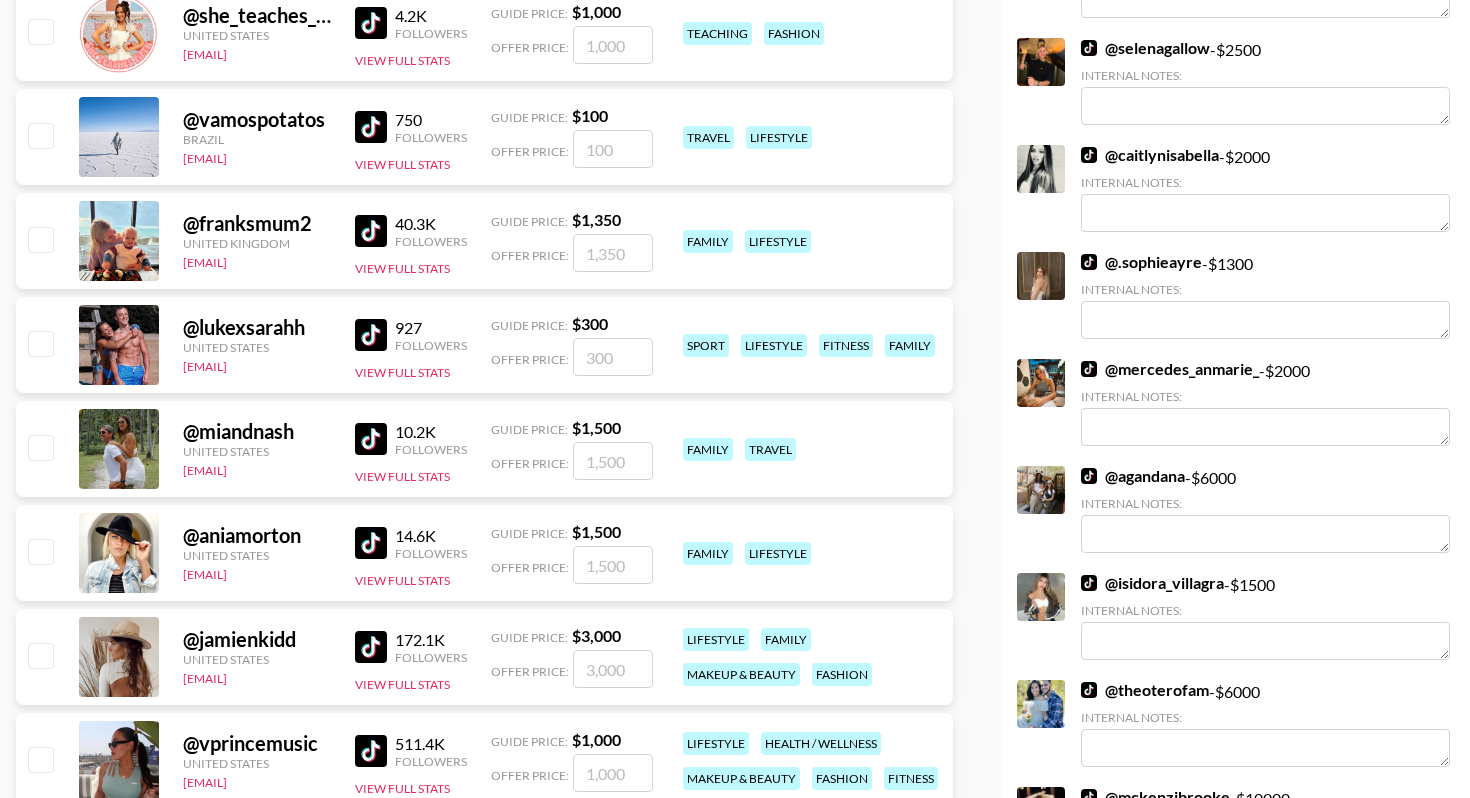 click at bounding box center [40, 447] 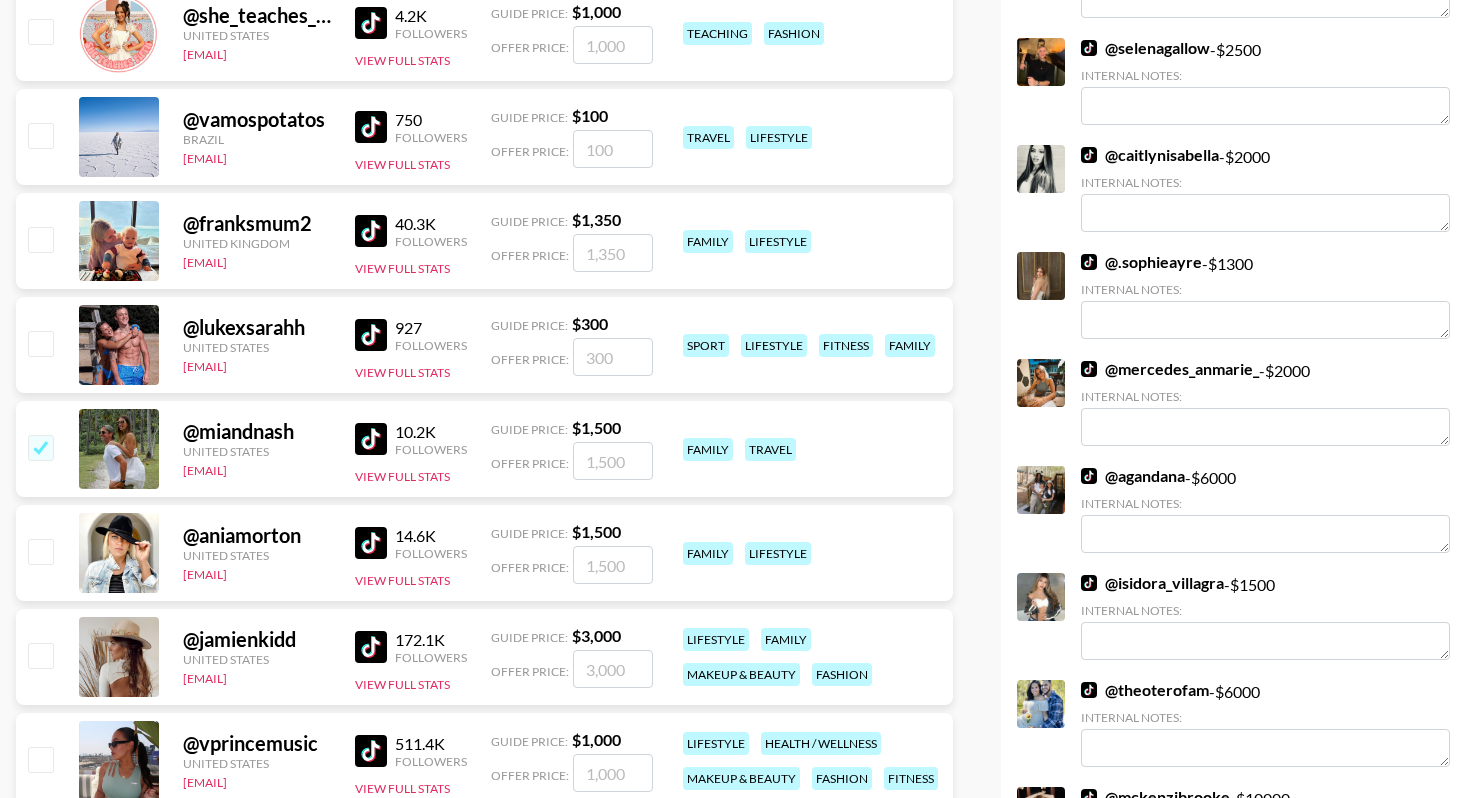 checkbox on "true" 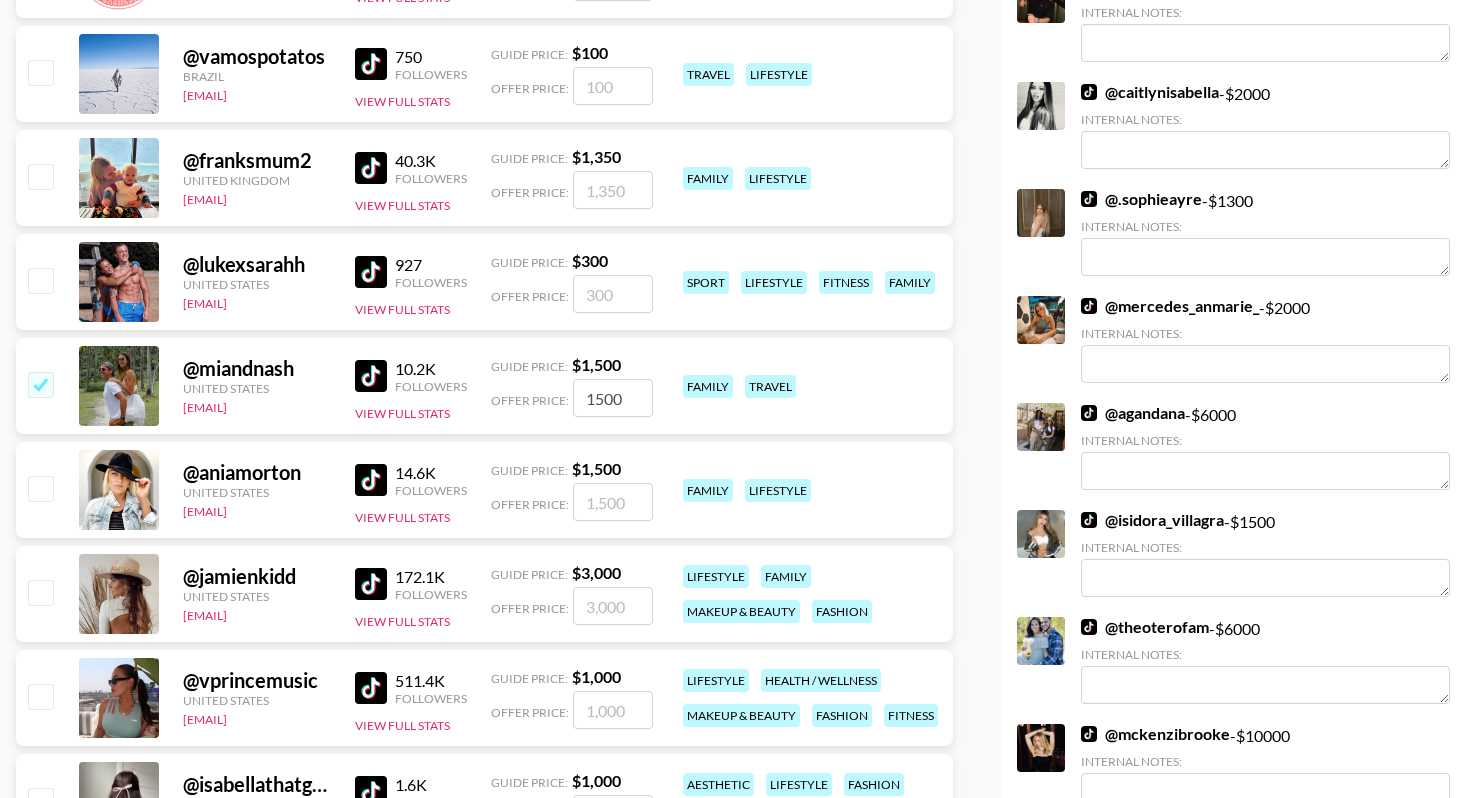 scroll, scrollTop: 6117, scrollLeft: 0, axis: vertical 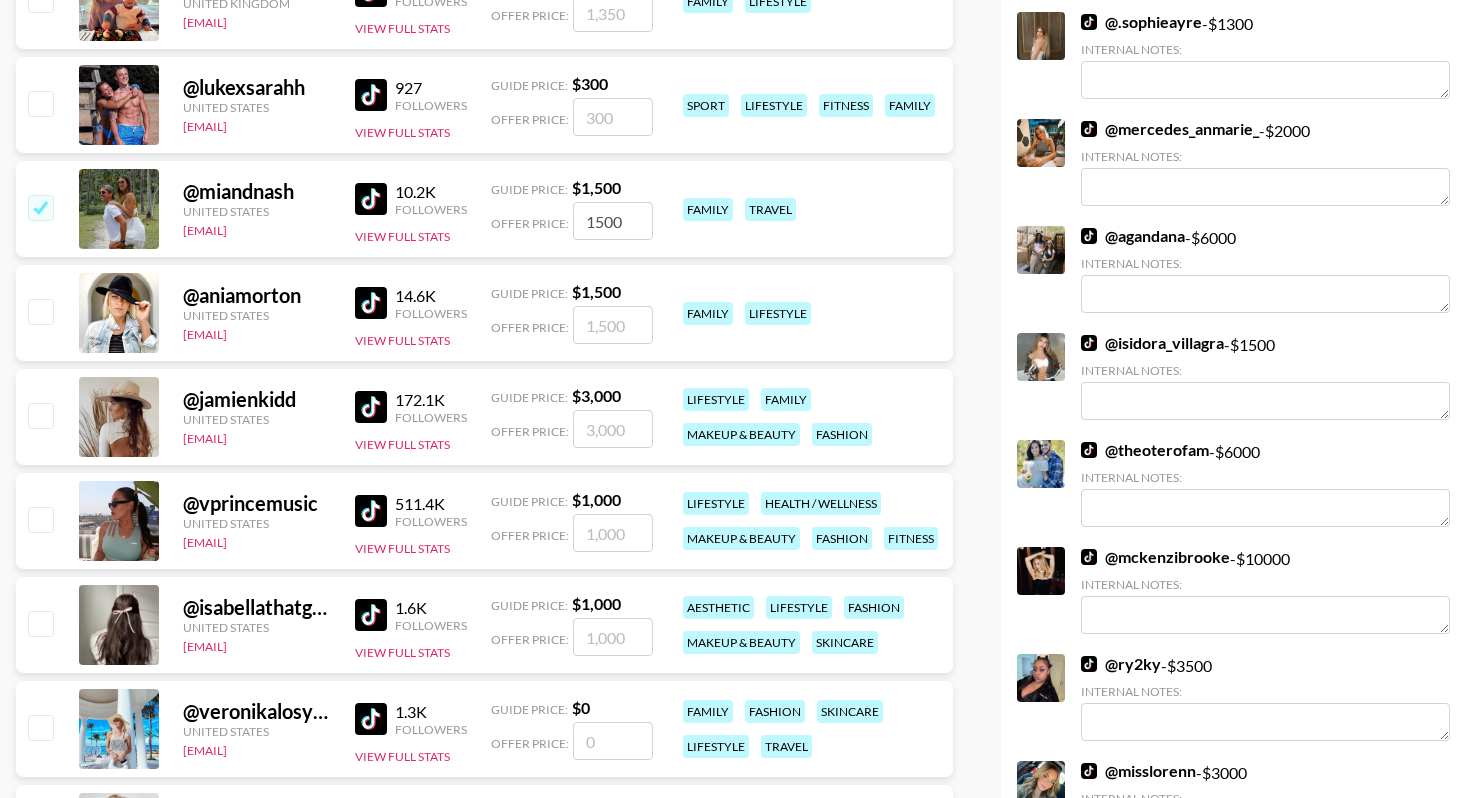 click at bounding box center [40, 311] 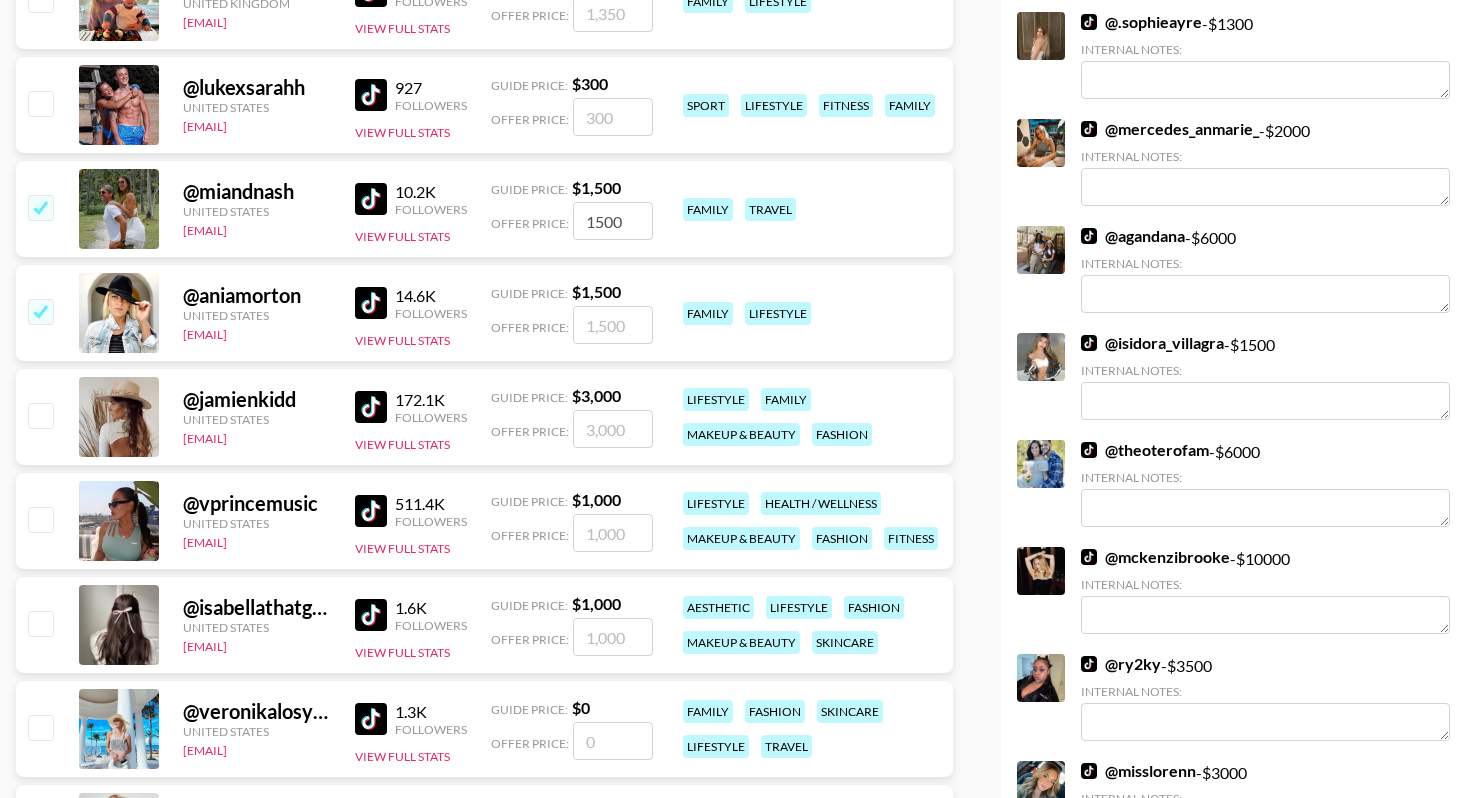 checkbox on "true" 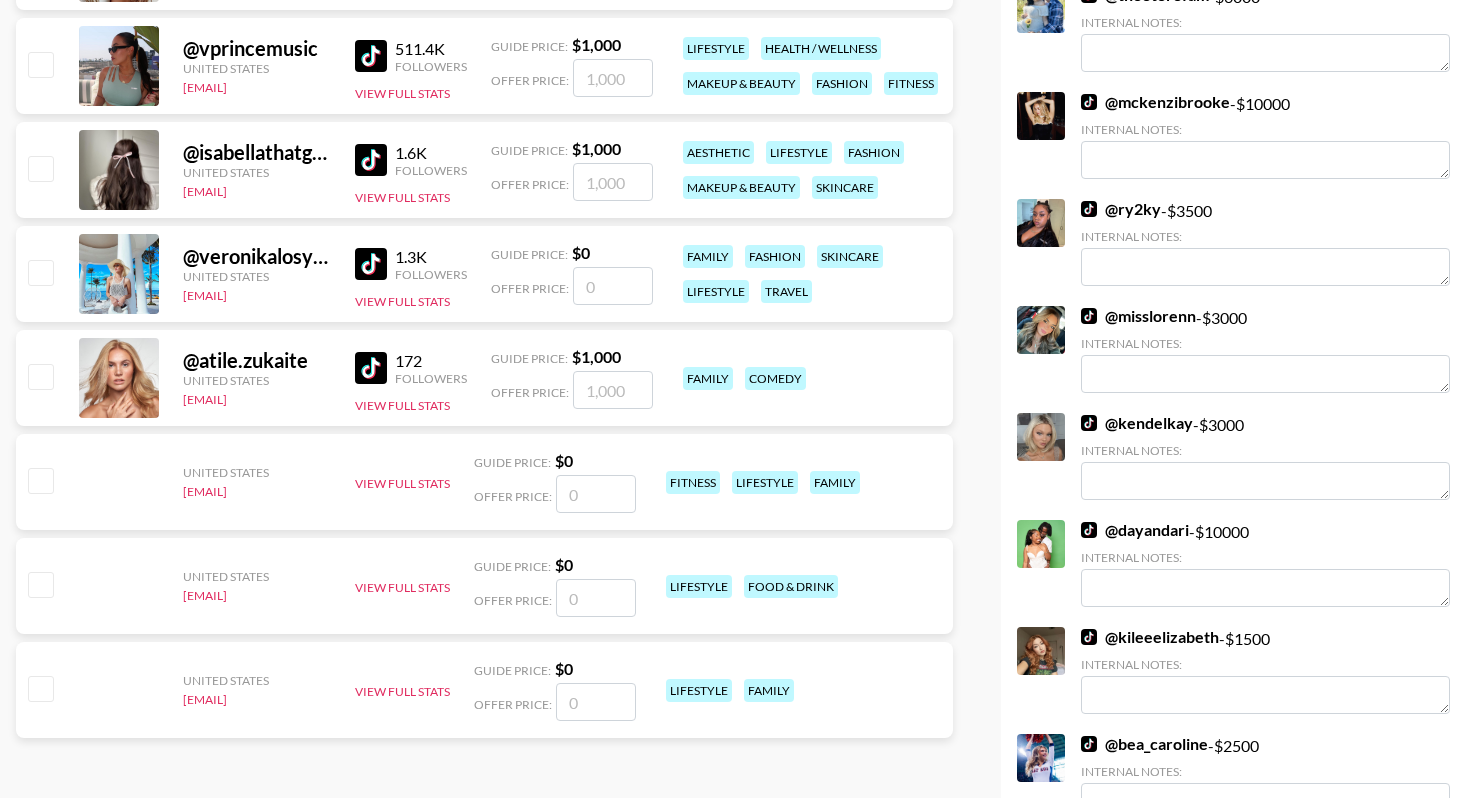 scroll, scrollTop: 6566, scrollLeft: 0, axis: vertical 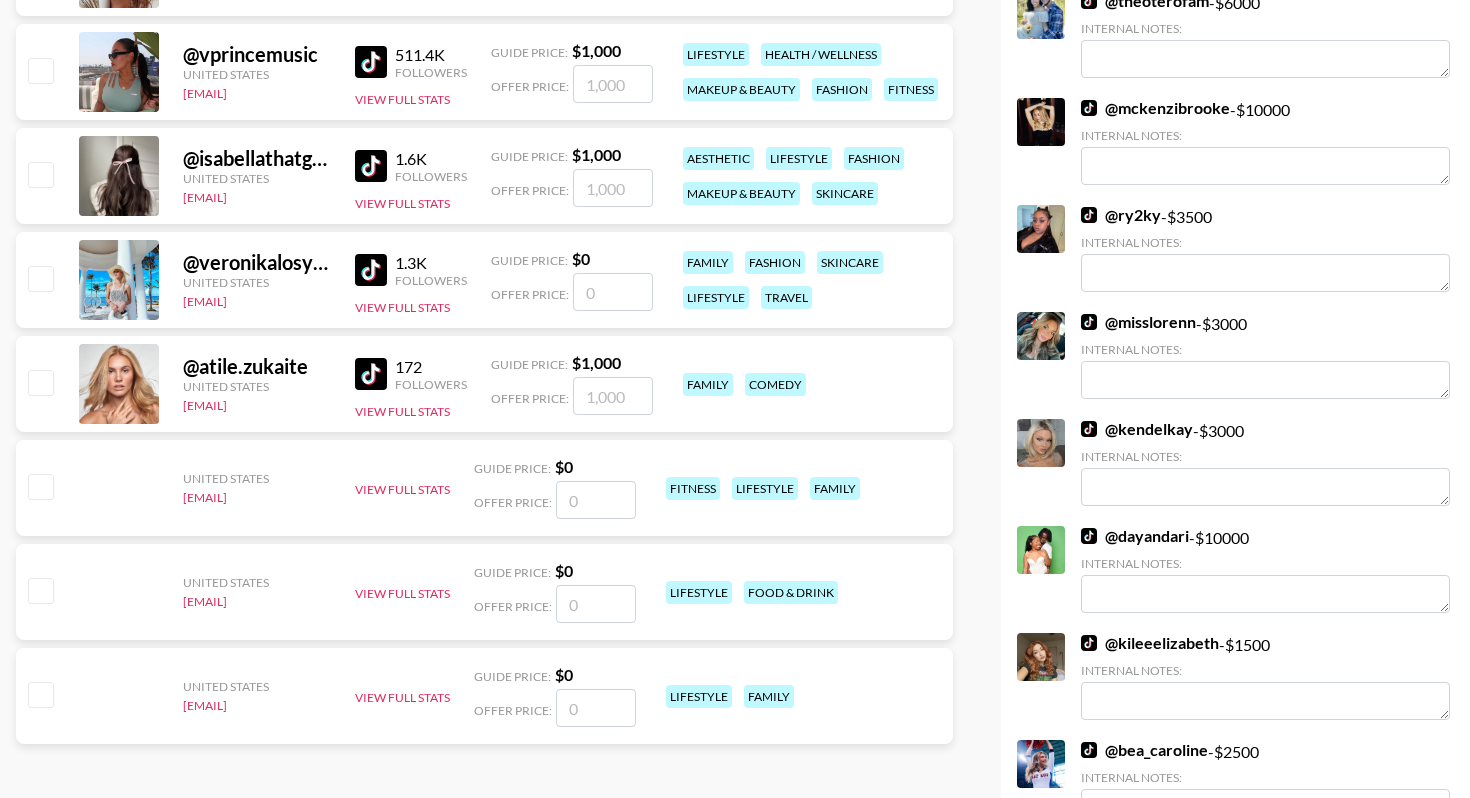 click at bounding box center [40, 174] 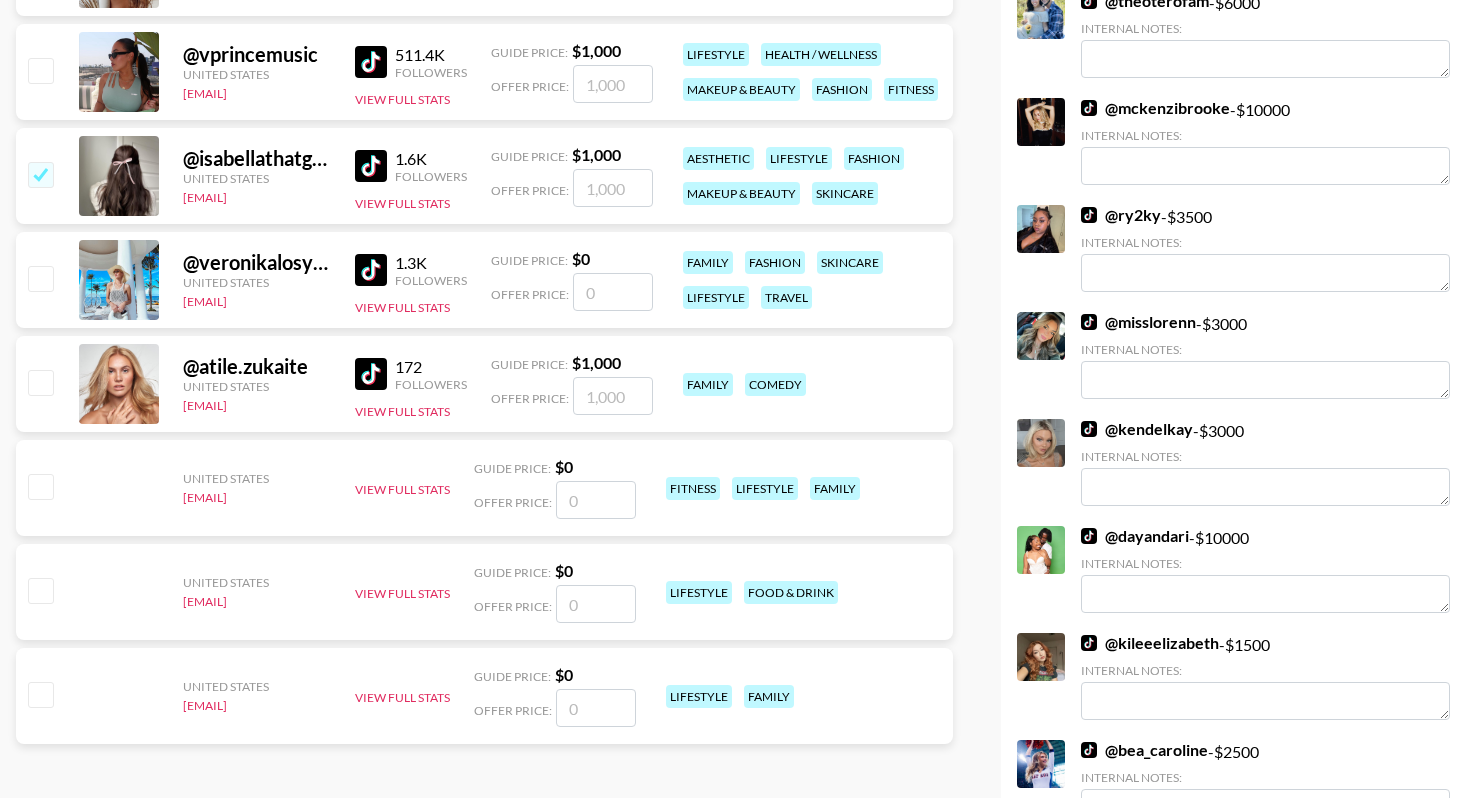 checkbox on "true" 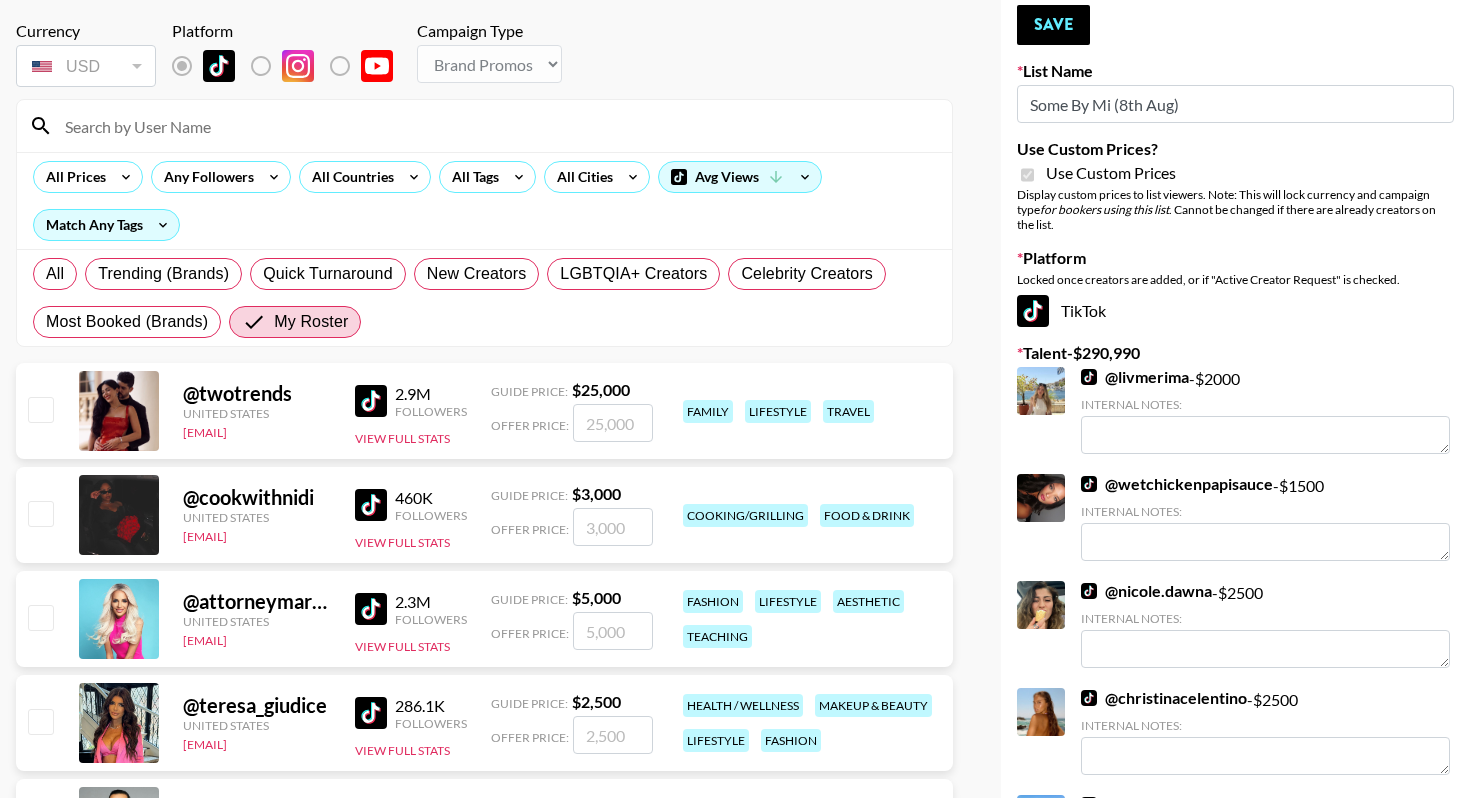 scroll, scrollTop: 0, scrollLeft: 0, axis: both 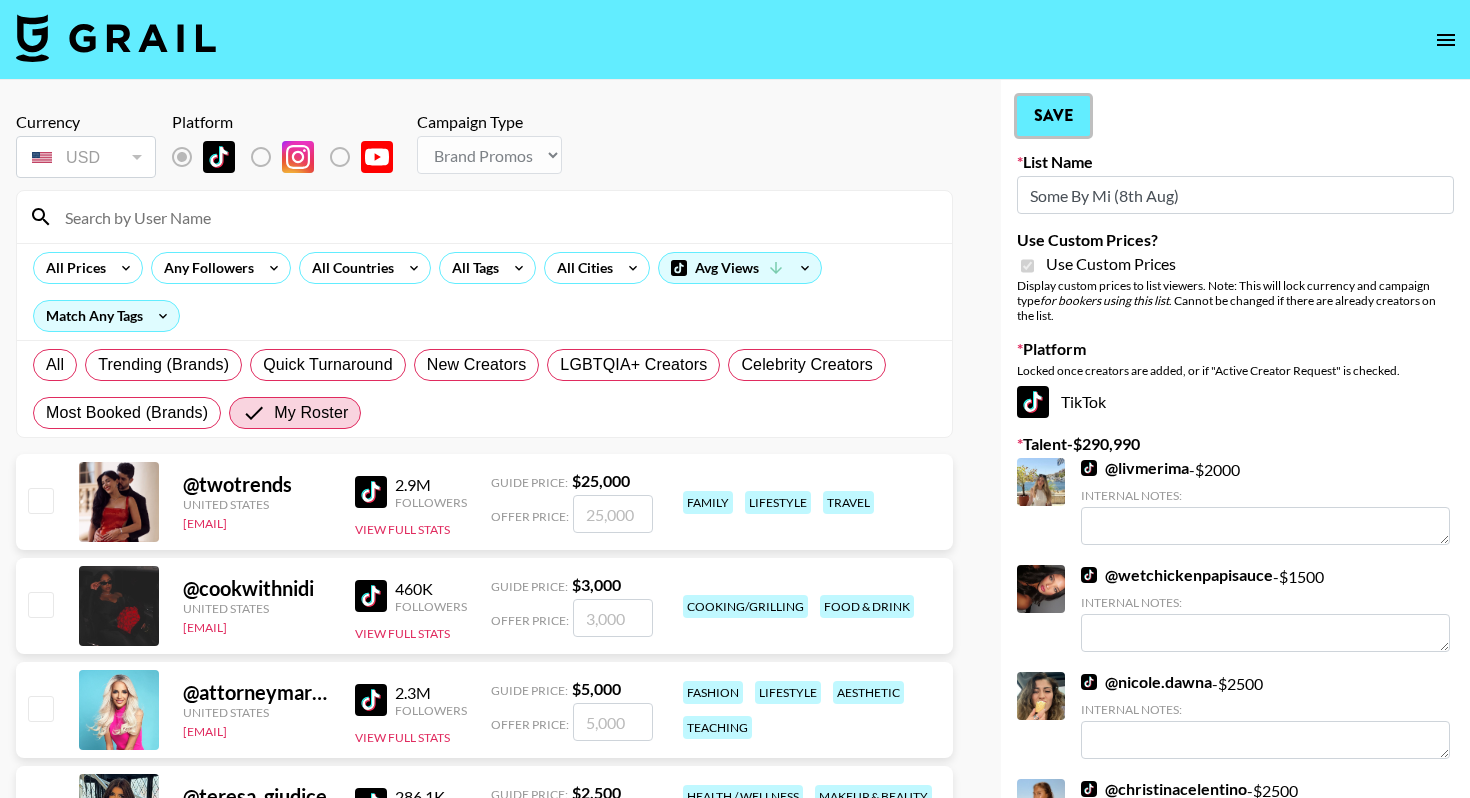 click on "Save" at bounding box center (1053, 116) 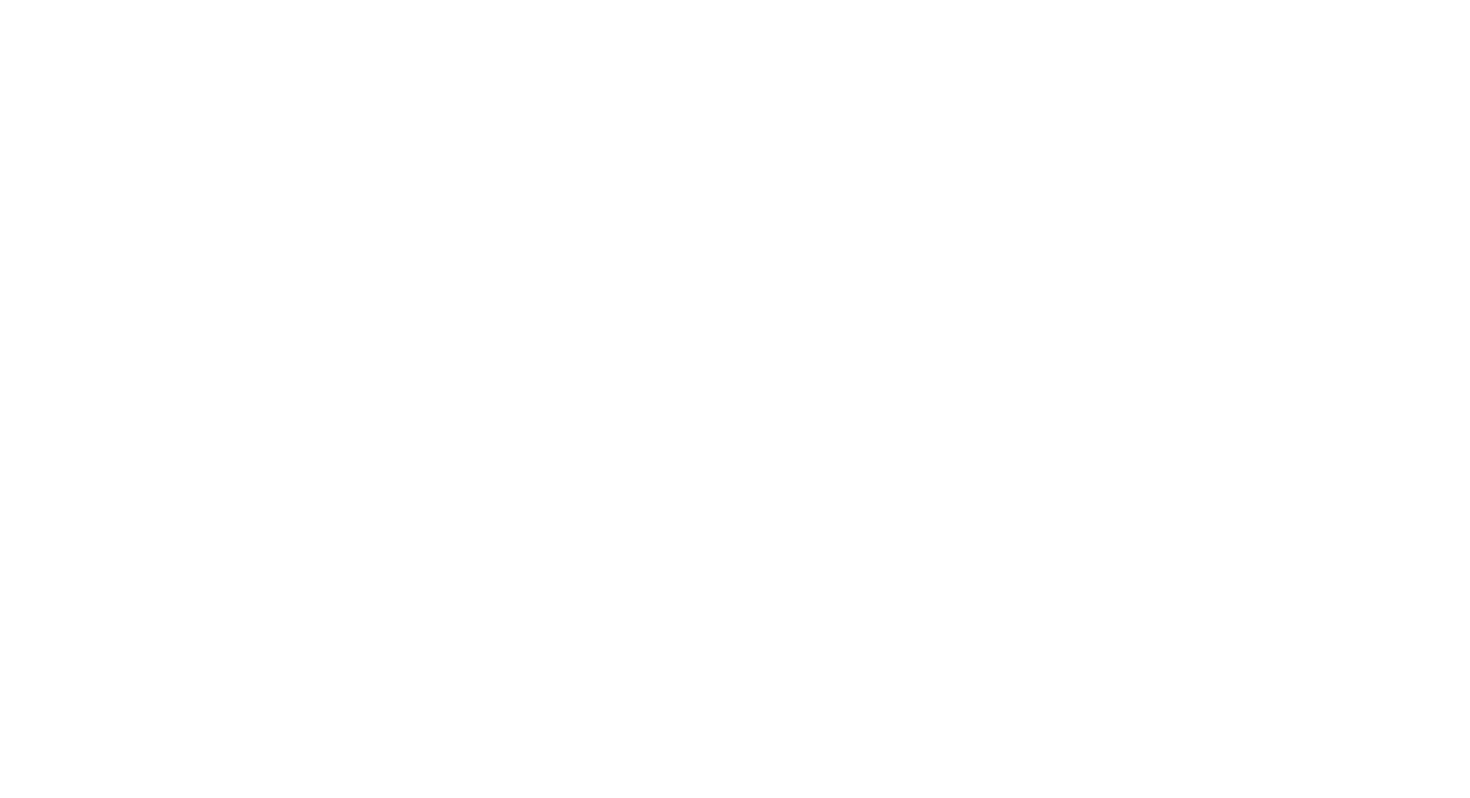 scroll, scrollTop: 0, scrollLeft: 0, axis: both 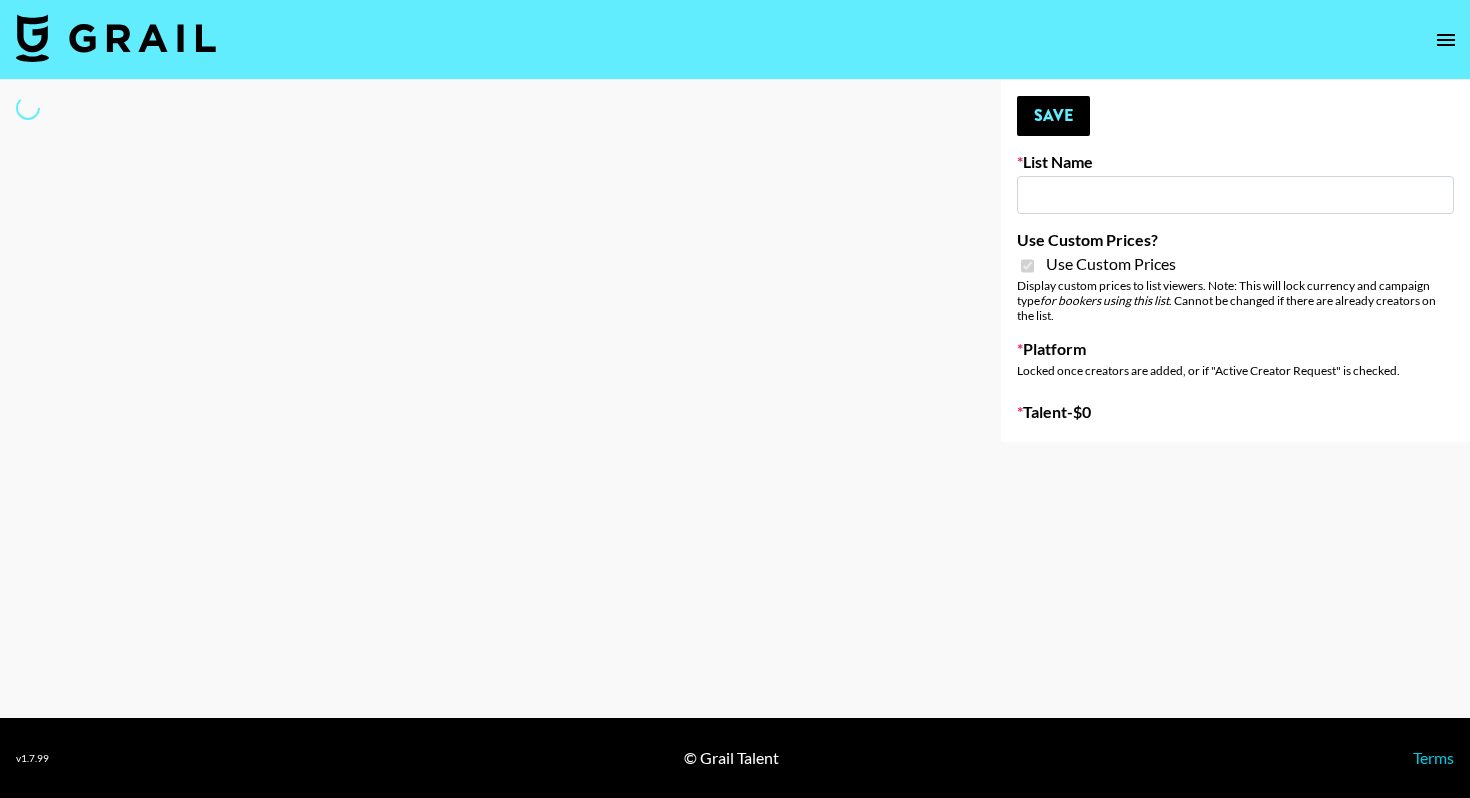 type on "[USERNAME] ([DATE])" 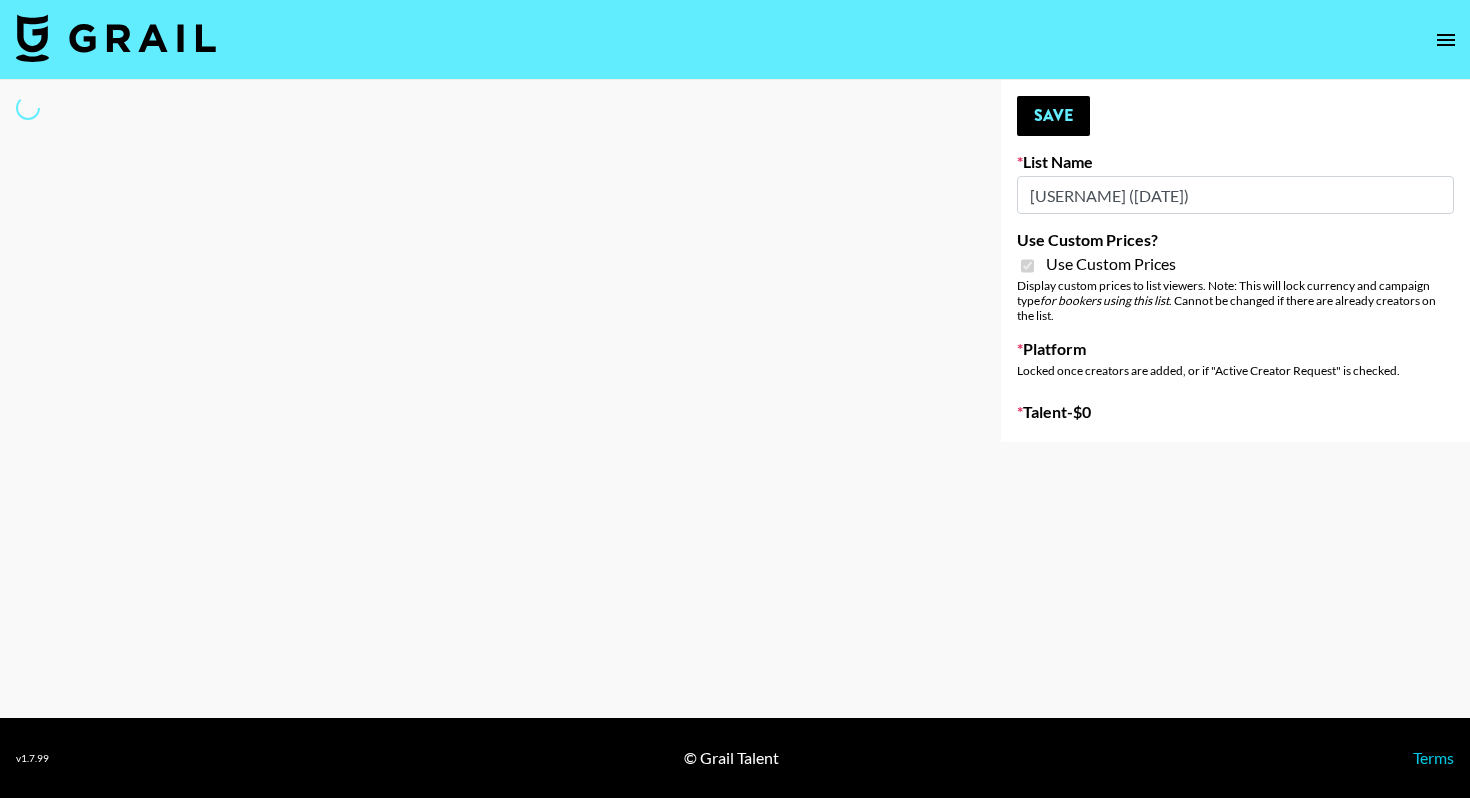 select on "Brand" 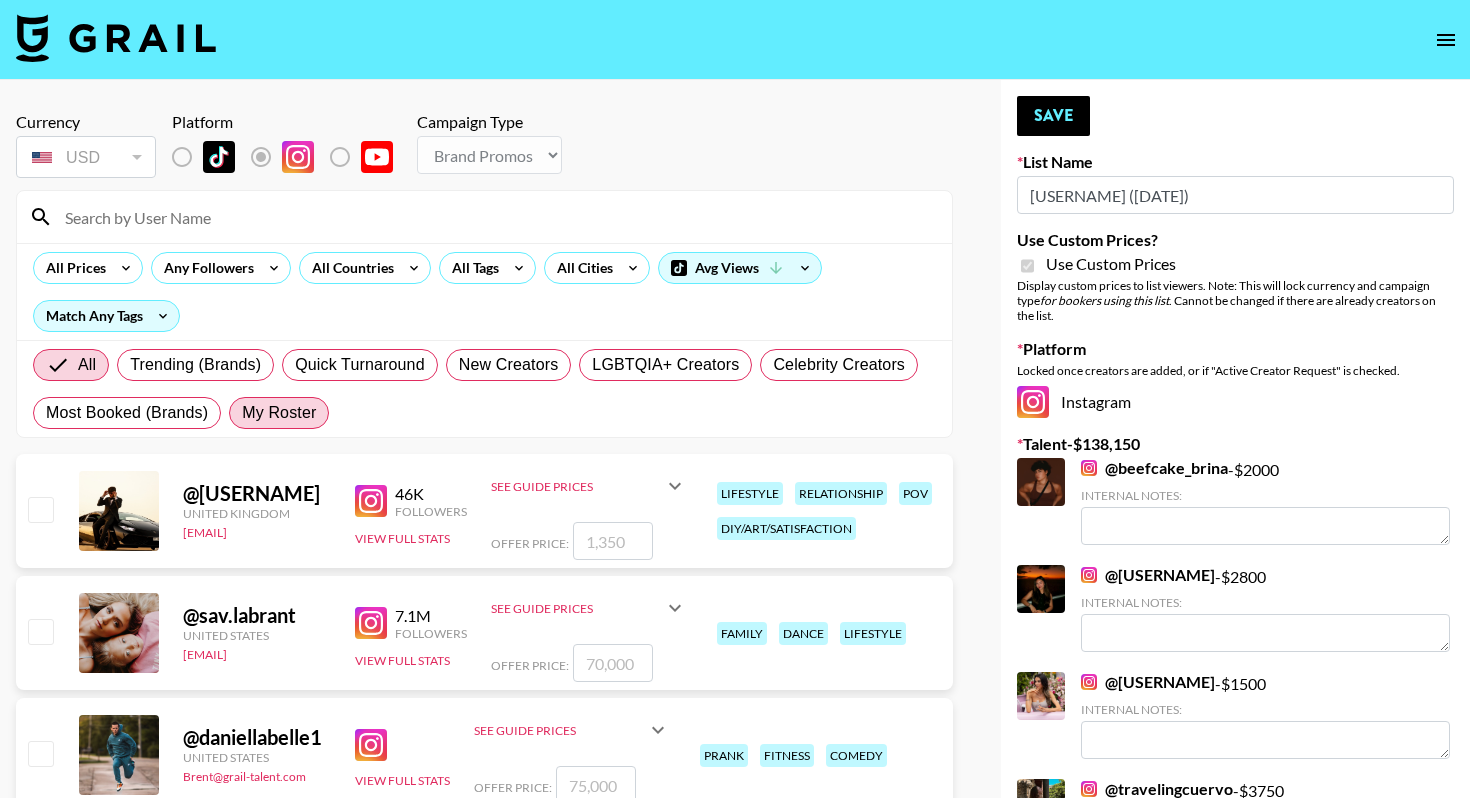 click on "My Roster" at bounding box center (279, 413) 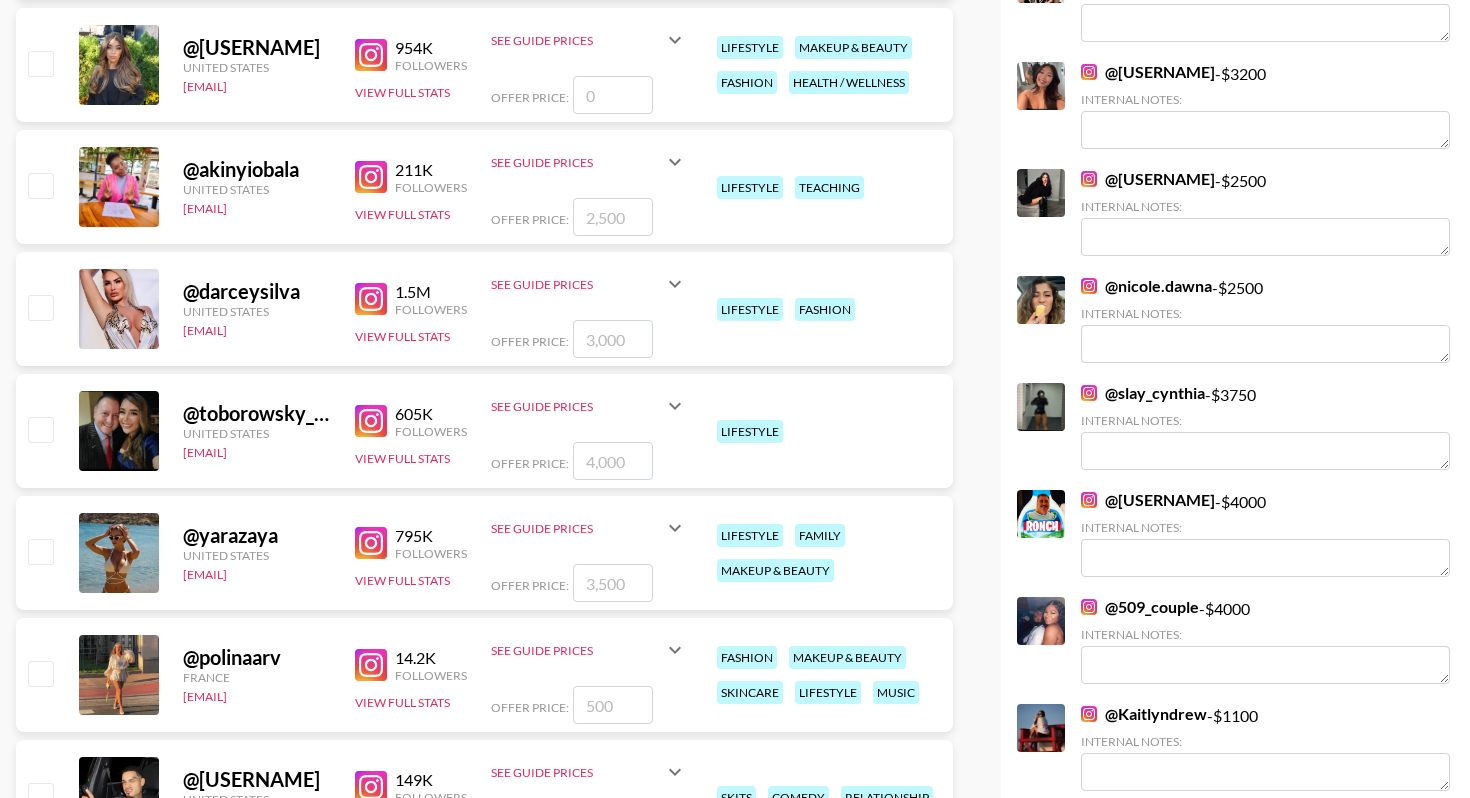 scroll, scrollTop: 1720, scrollLeft: 0, axis: vertical 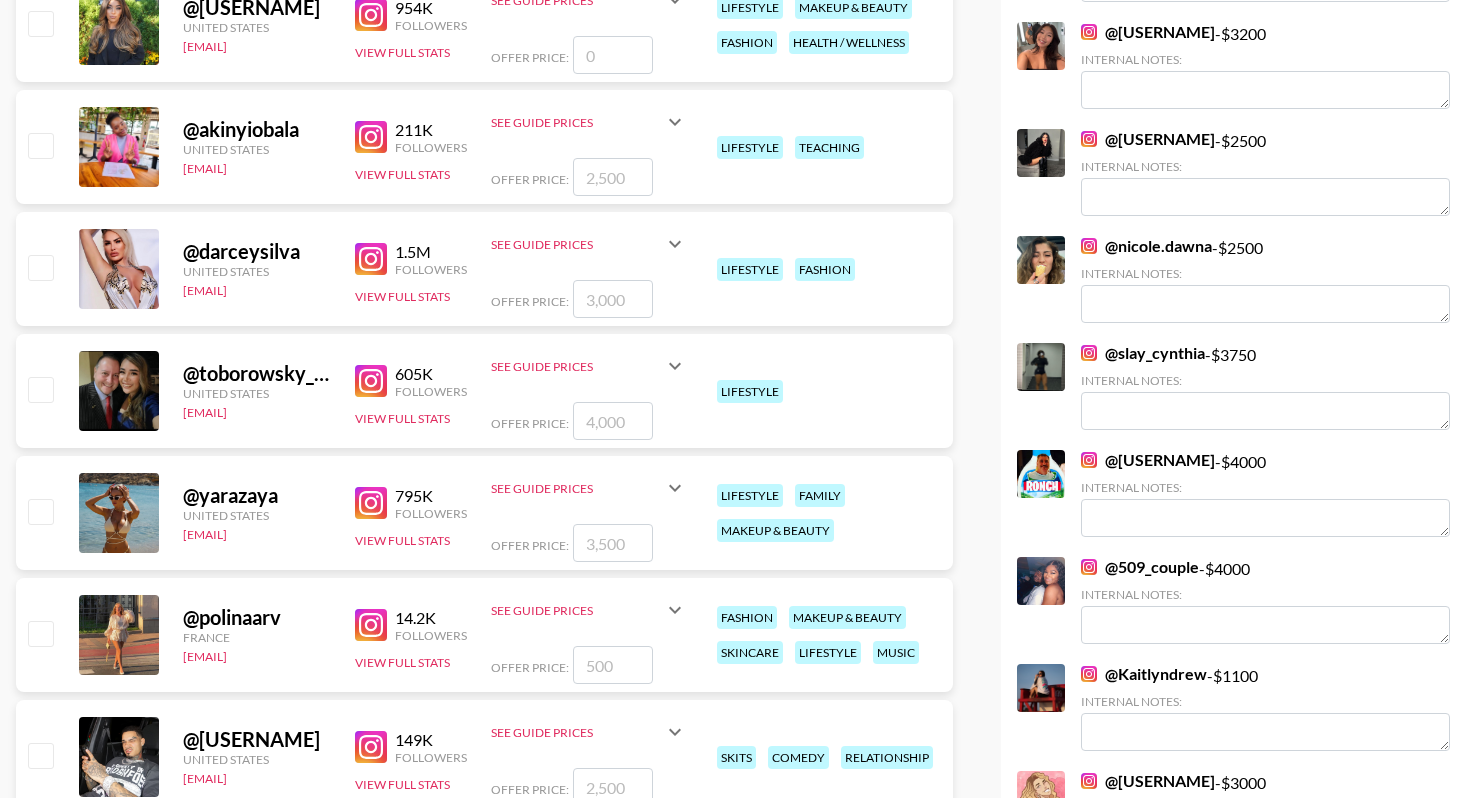 click at bounding box center (40, 511) 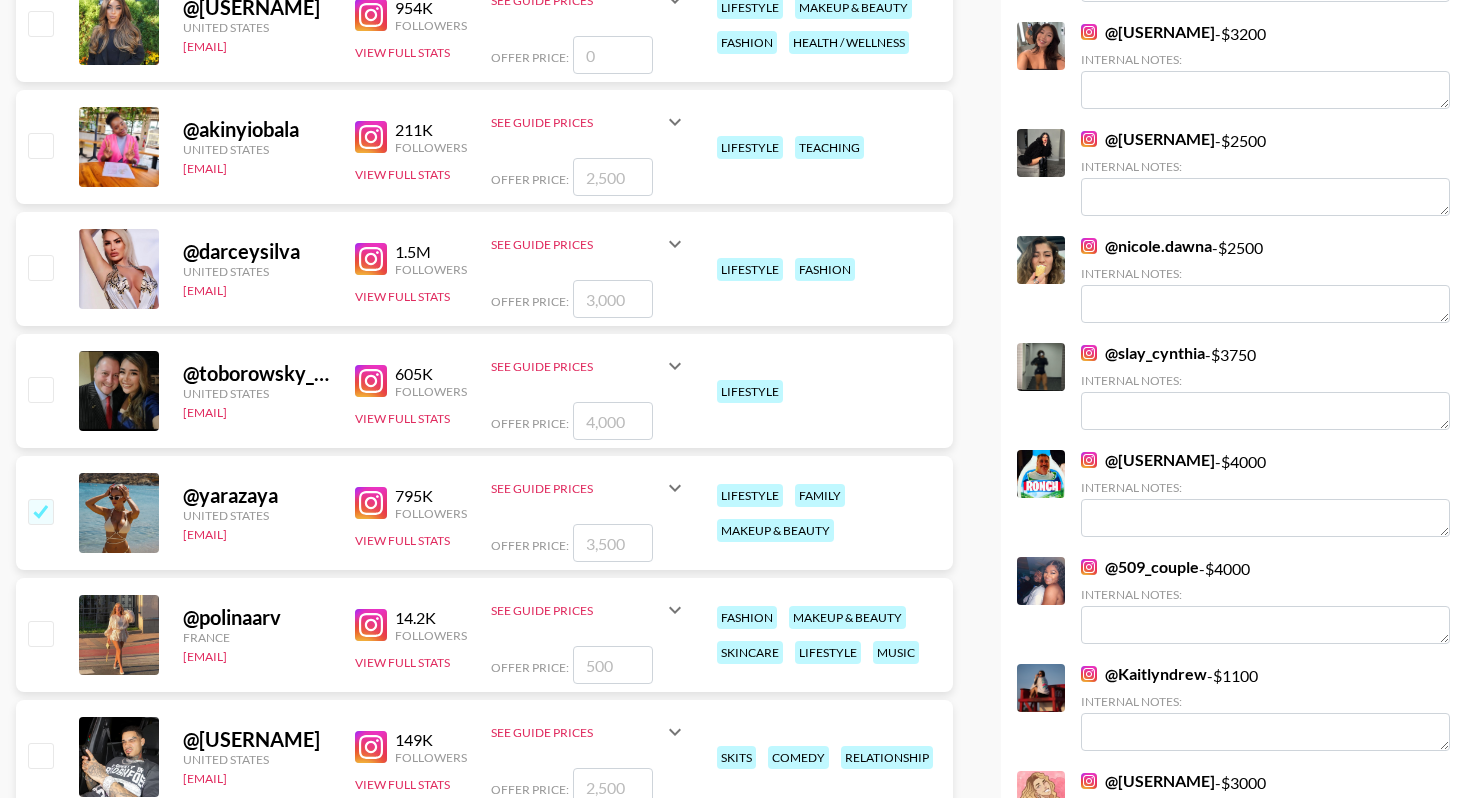 checkbox on "true" 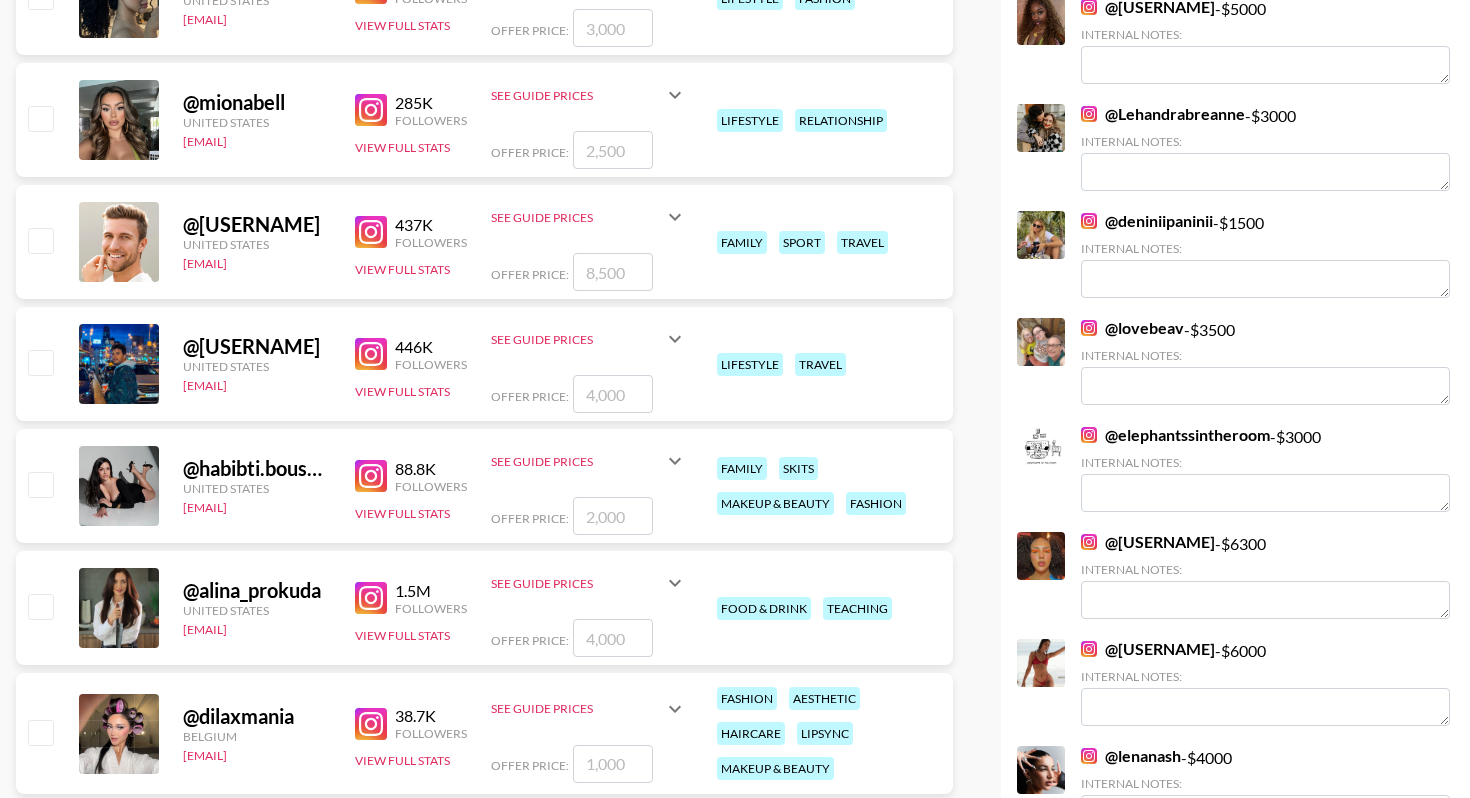 scroll, scrollTop: 2623, scrollLeft: 0, axis: vertical 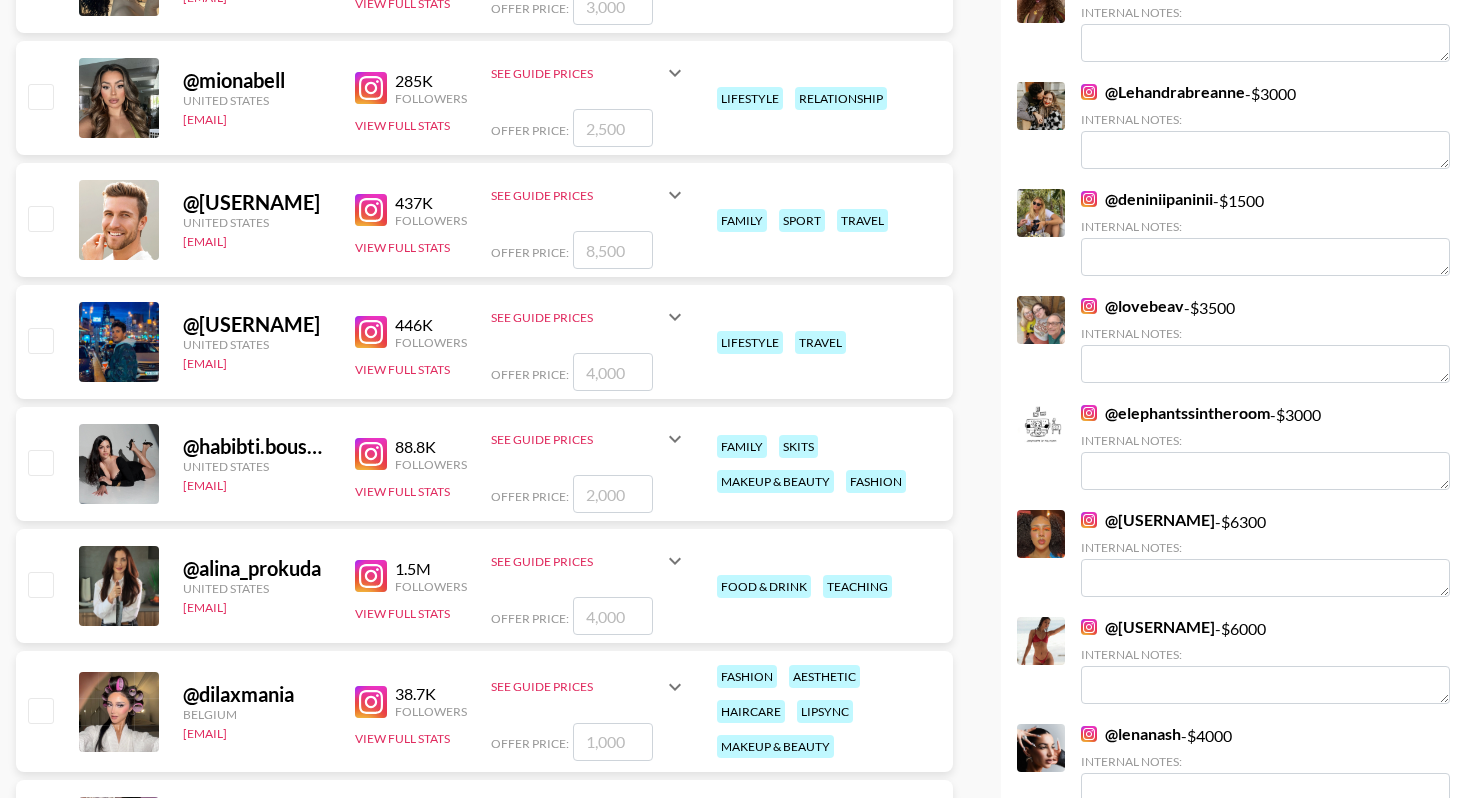 click at bounding box center (39, 464) 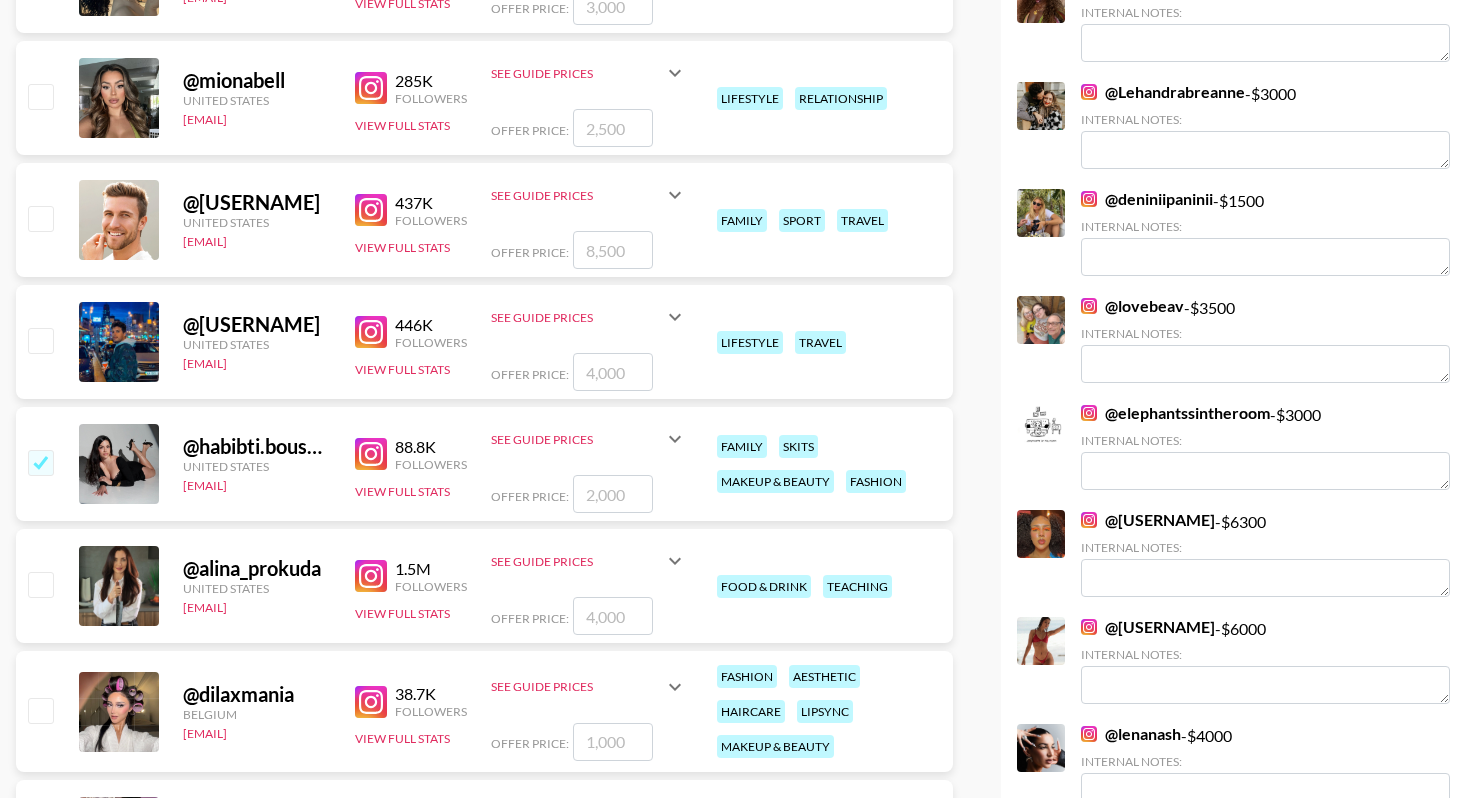 checkbox on "true" 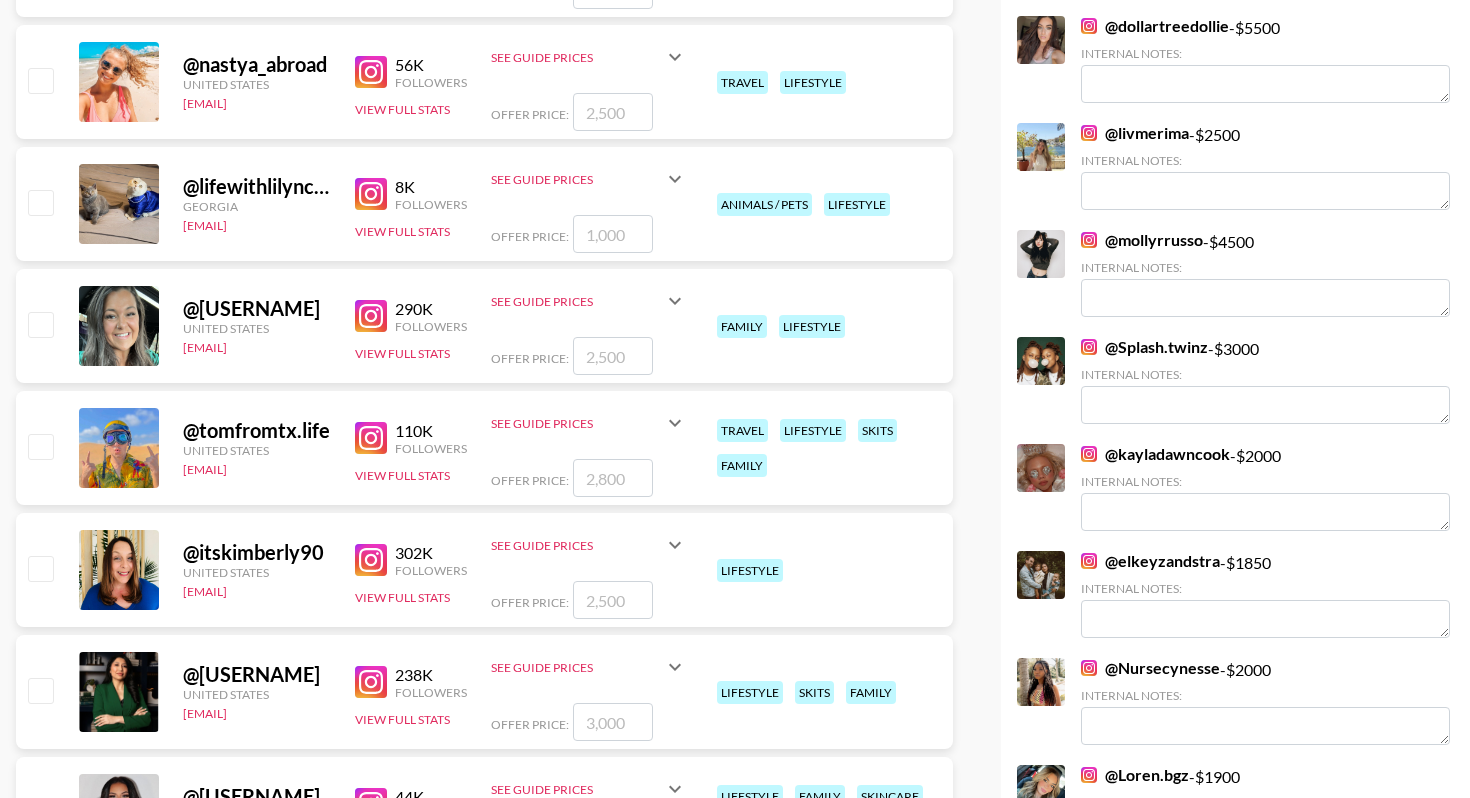 scroll, scrollTop: 3867, scrollLeft: 0, axis: vertical 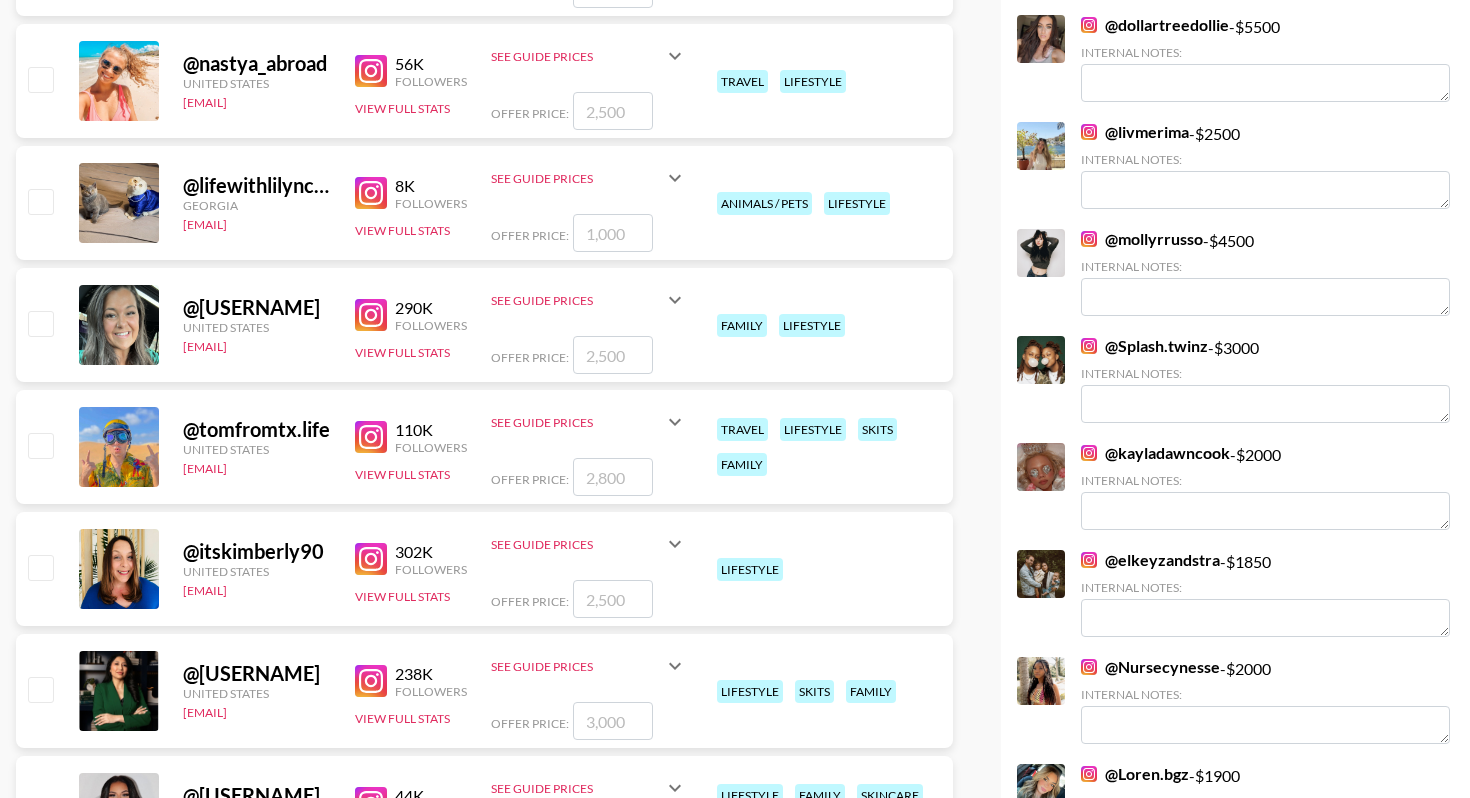 click at bounding box center (40, 323) 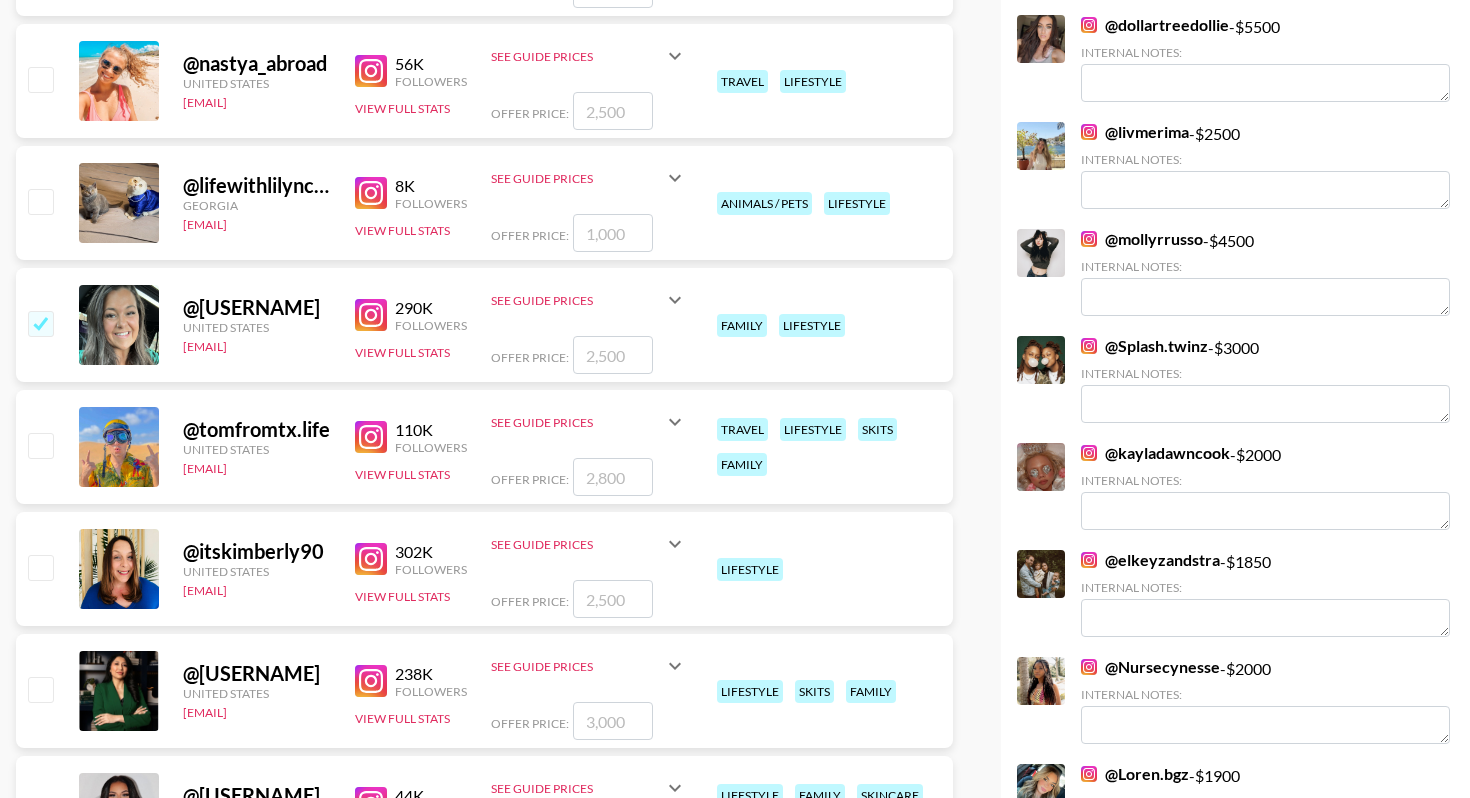 checkbox on "true" 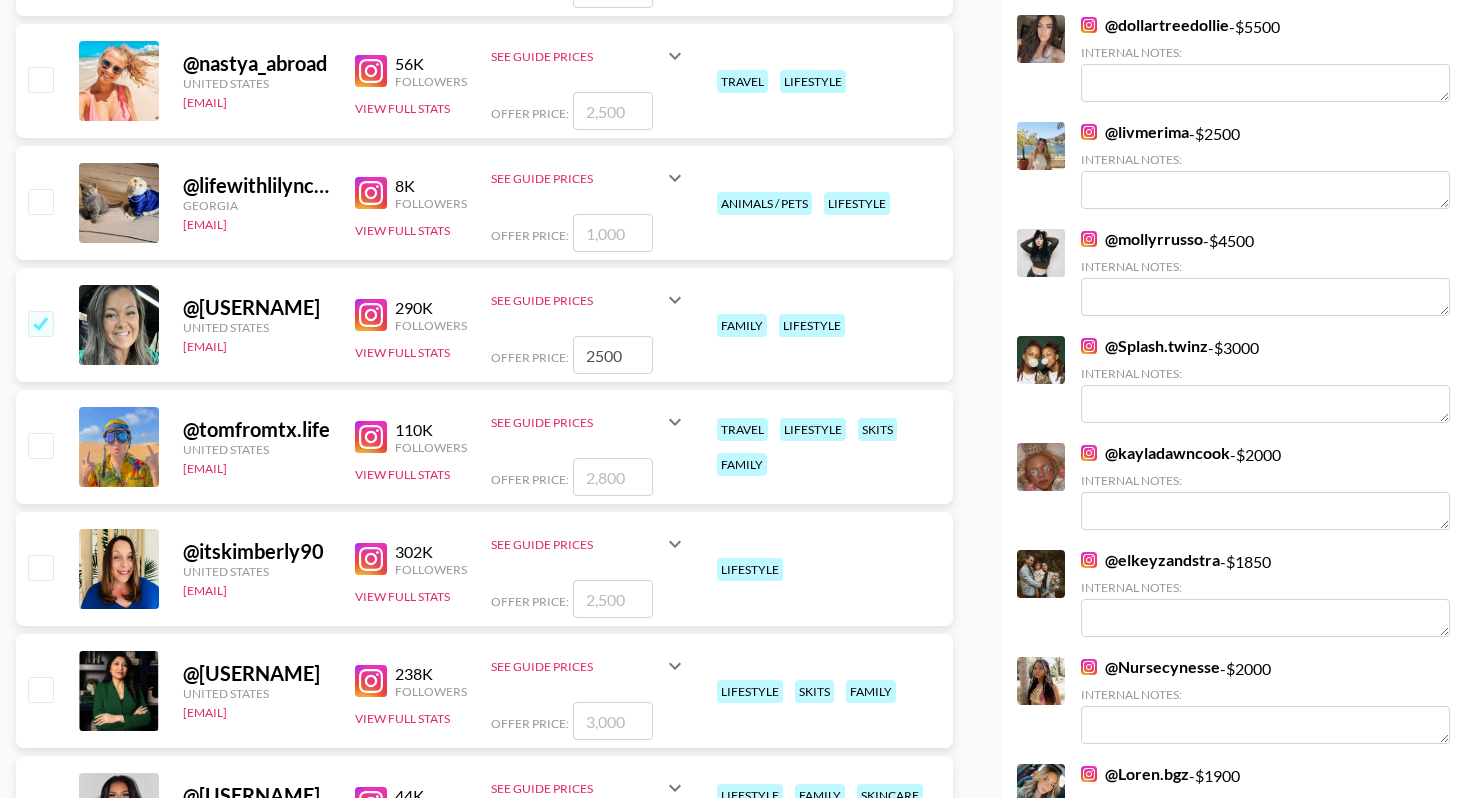 drag, startPoint x: 604, startPoint y: 353, endPoint x: 573, endPoint y: 353, distance: 31 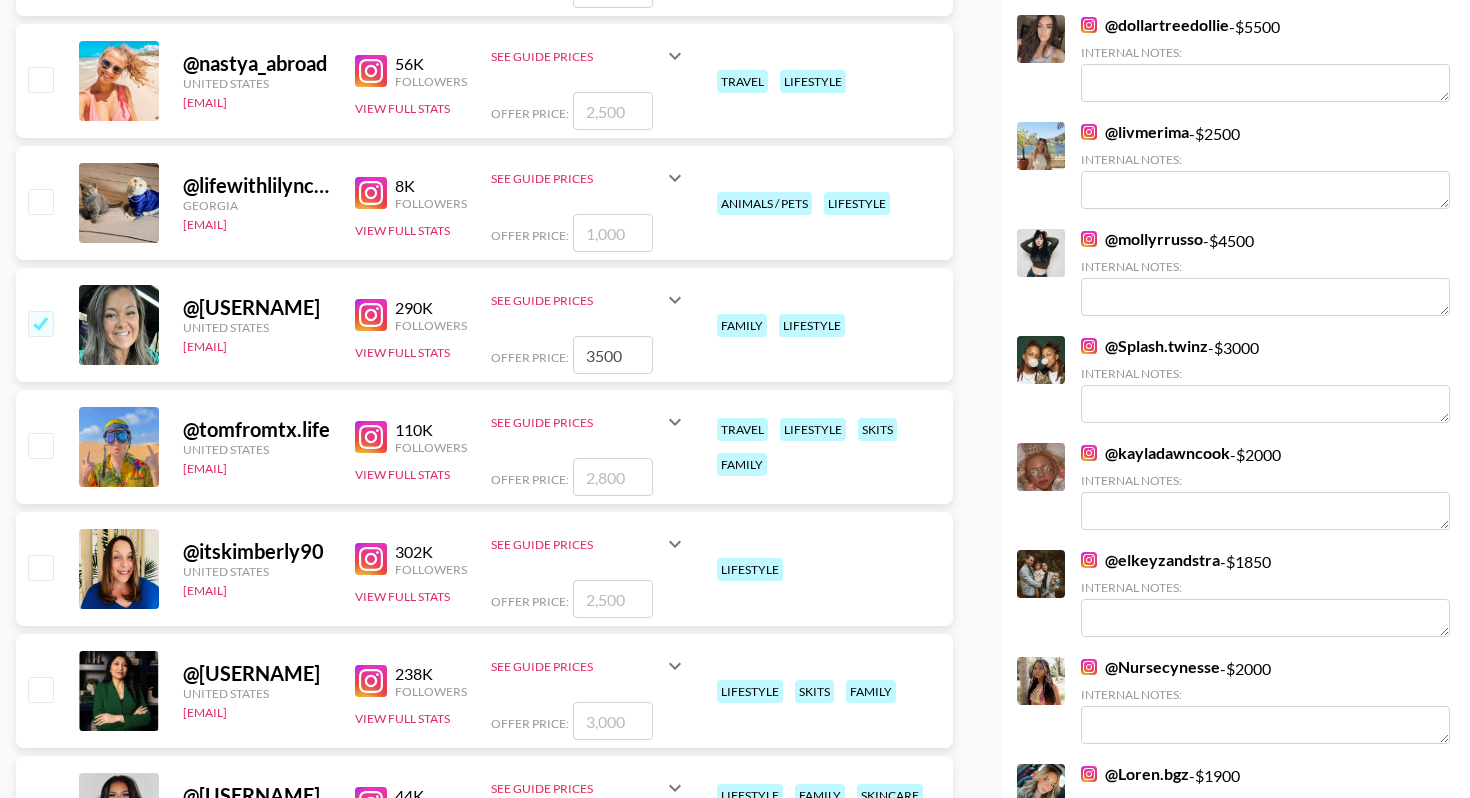 click on "3500" at bounding box center [613, 355] 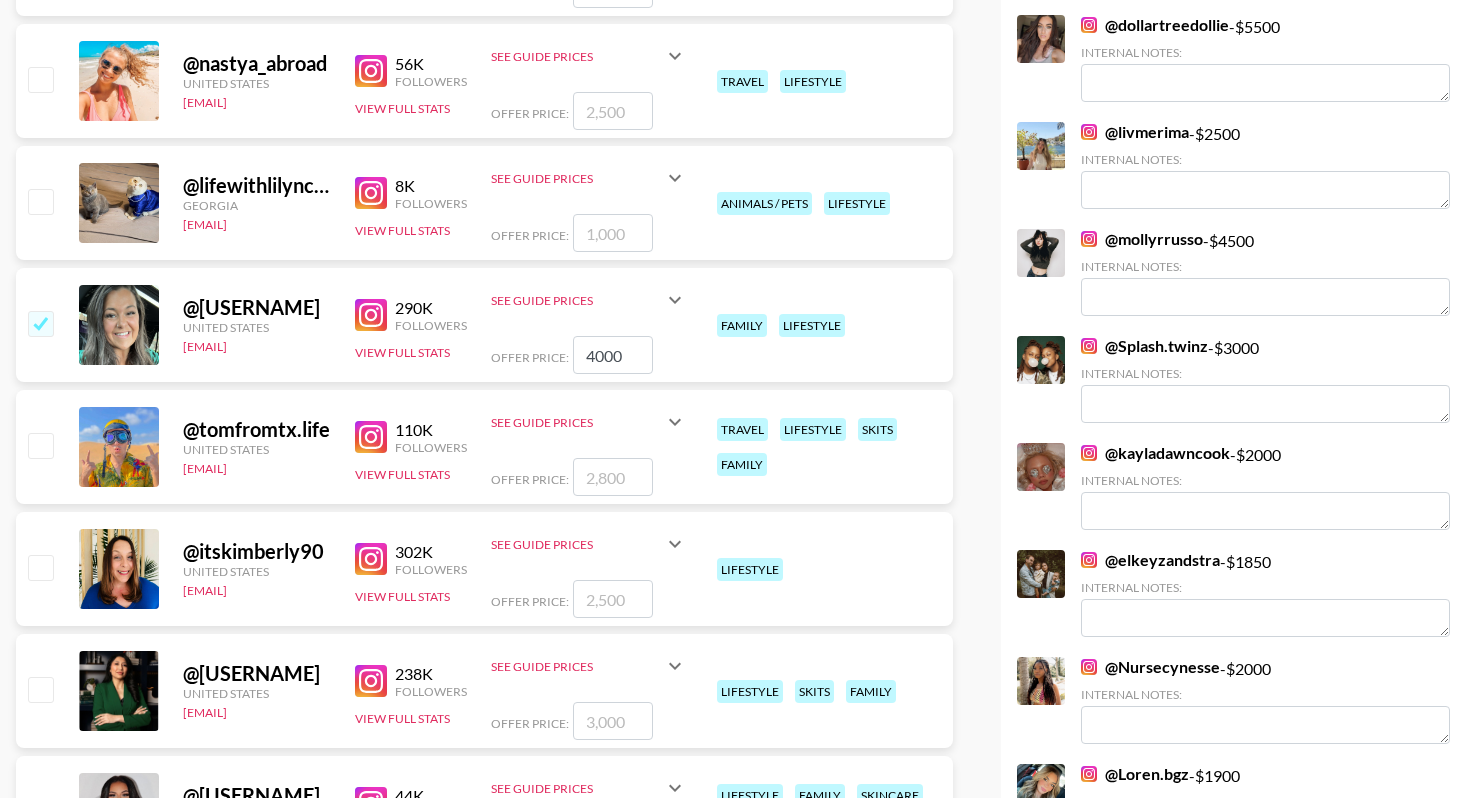 click on "4000" at bounding box center (613, 355) 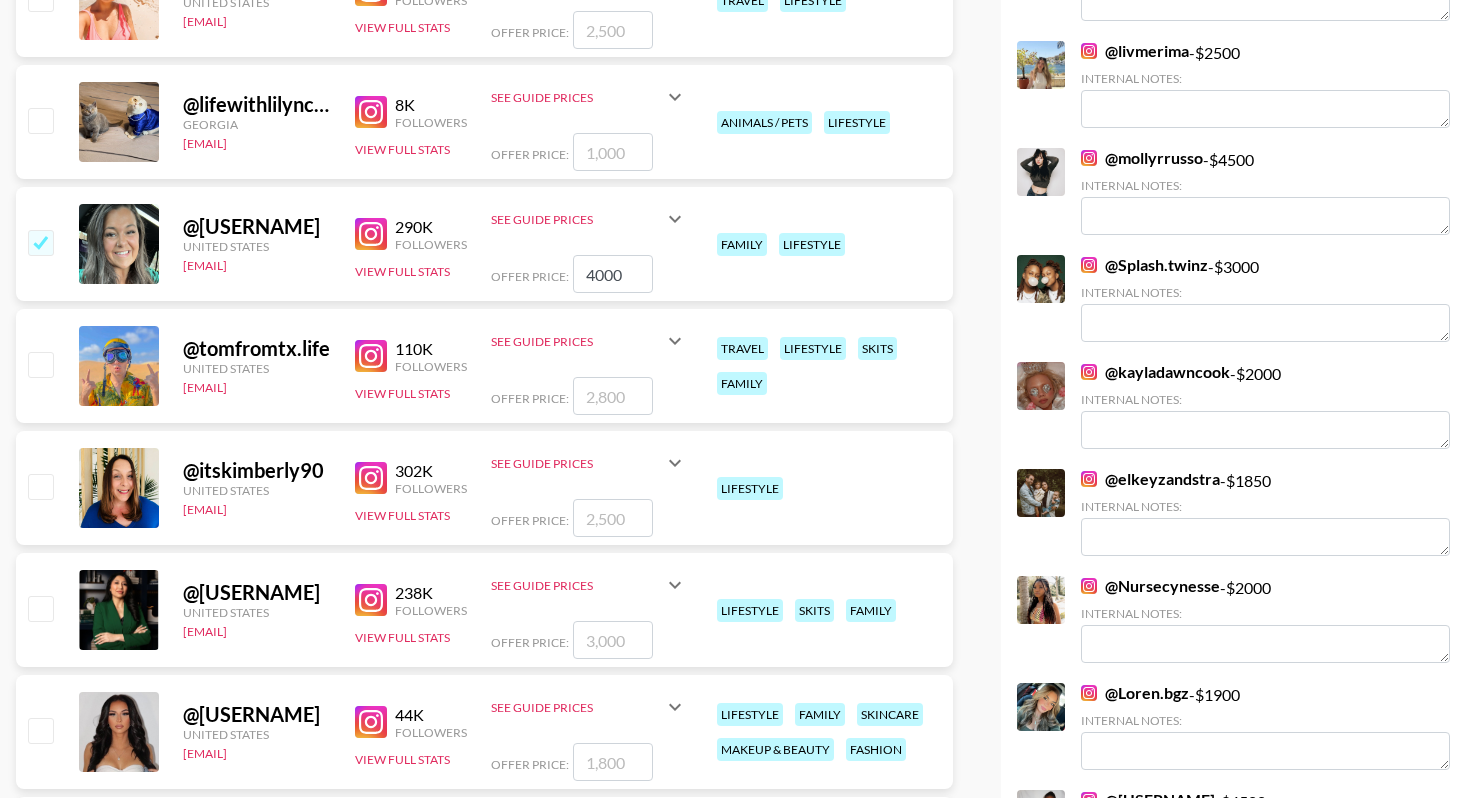 scroll, scrollTop: 4114, scrollLeft: 0, axis: vertical 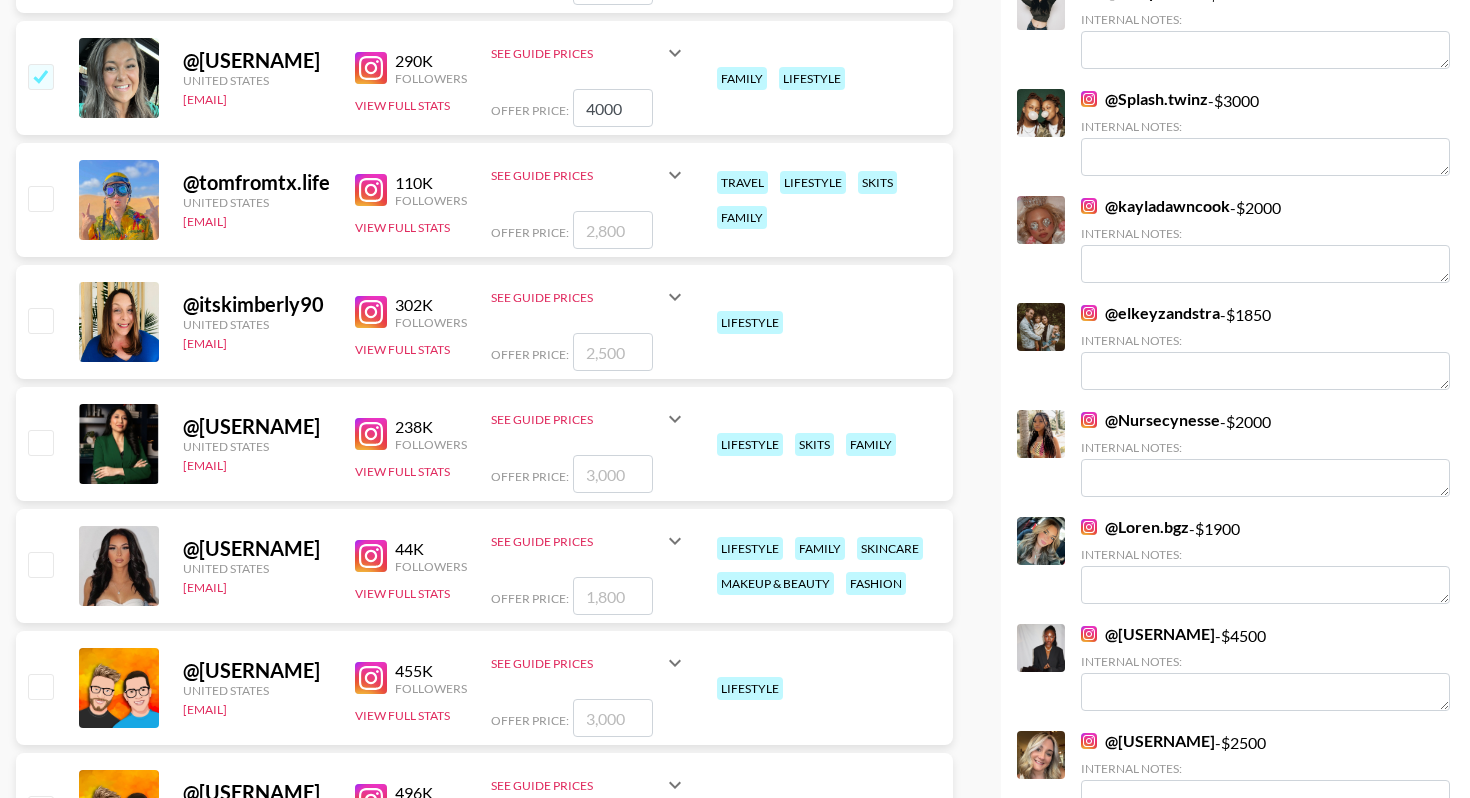 type on "4000" 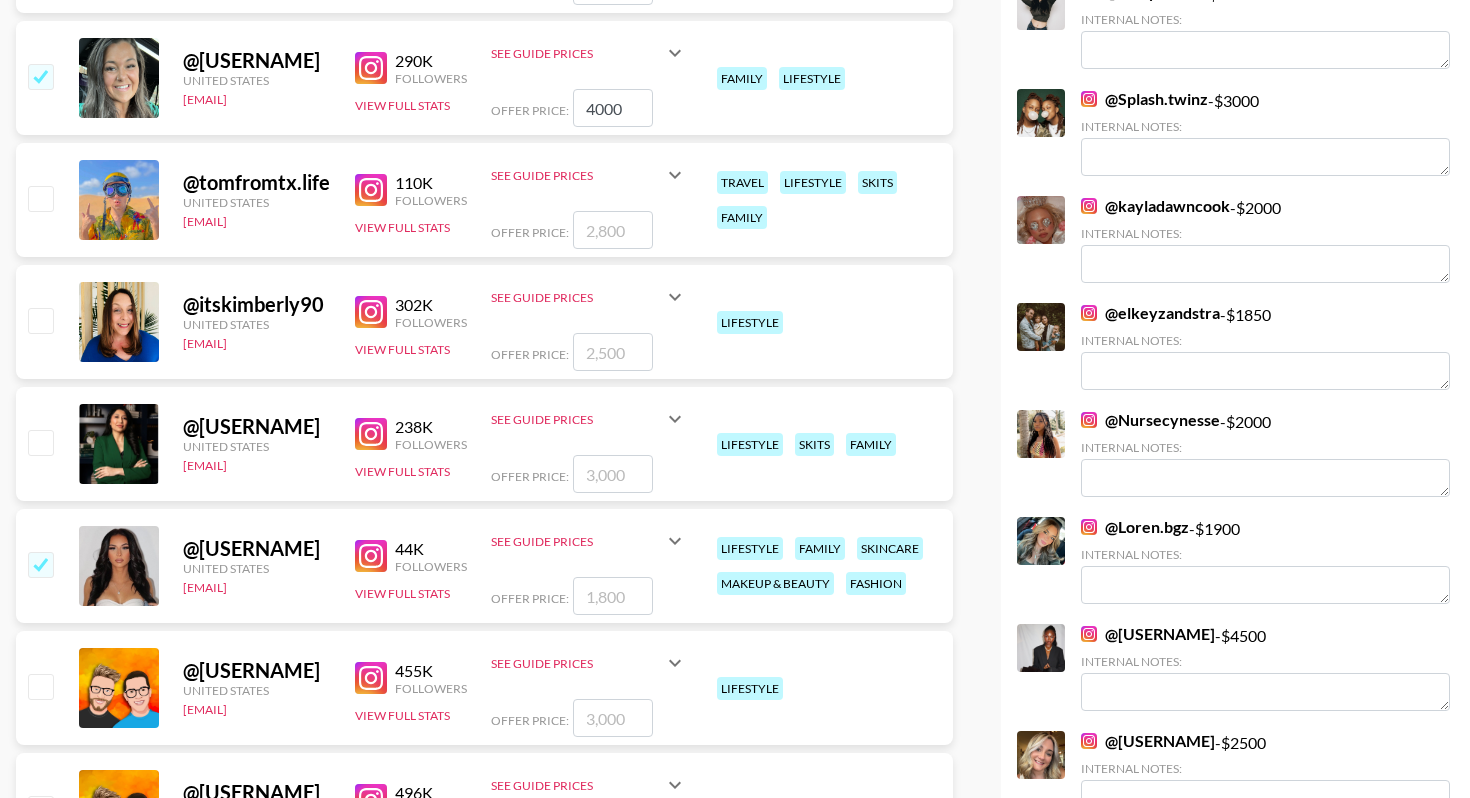 checkbox on "true" 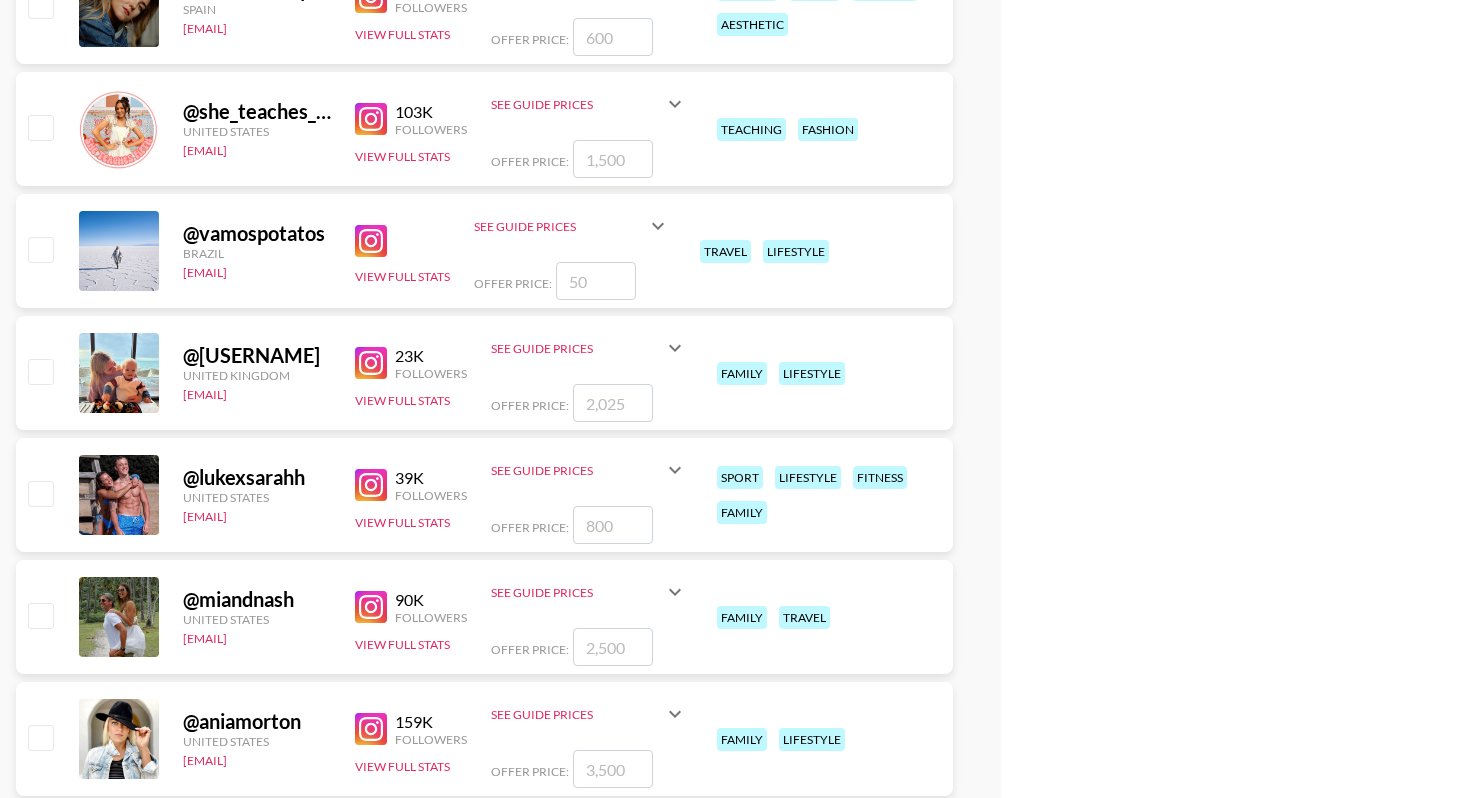 scroll, scrollTop: 6823, scrollLeft: 0, axis: vertical 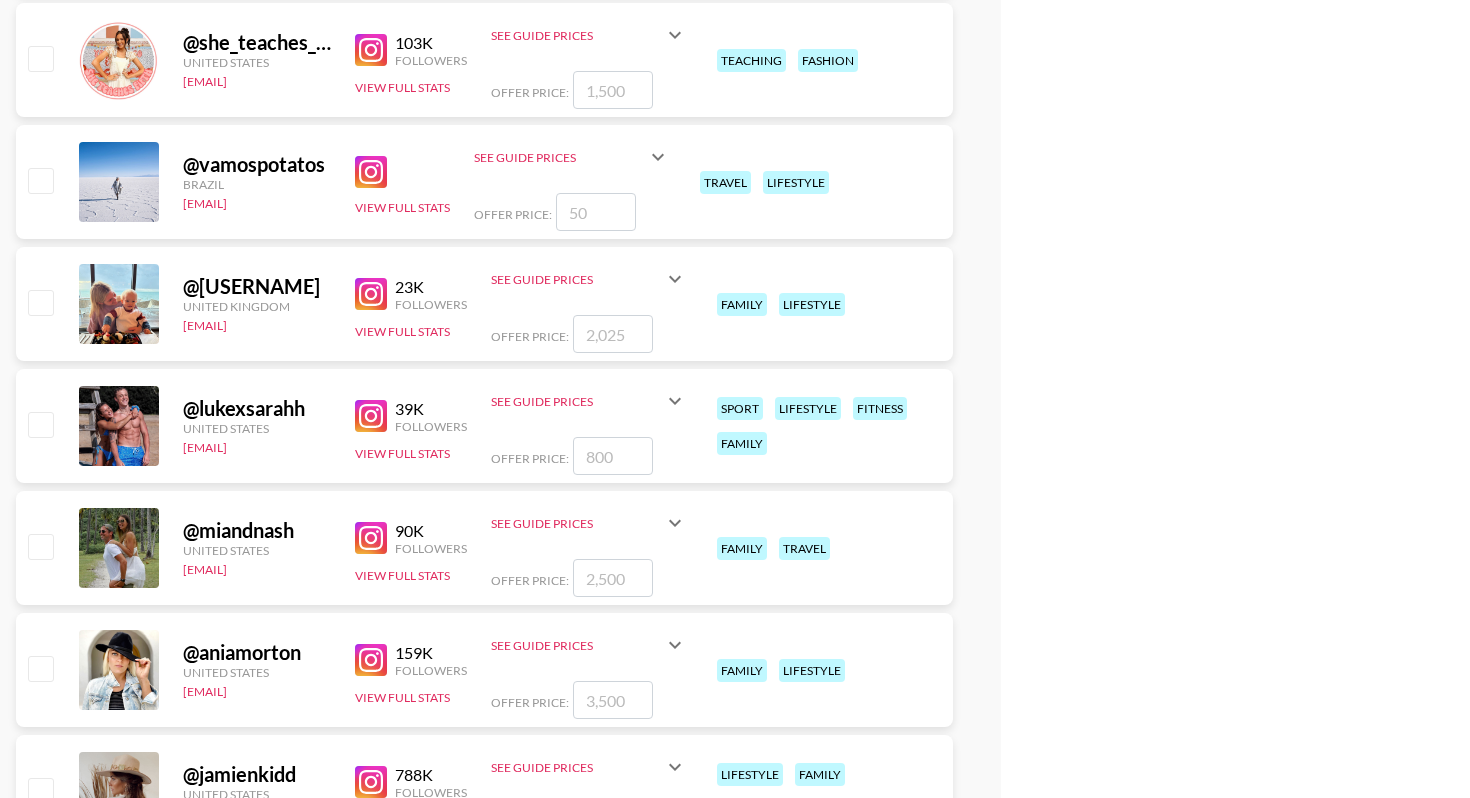 click at bounding box center [40, 546] 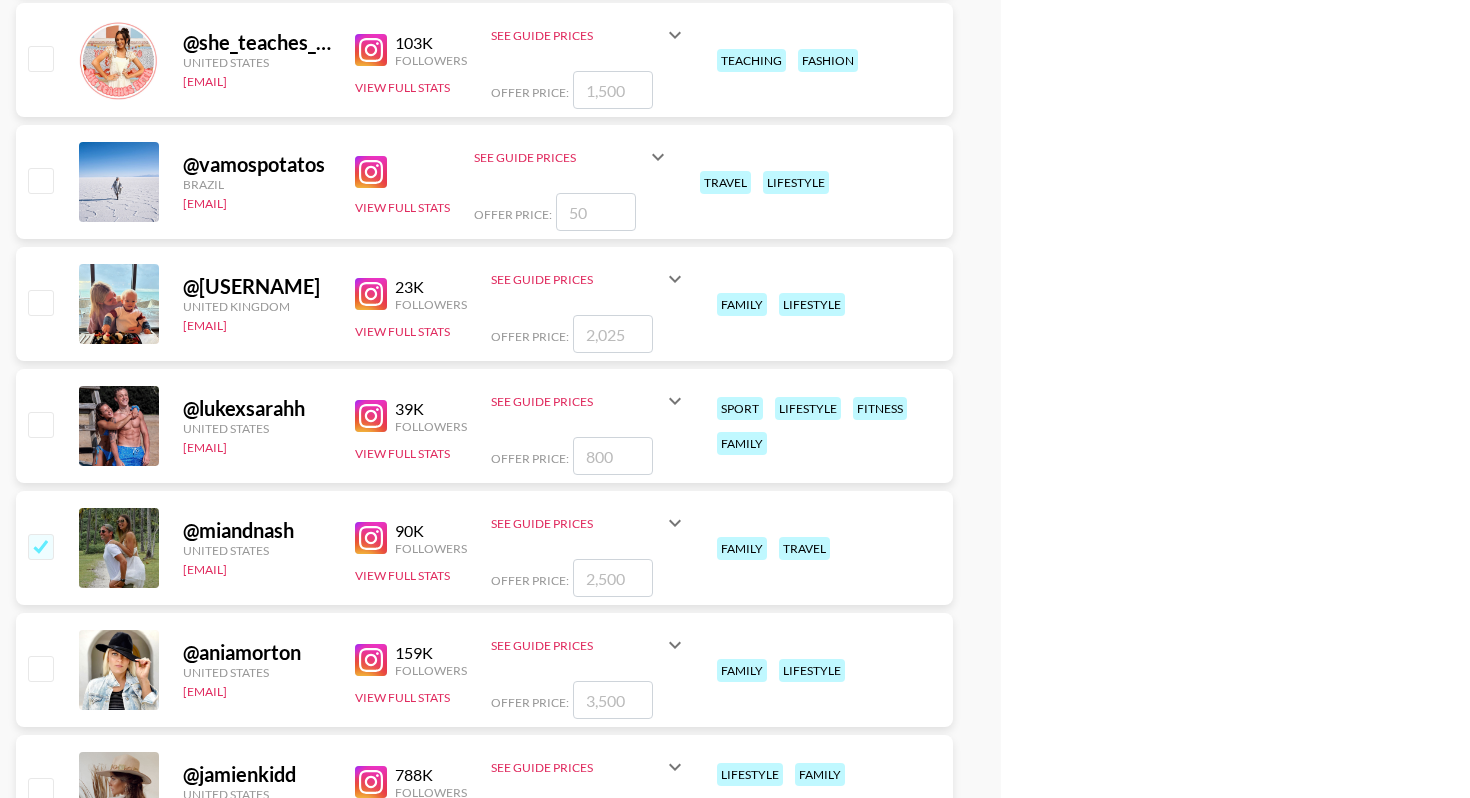 checkbox on "true" 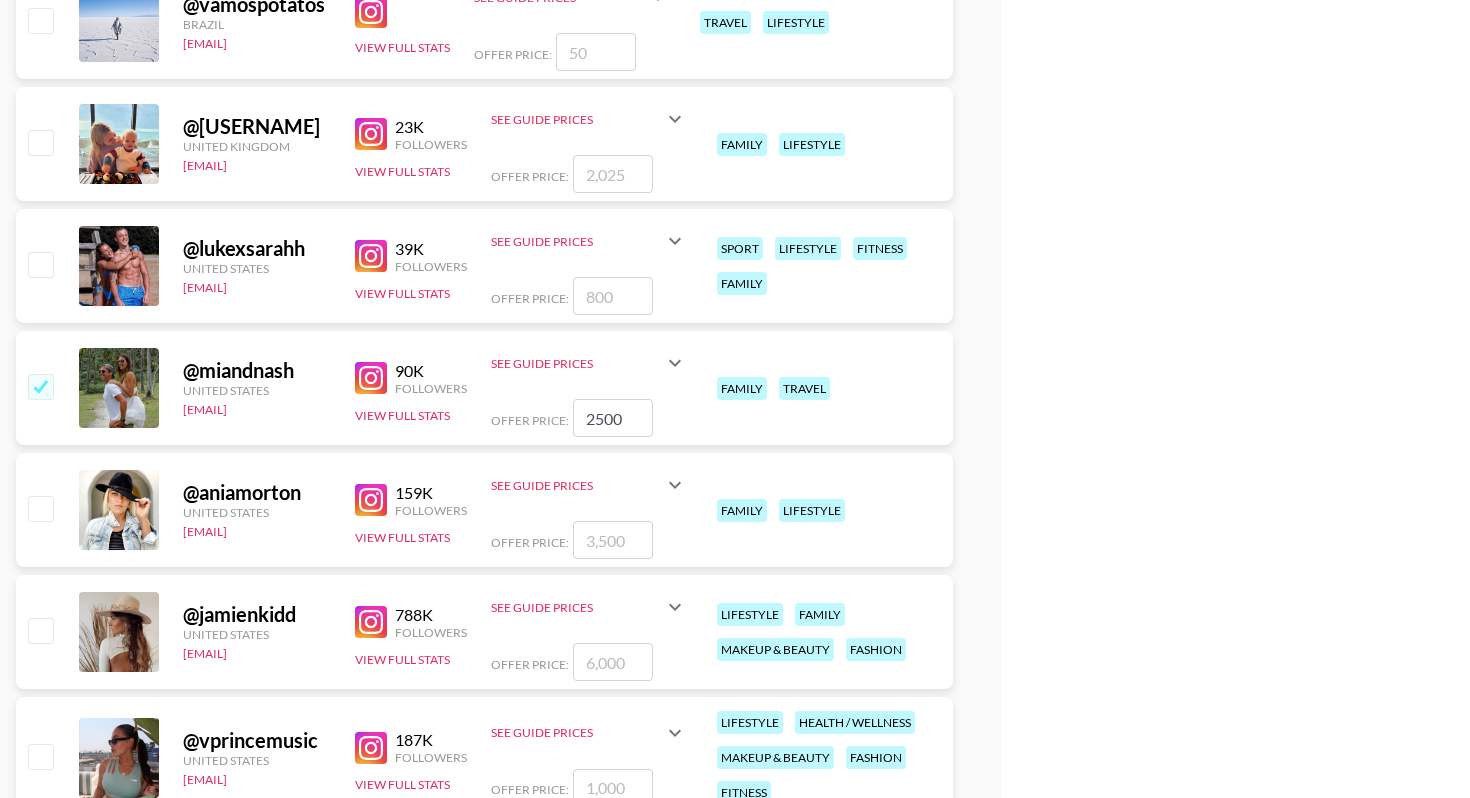click at bounding box center (40, 508) 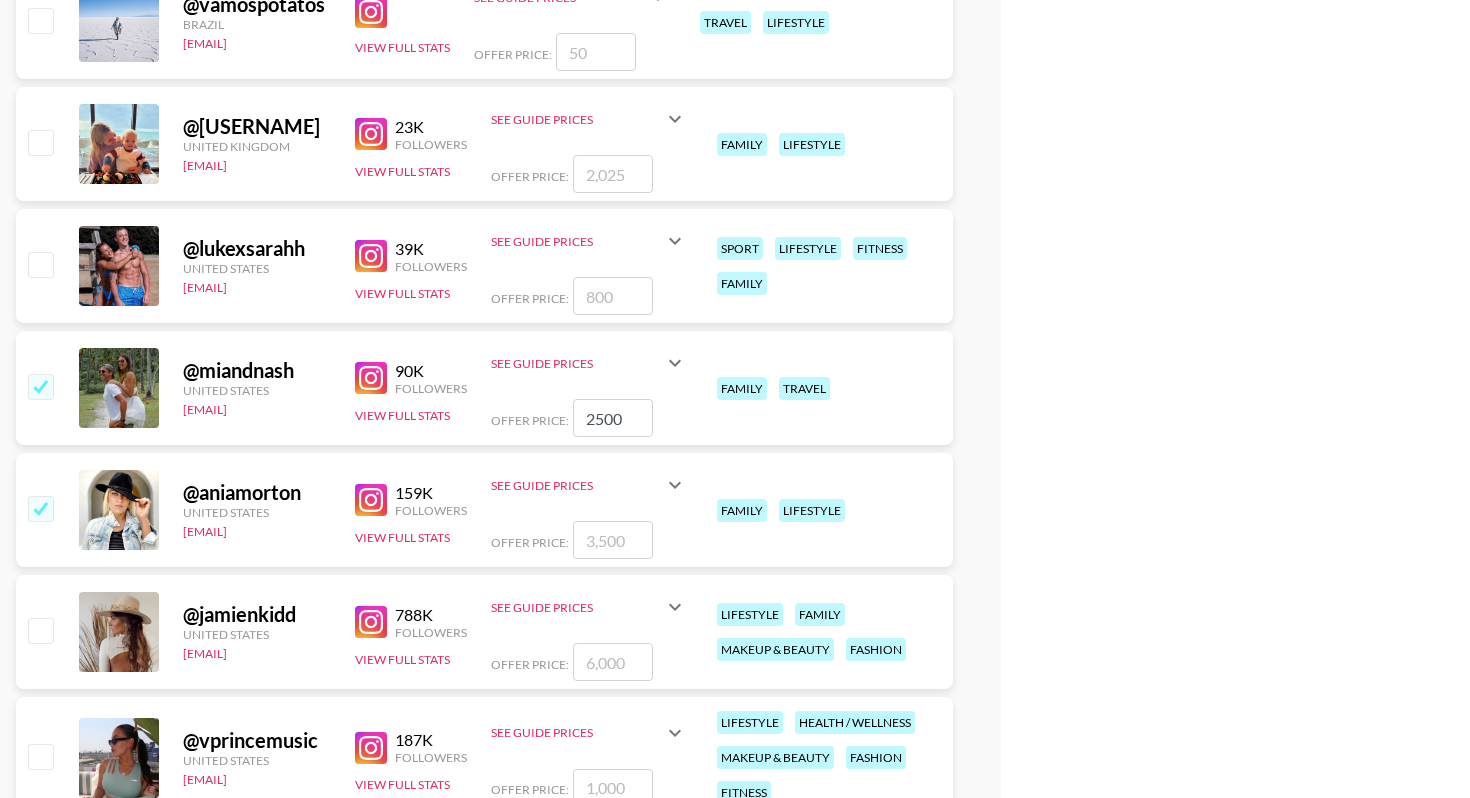 checkbox on "true" 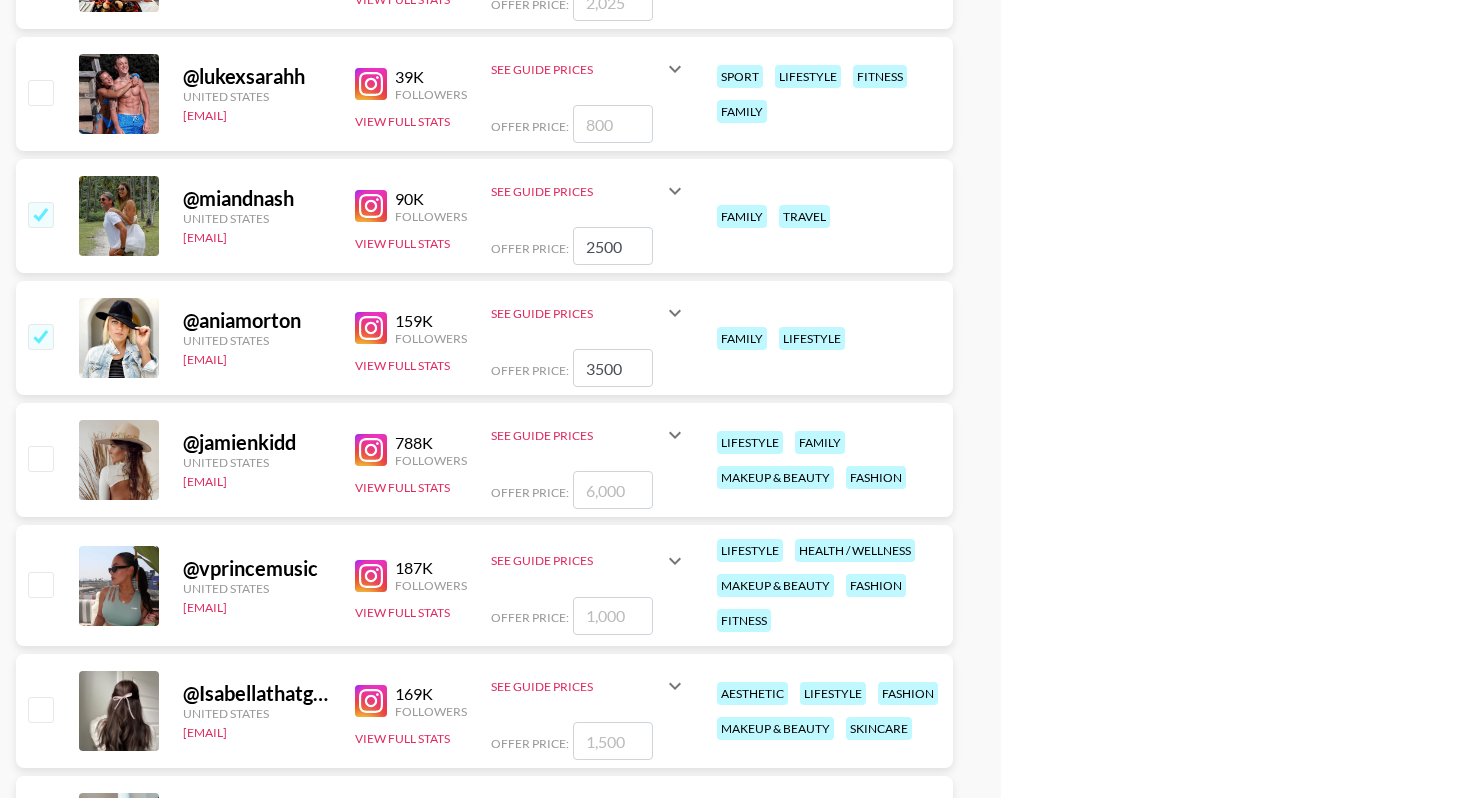 scroll, scrollTop: 7172, scrollLeft: 0, axis: vertical 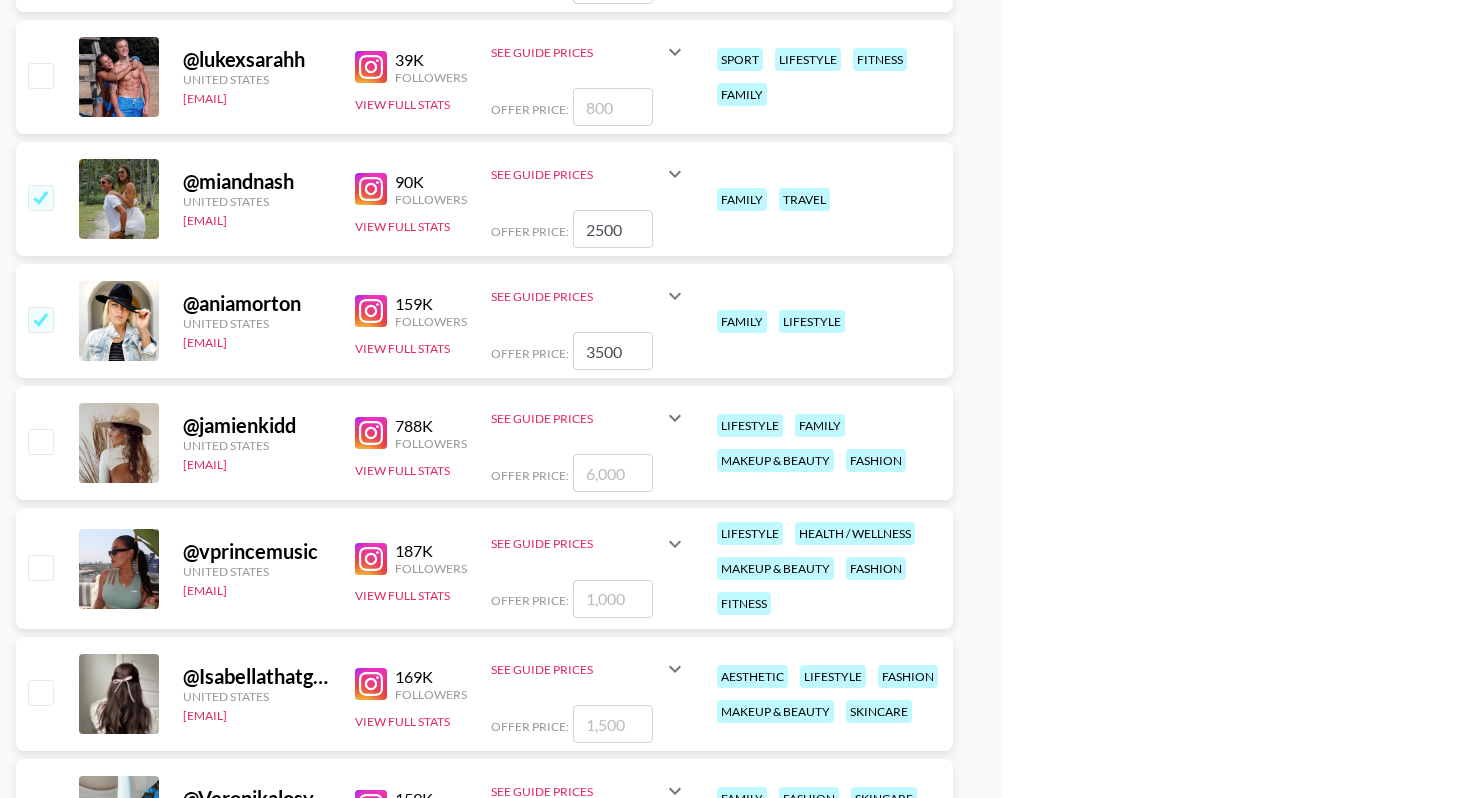 click at bounding box center [40, 441] 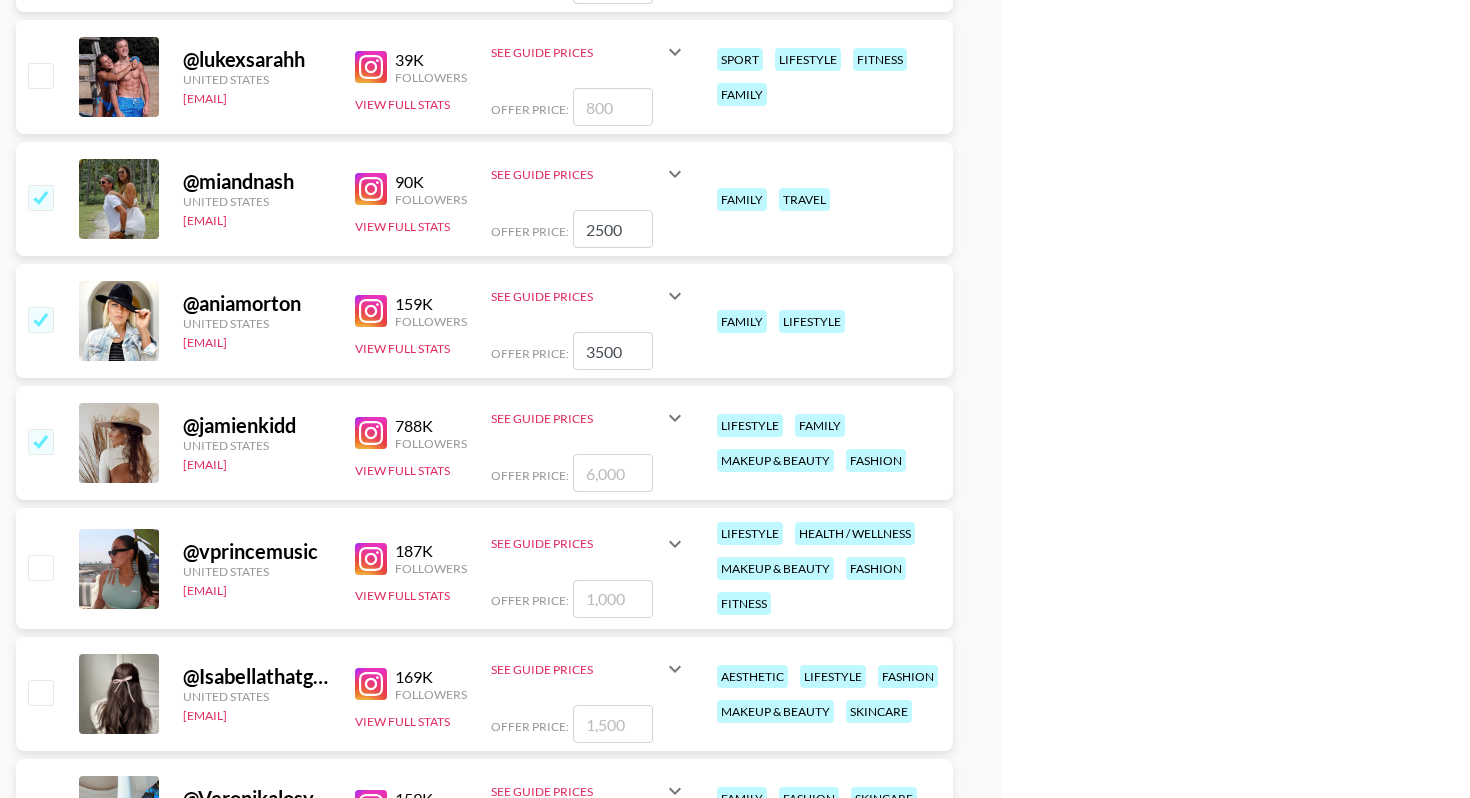 checkbox on "true" 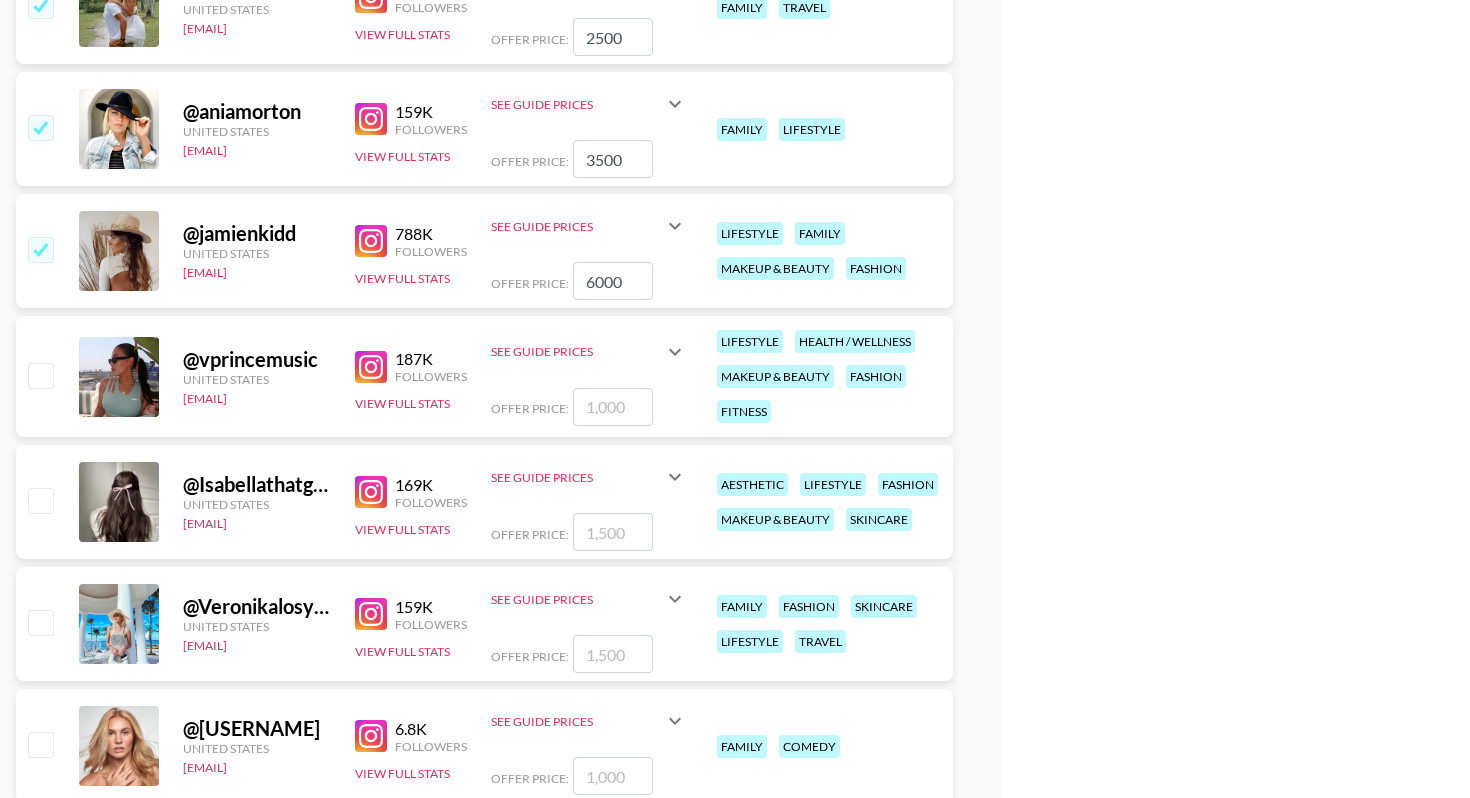 scroll, scrollTop: 7393, scrollLeft: 0, axis: vertical 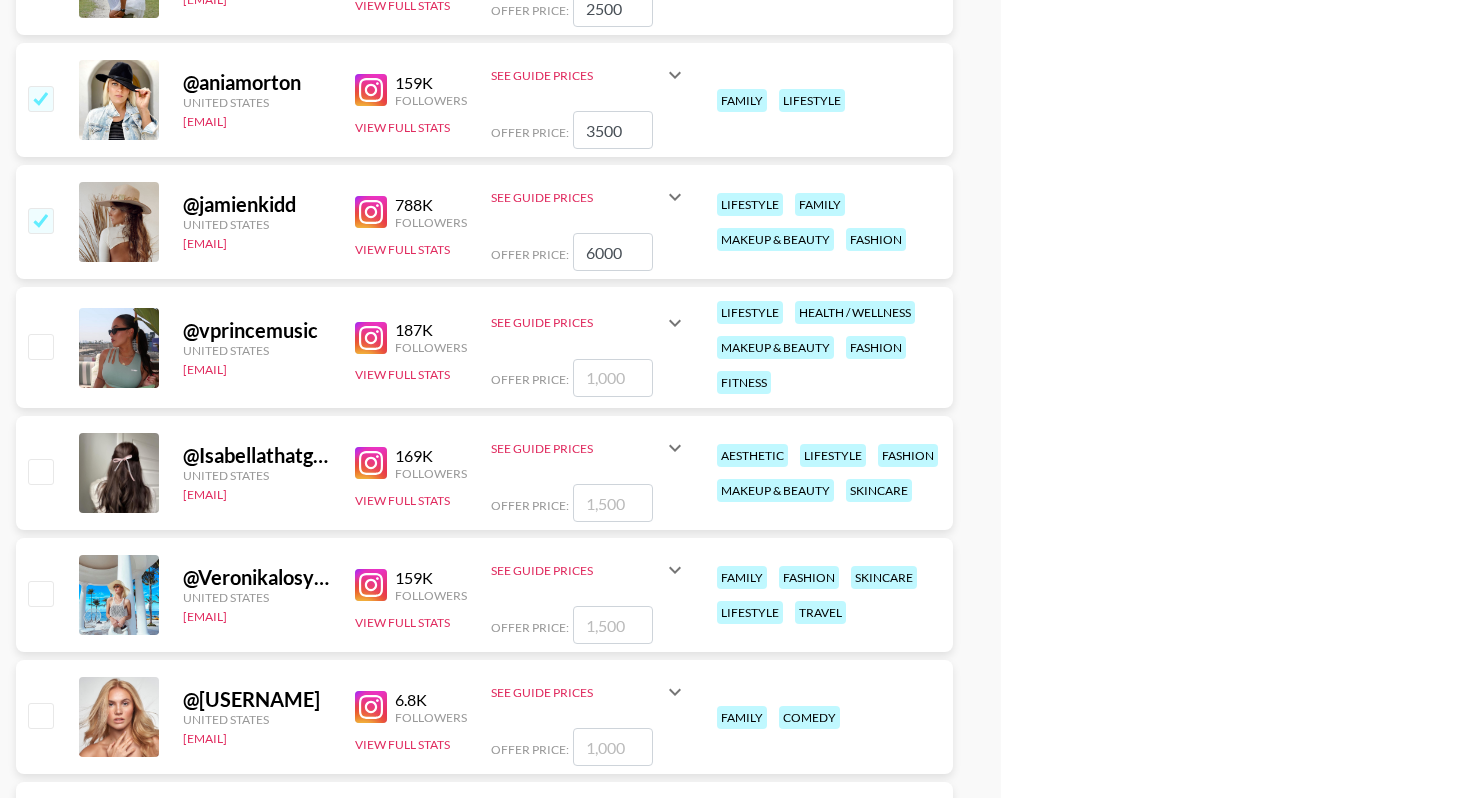 click at bounding box center [40, 593] 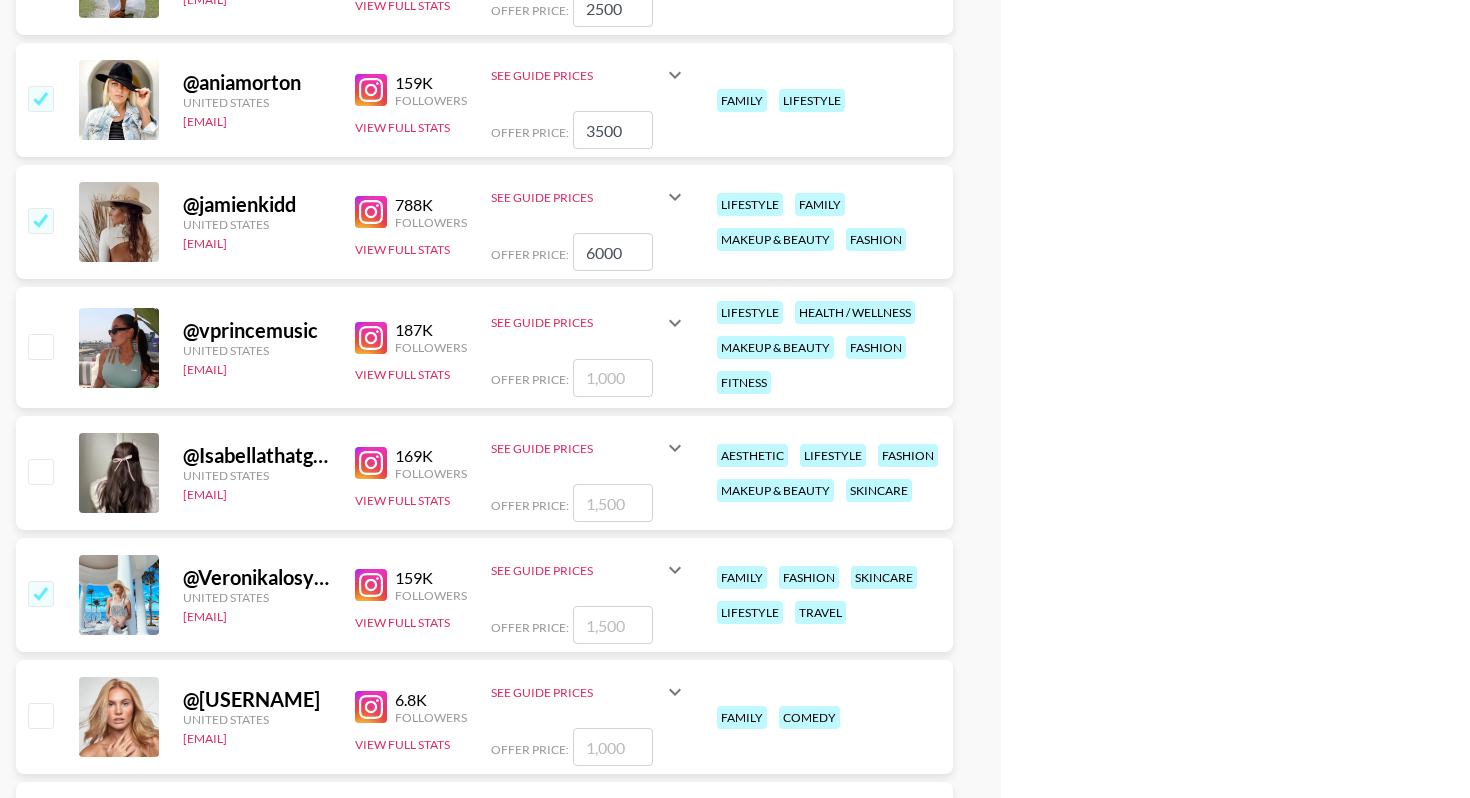 checkbox on "true" 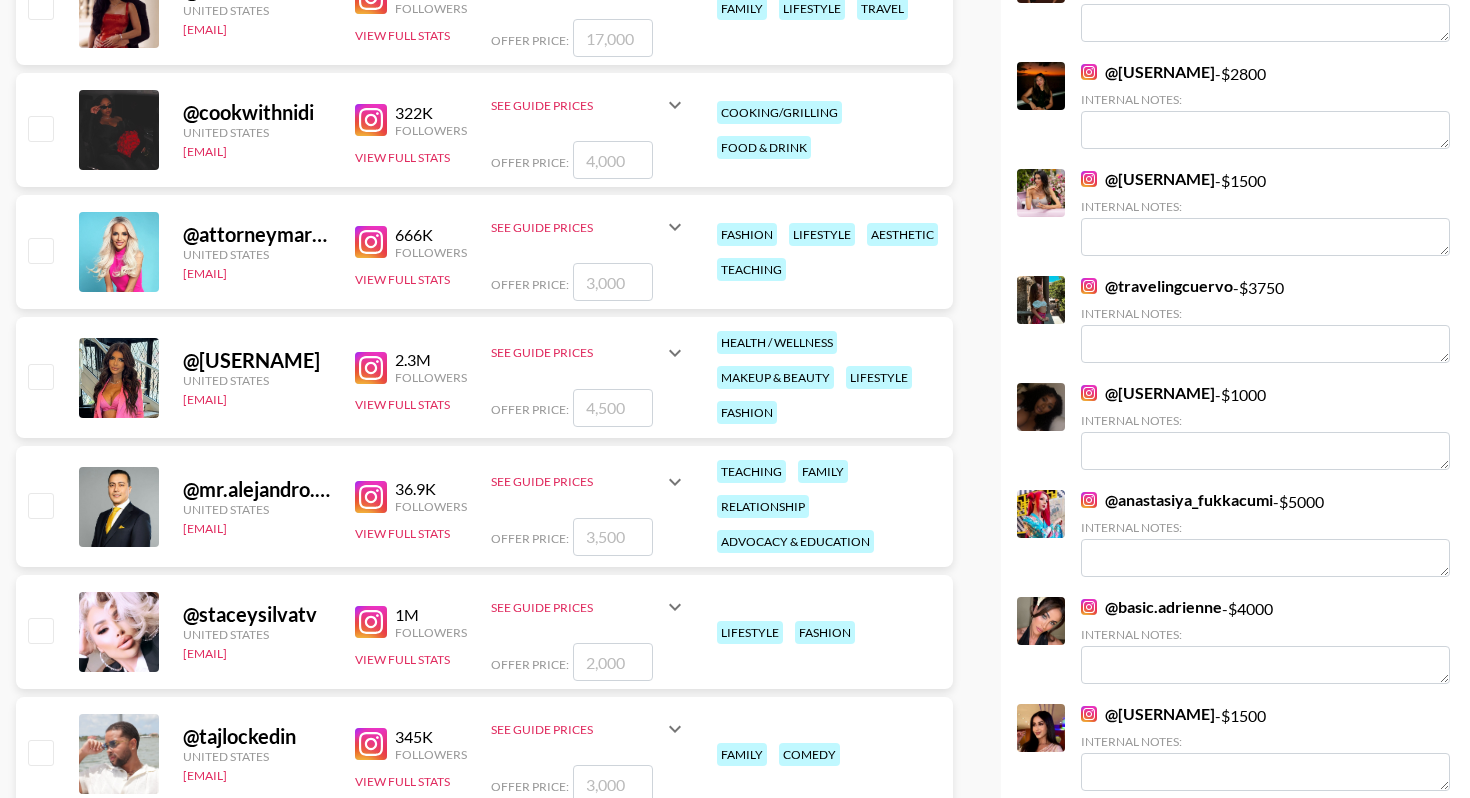 scroll, scrollTop: 0, scrollLeft: 0, axis: both 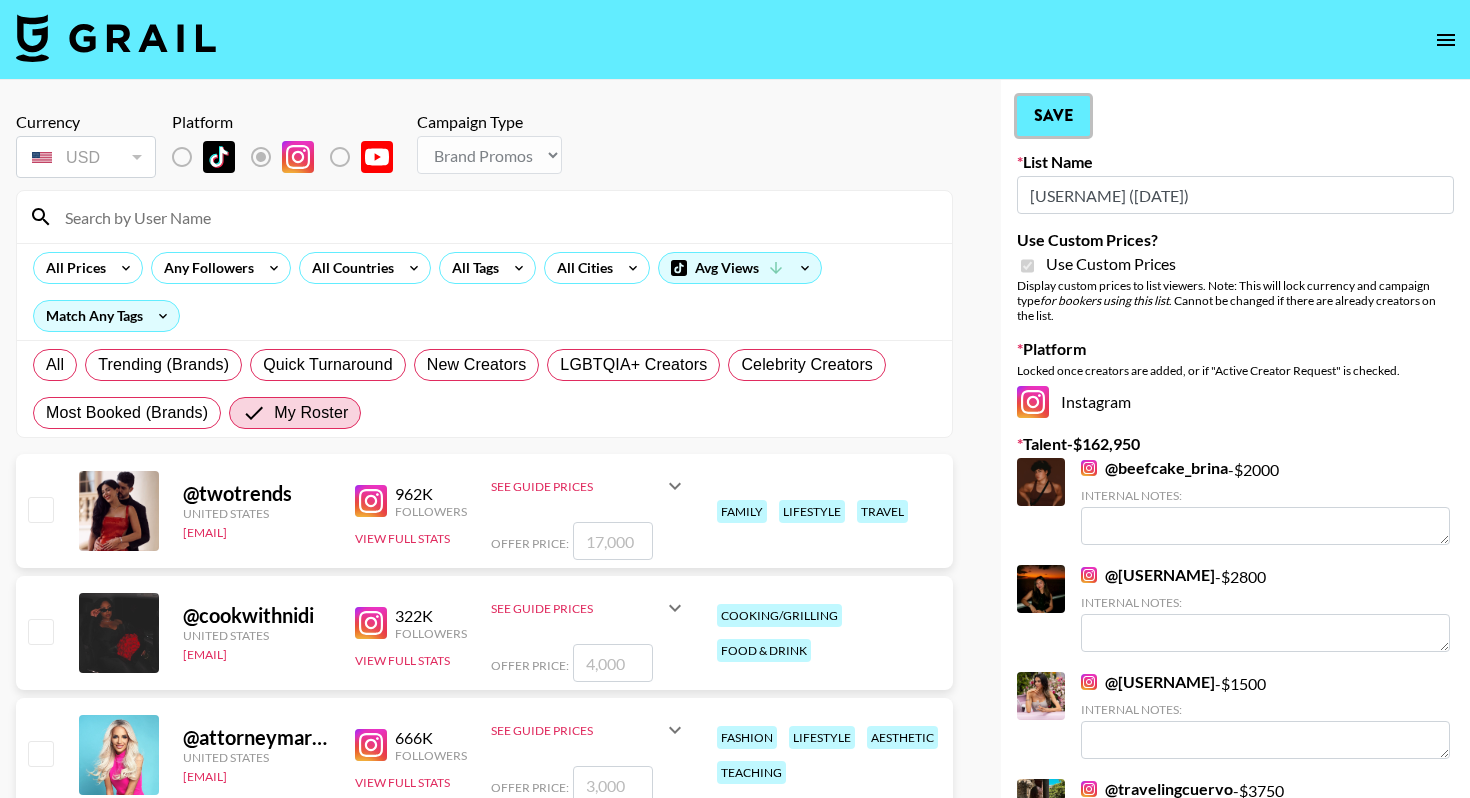 click on "Save" at bounding box center [1053, 116] 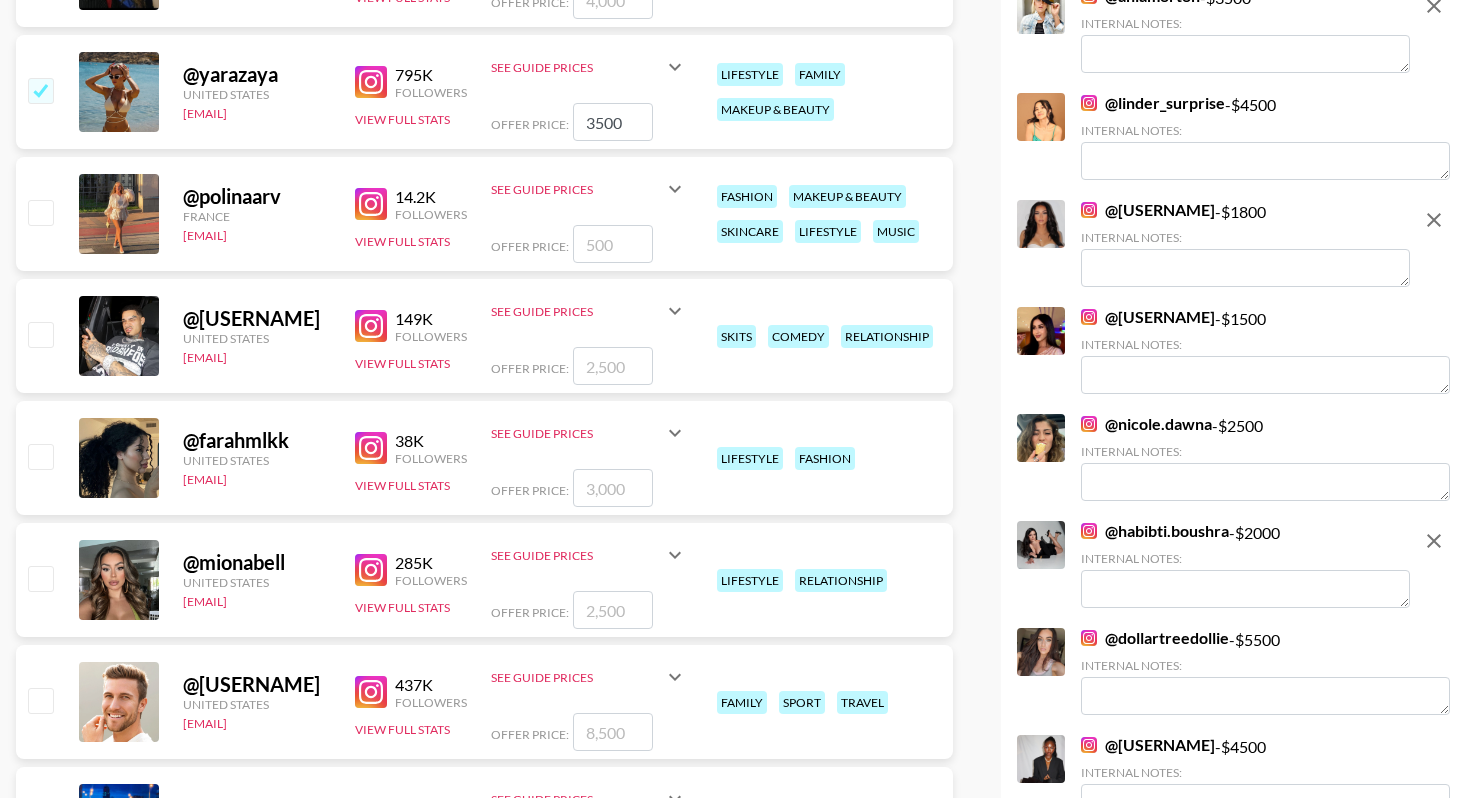 scroll, scrollTop: 2171, scrollLeft: 0, axis: vertical 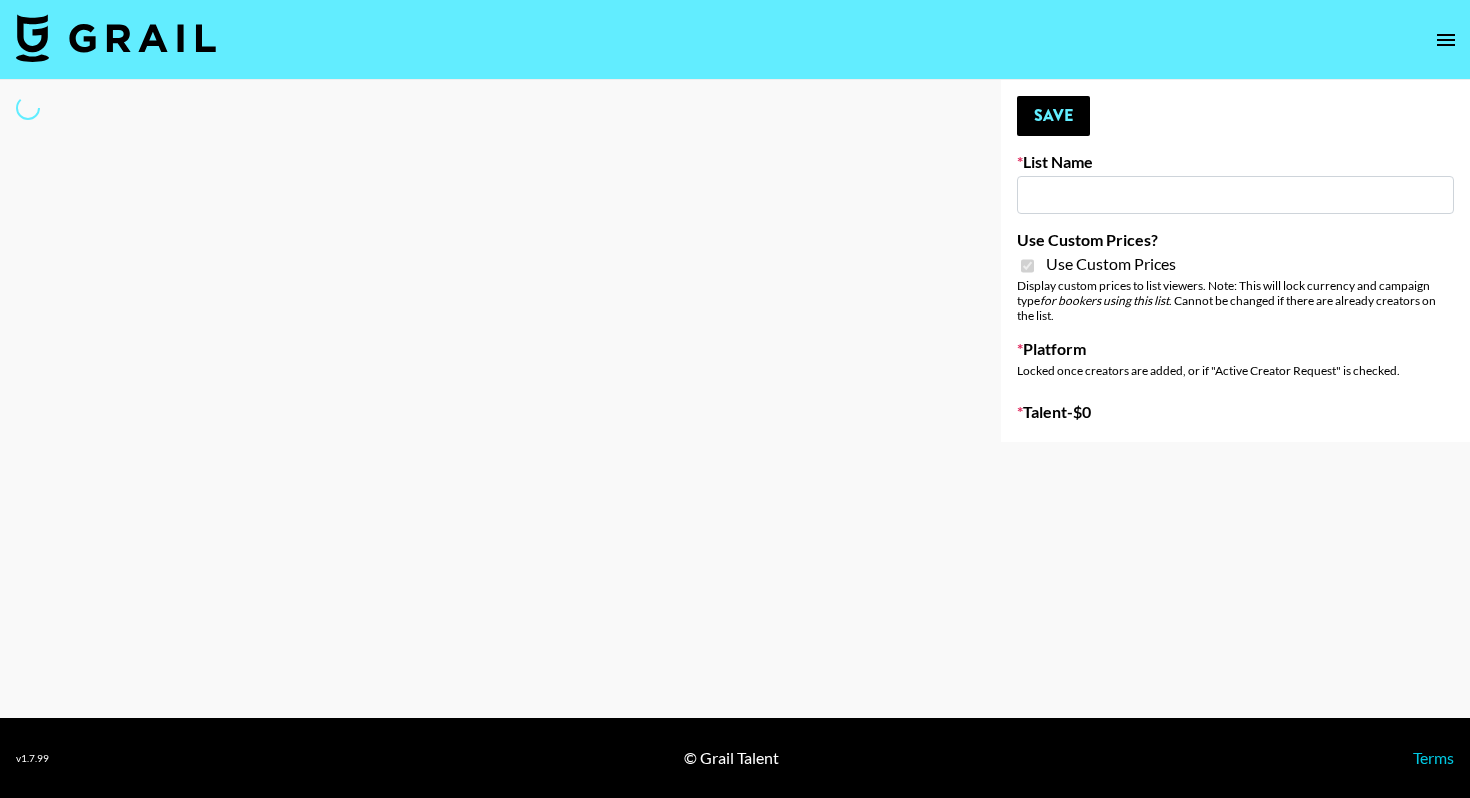 type on "Lip Liner Stain (8th Aug)" 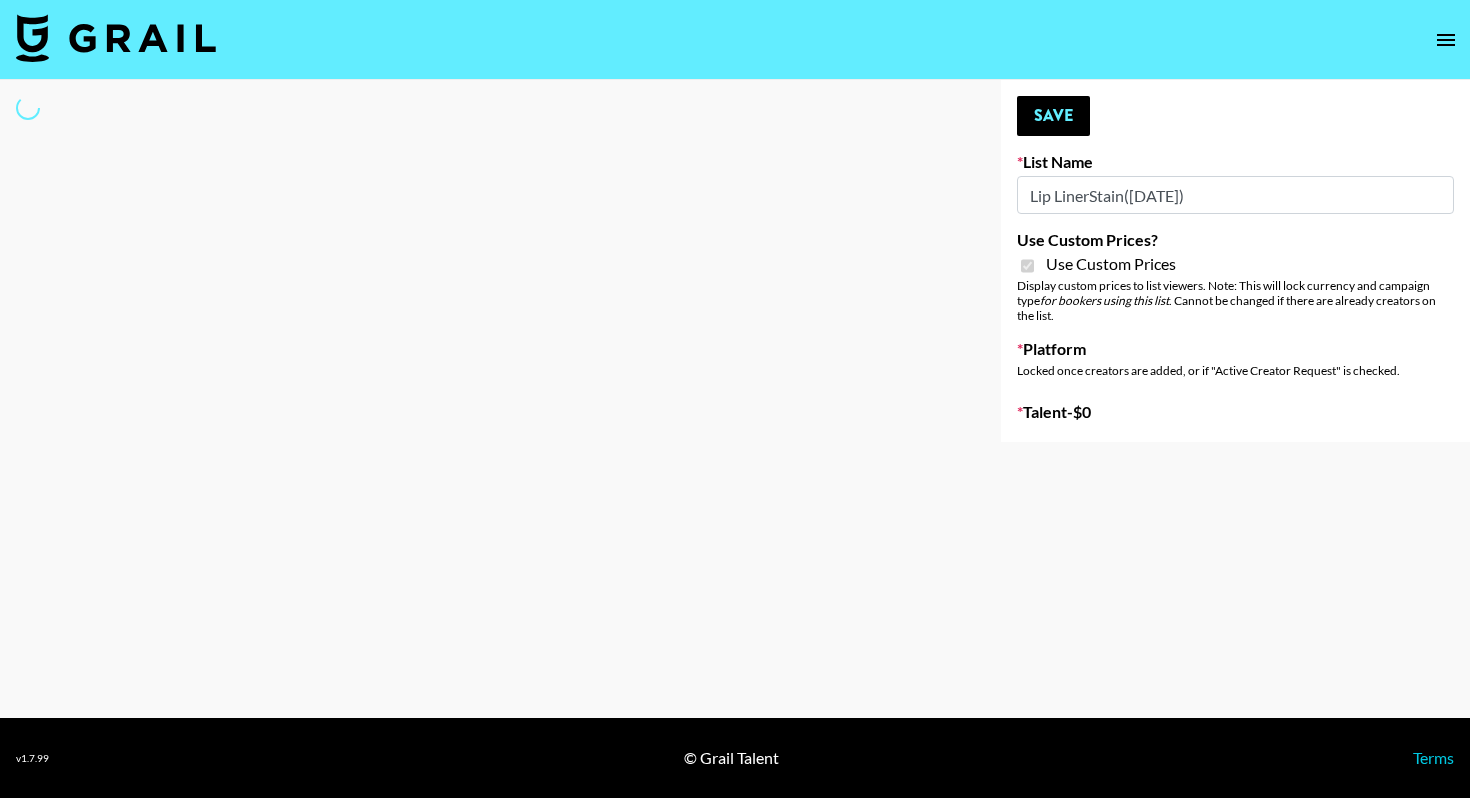 select on "Brand" 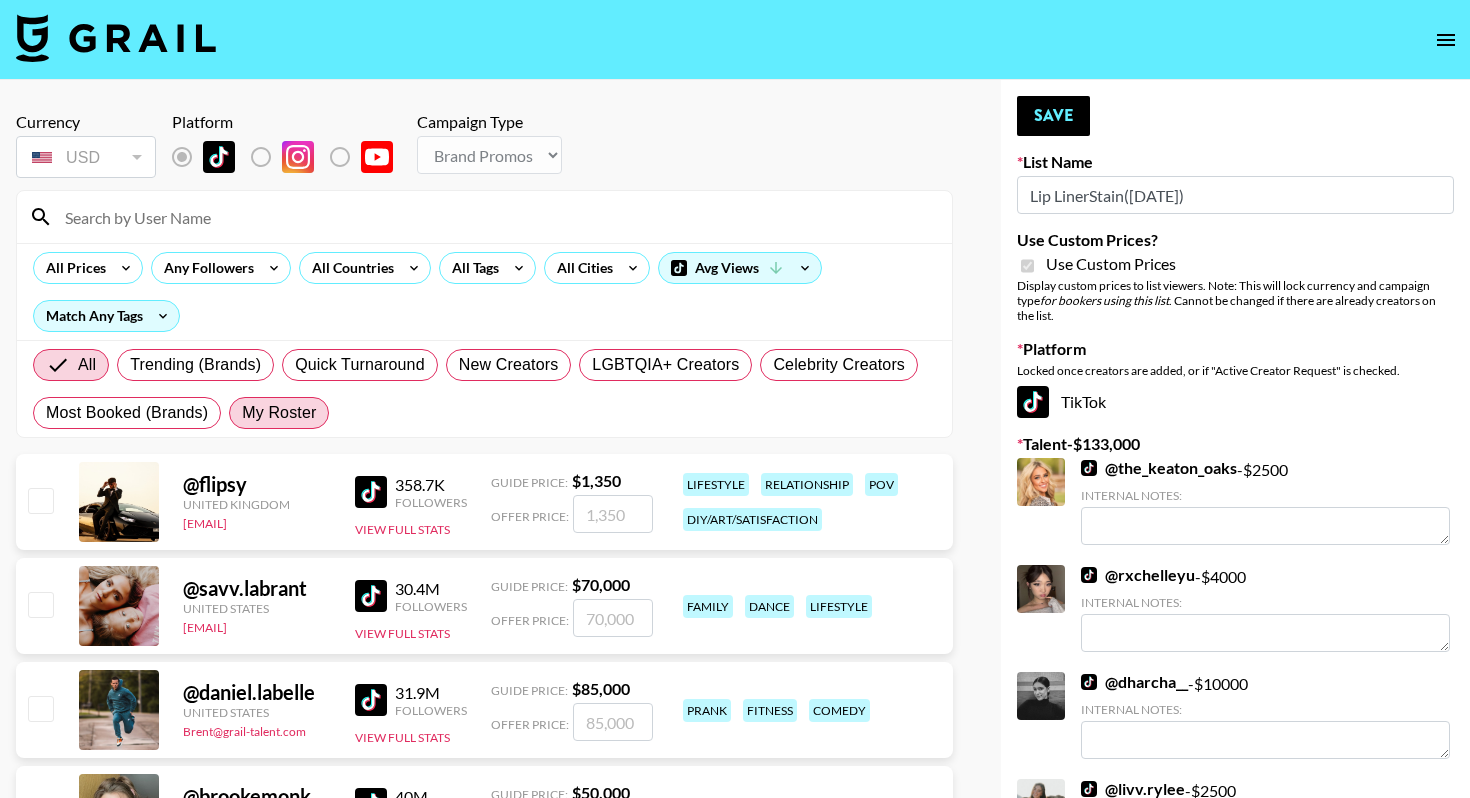 click on "My Roster" at bounding box center (279, 413) 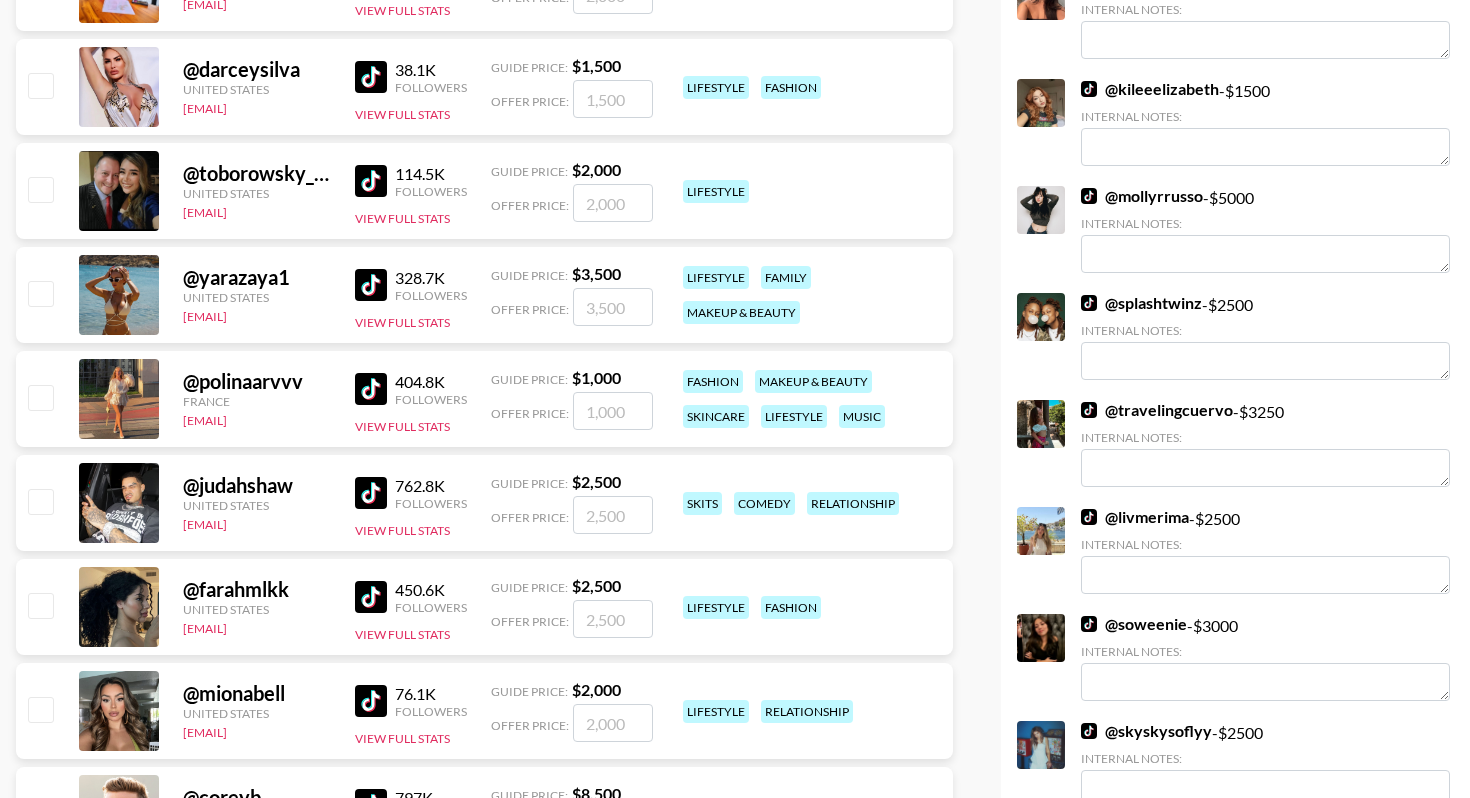 scroll, scrollTop: 1666, scrollLeft: 0, axis: vertical 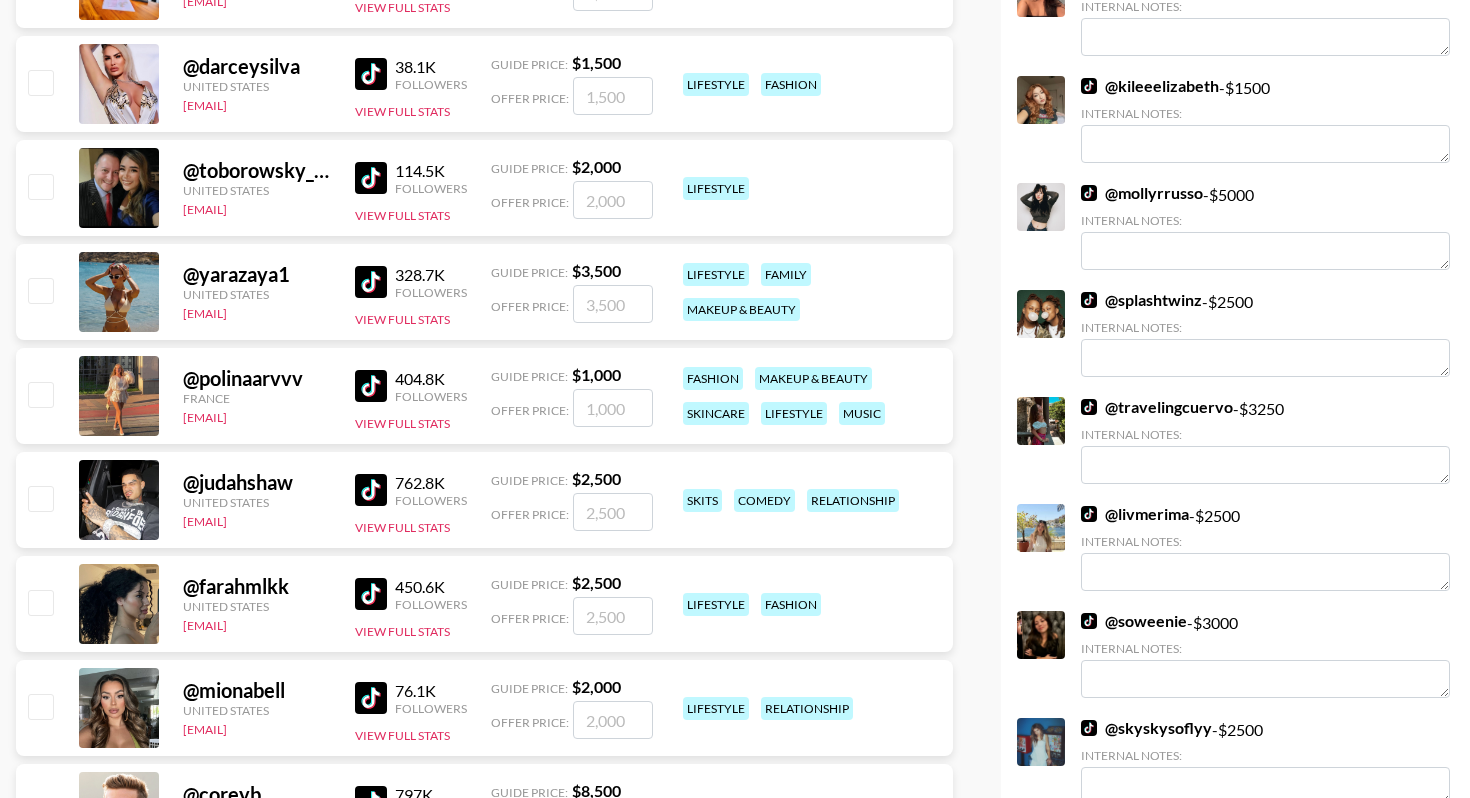 click at bounding box center (40, 290) 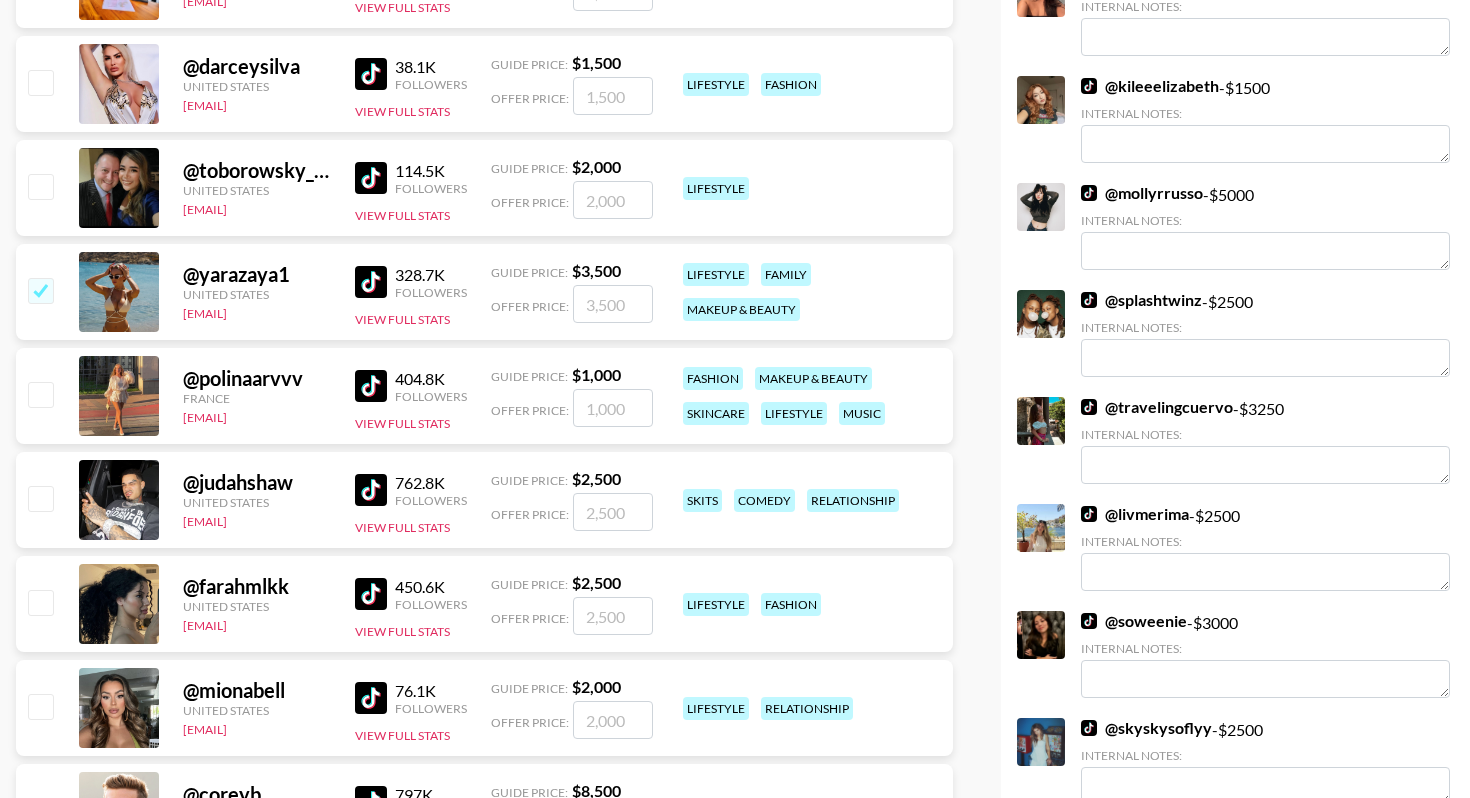 checkbox on "true" 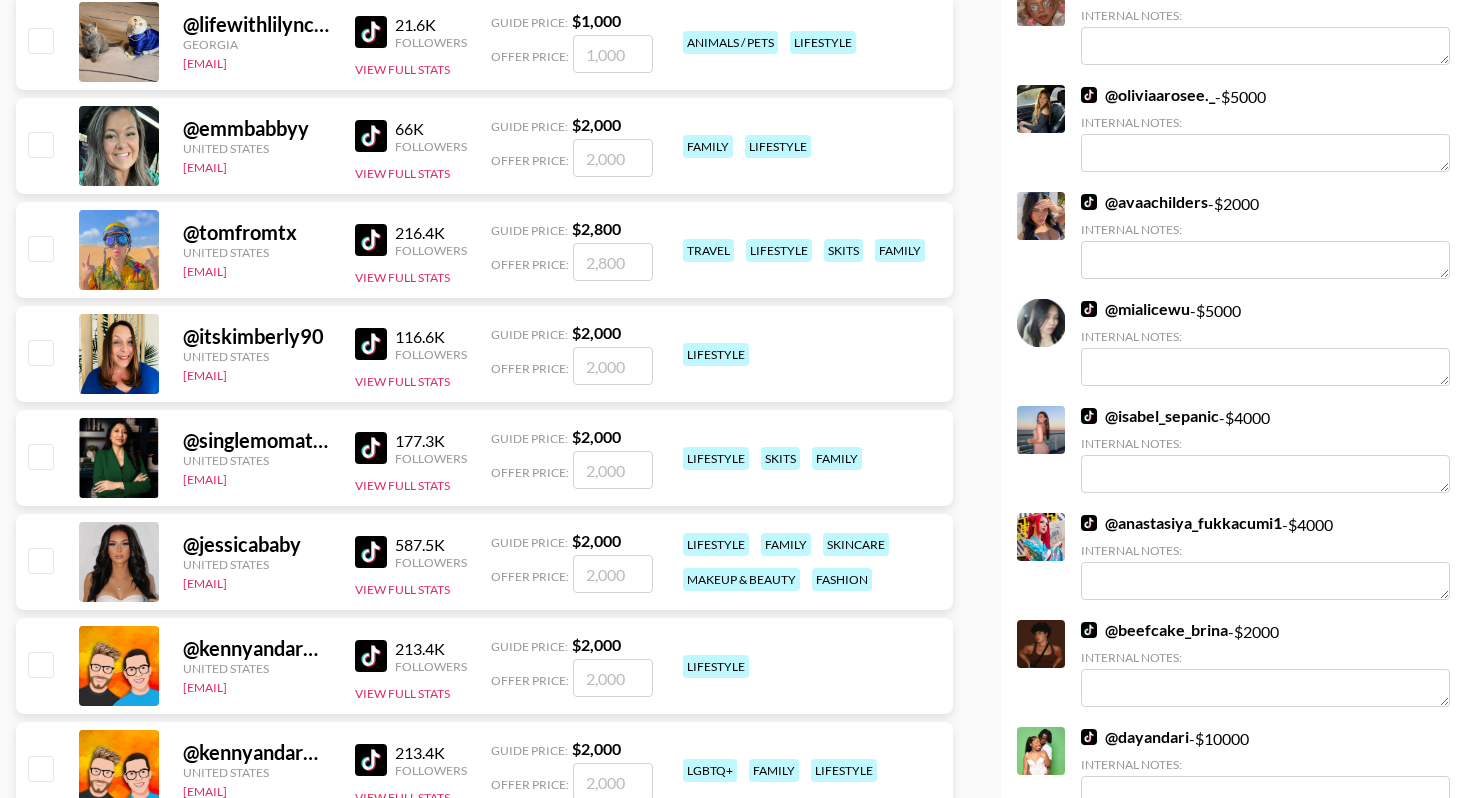 scroll, scrollTop: 3554, scrollLeft: 0, axis: vertical 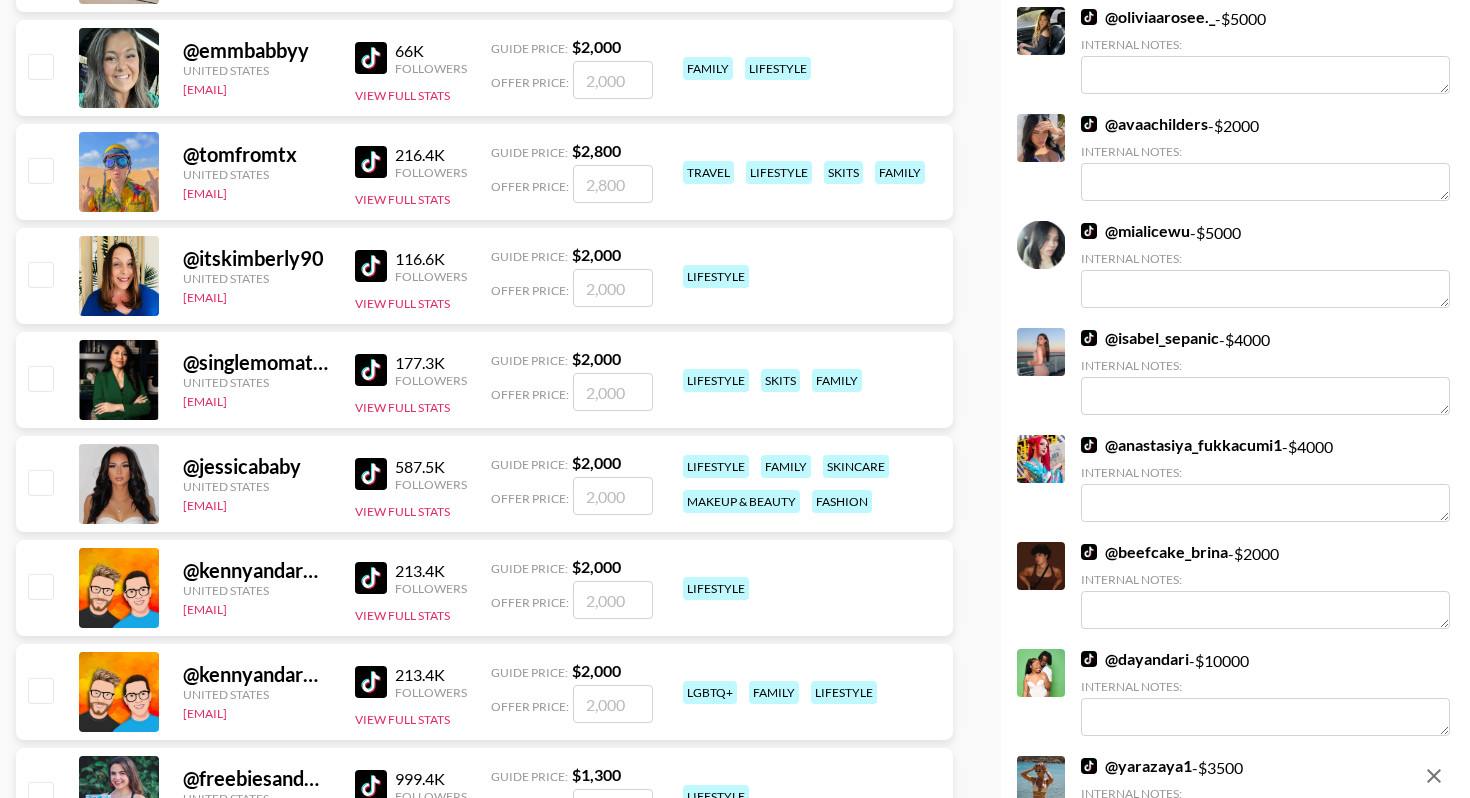 click at bounding box center [40, 482] 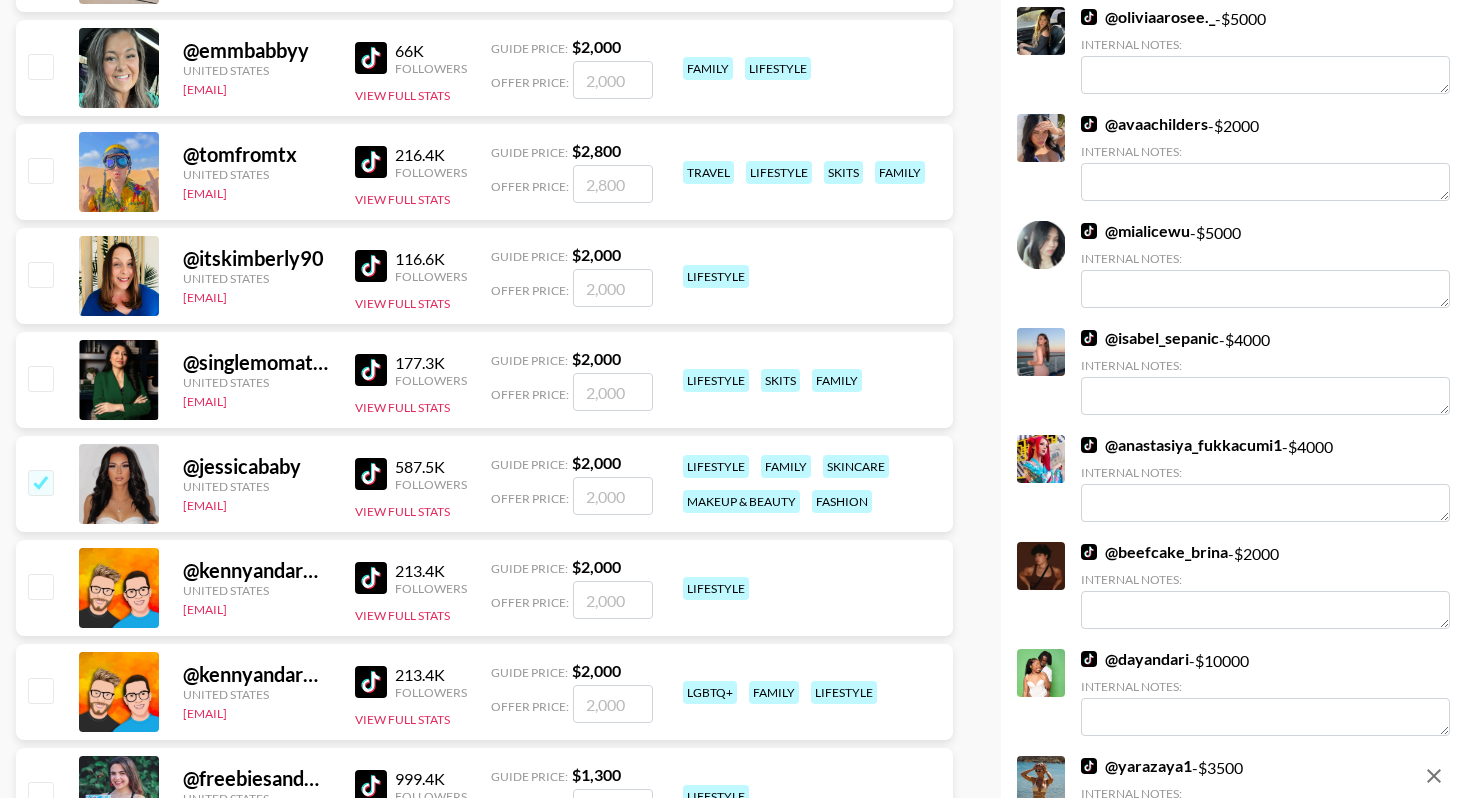 checkbox on "true" 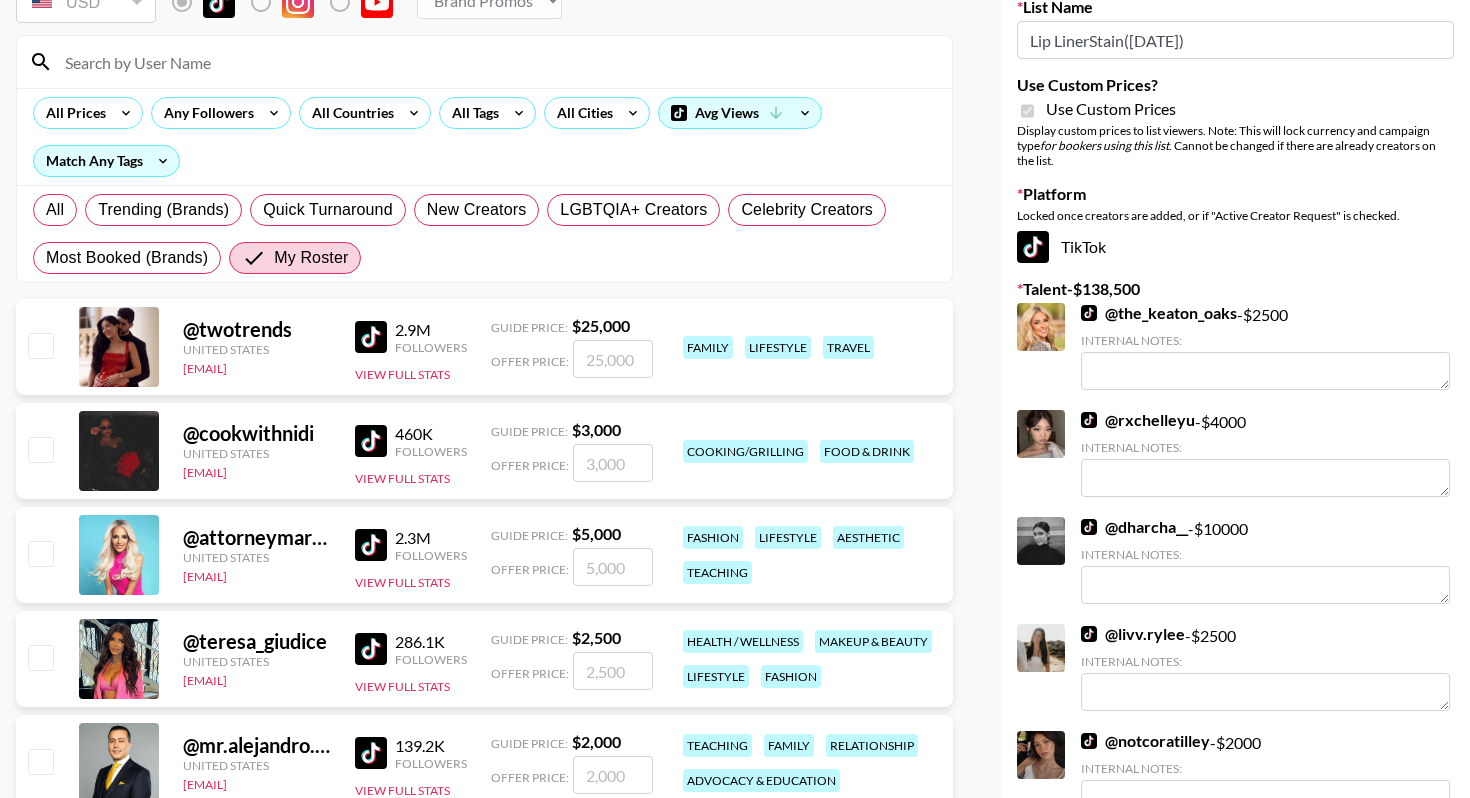 scroll, scrollTop: 32, scrollLeft: 0, axis: vertical 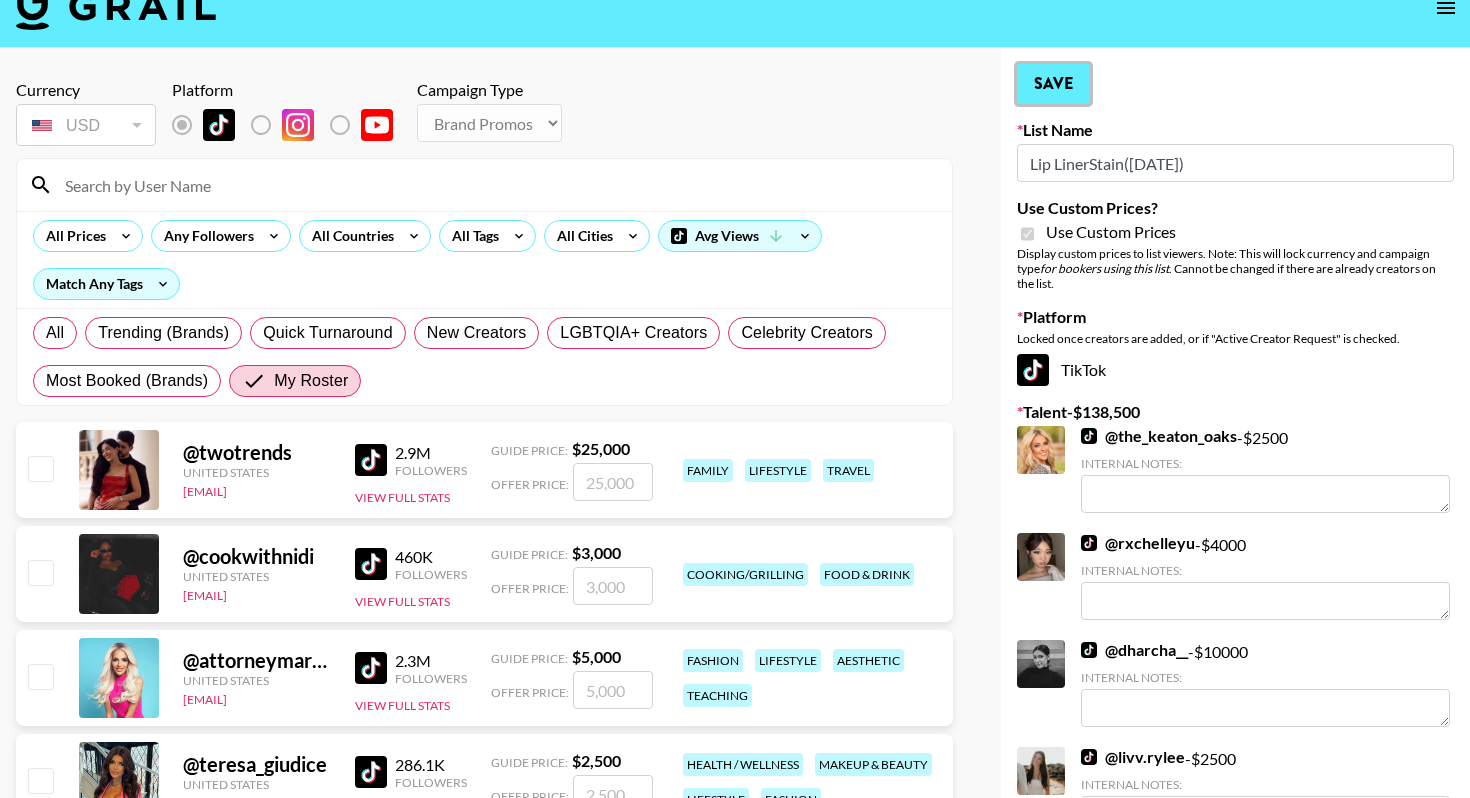 click on "Save" at bounding box center [1053, 84] 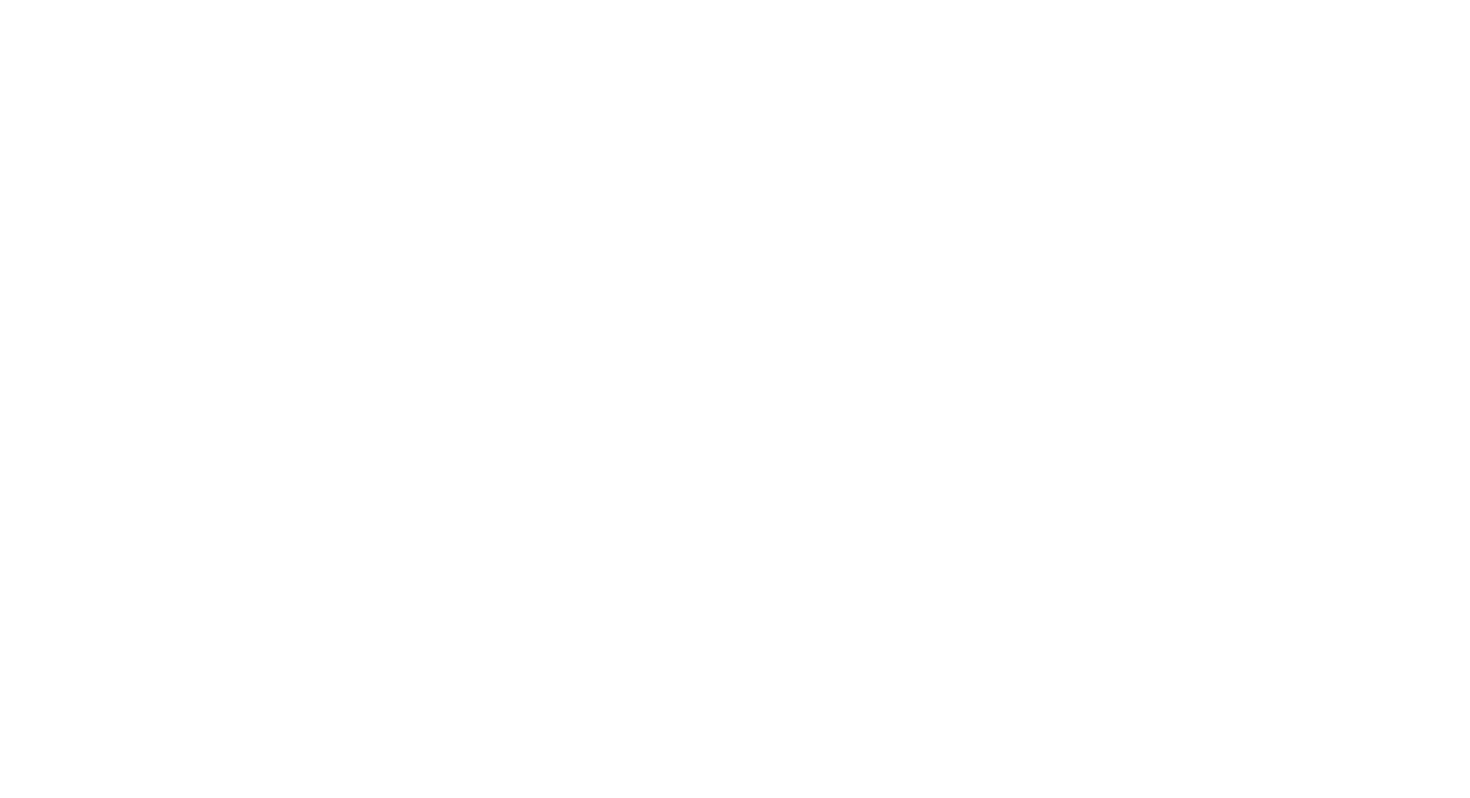 scroll, scrollTop: 0, scrollLeft: 0, axis: both 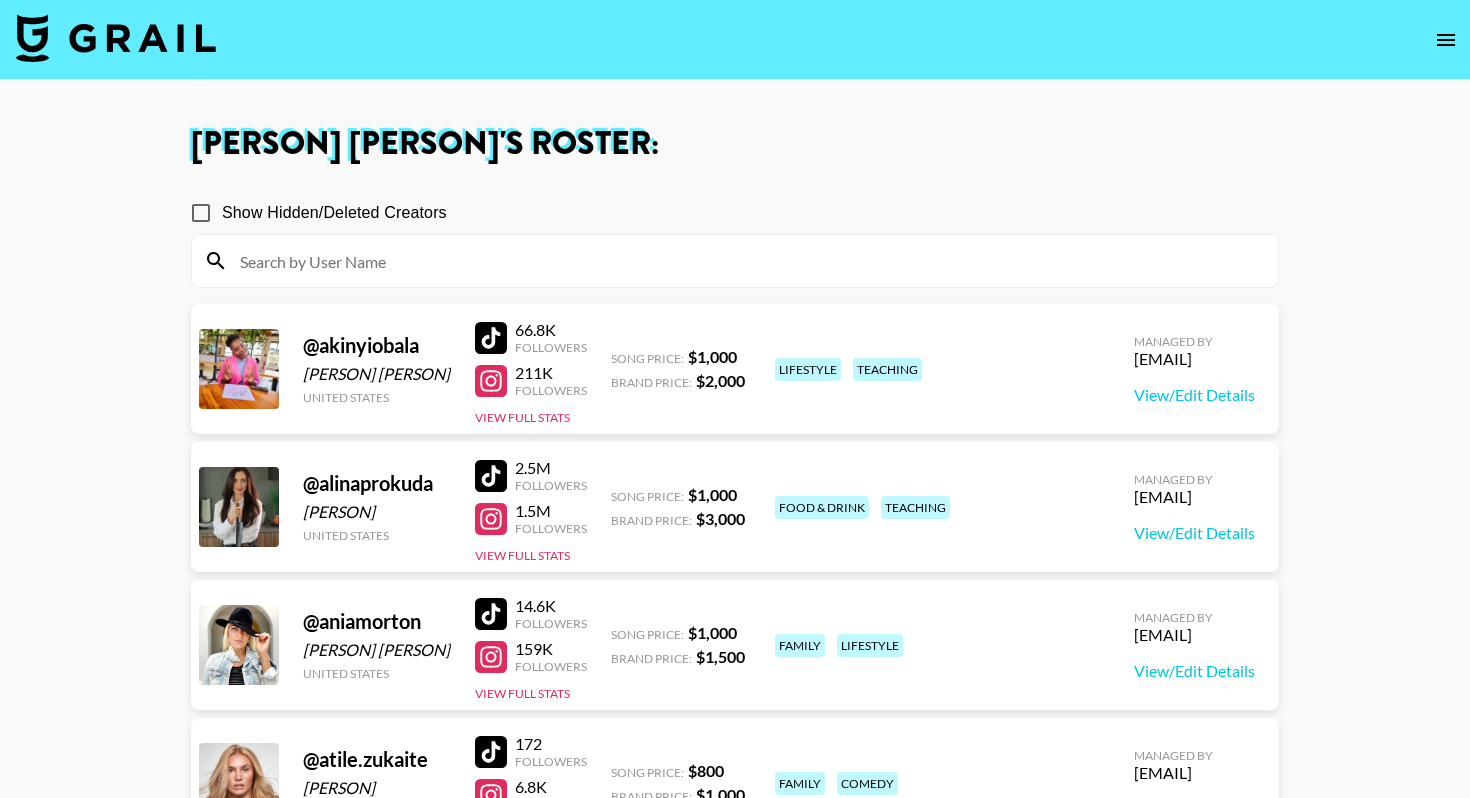 click at bounding box center [116, 38] 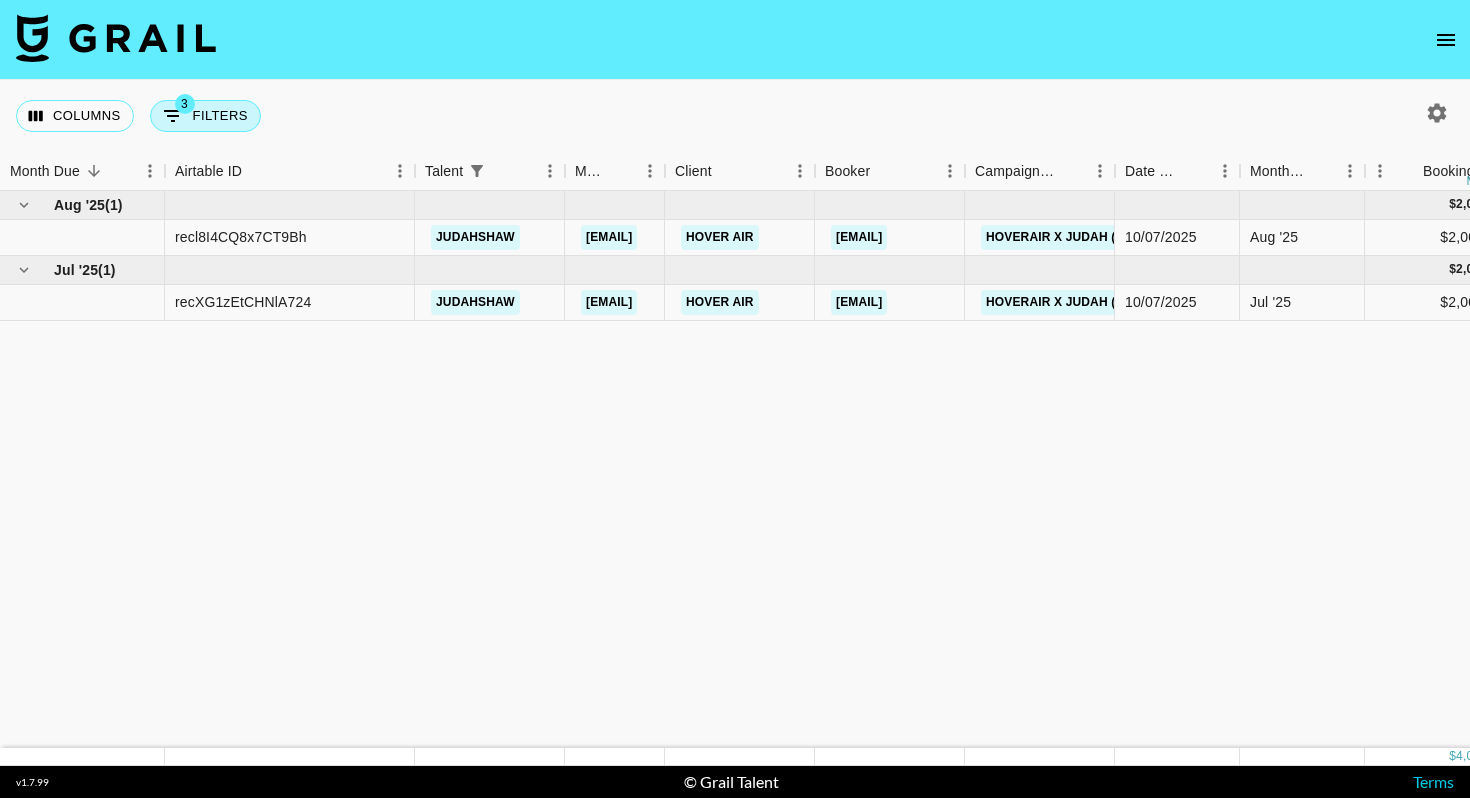 click on "3 Filters" at bounding box center [205, 116] 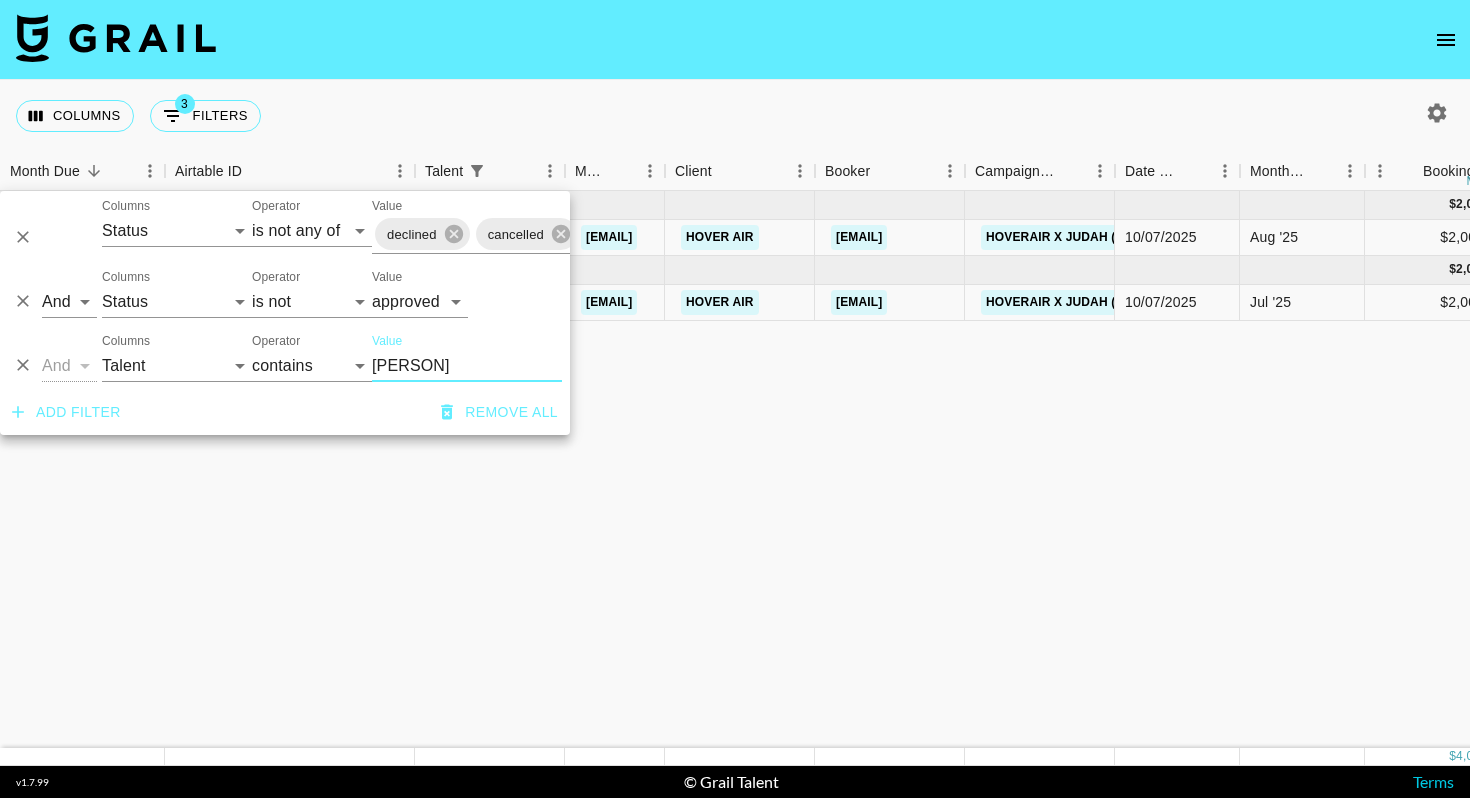 click on "[PERSON]" at bounding box center [467, 366] 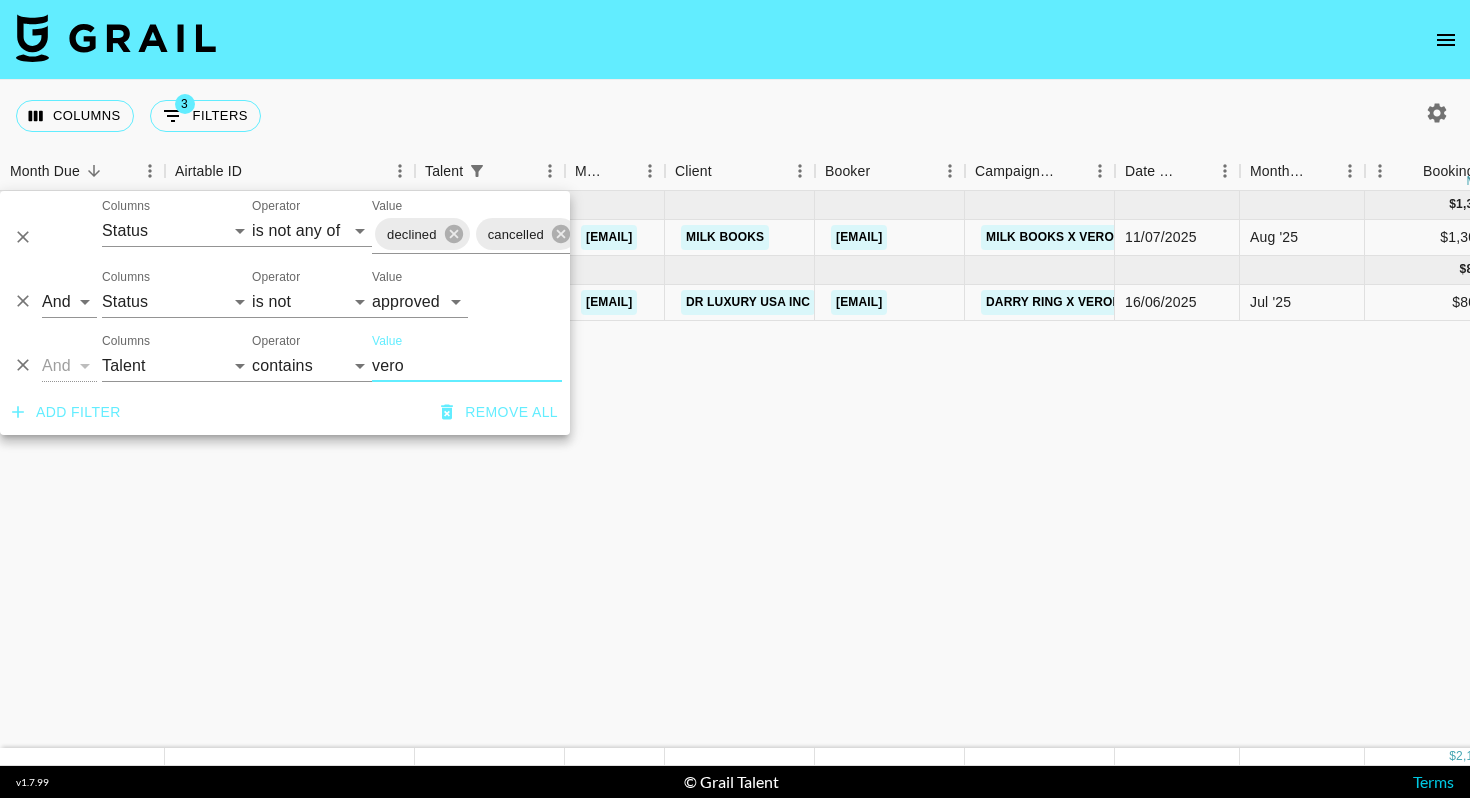 type on "vero" 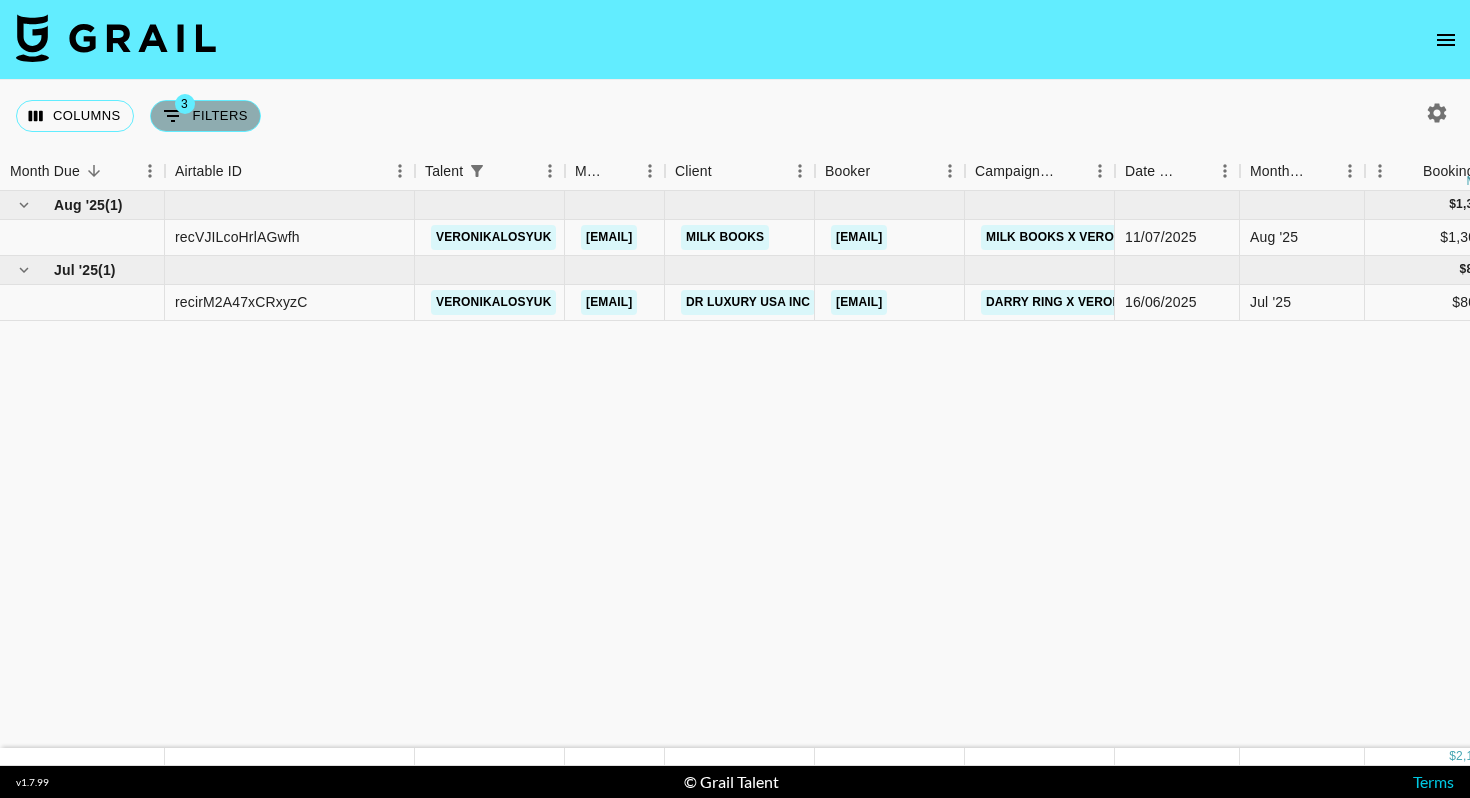 click on "3 Filters" at bounding box center [205, 116] 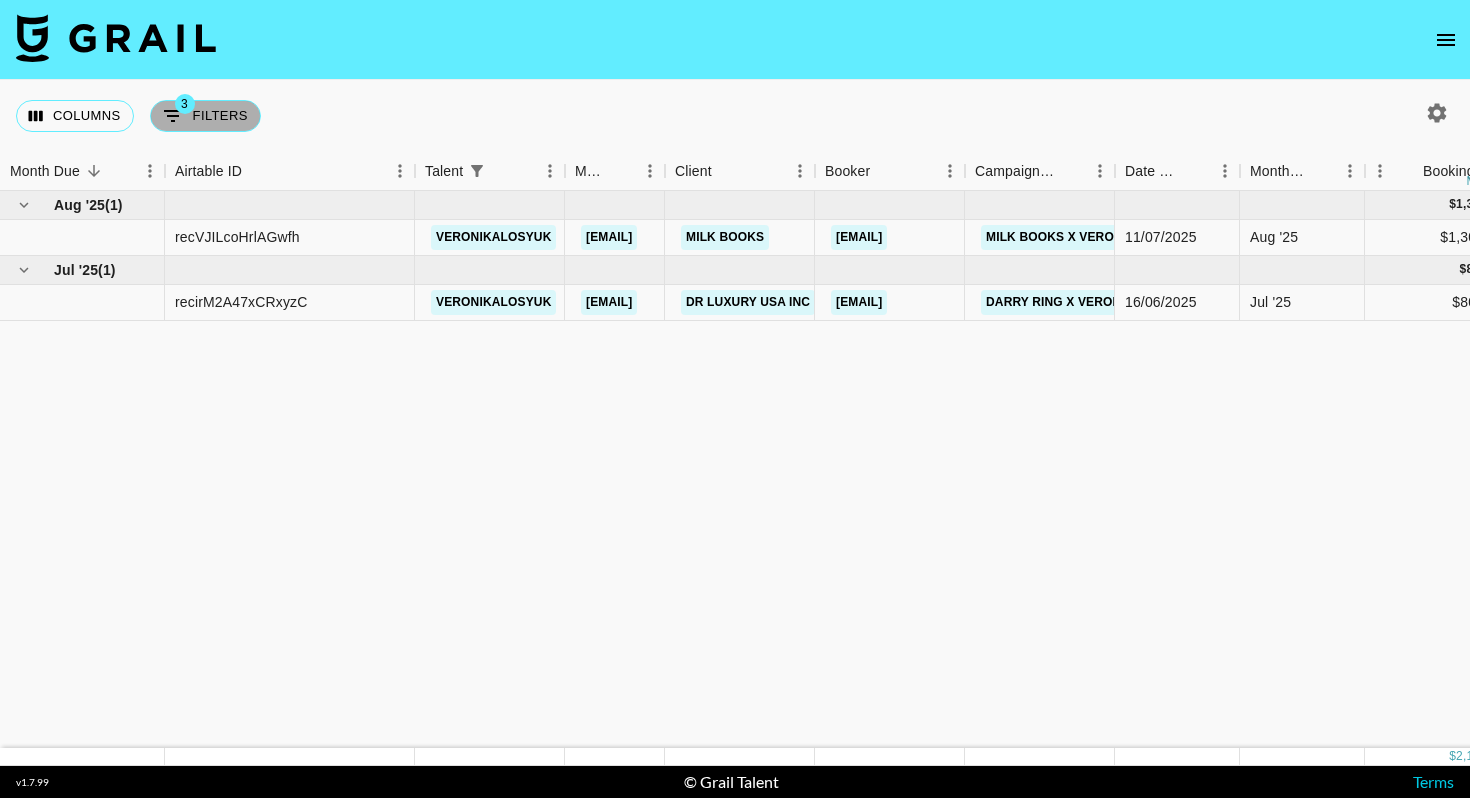 select on "status" 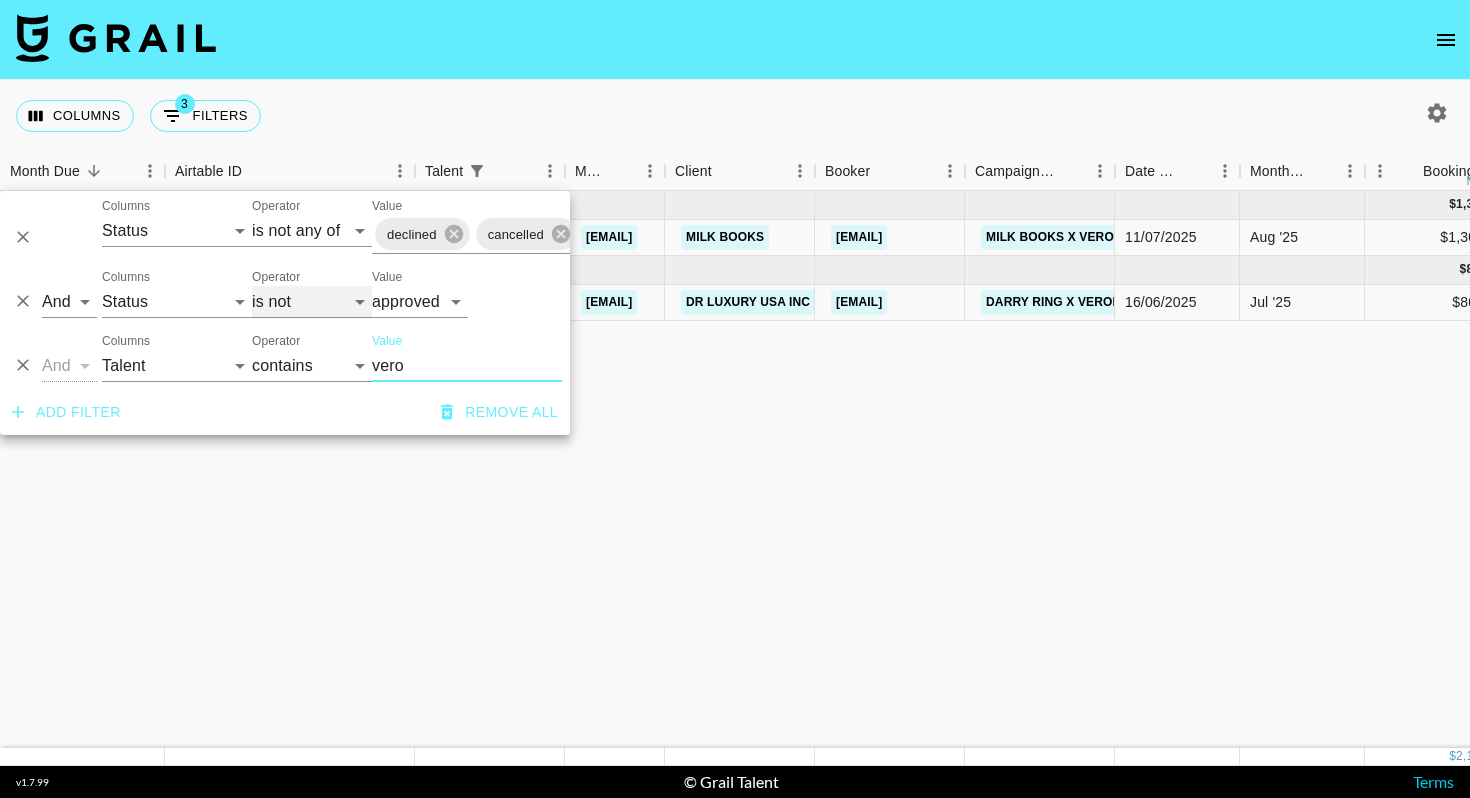 click on "is is not is any of is not any of" at bounding box center (312, 302) 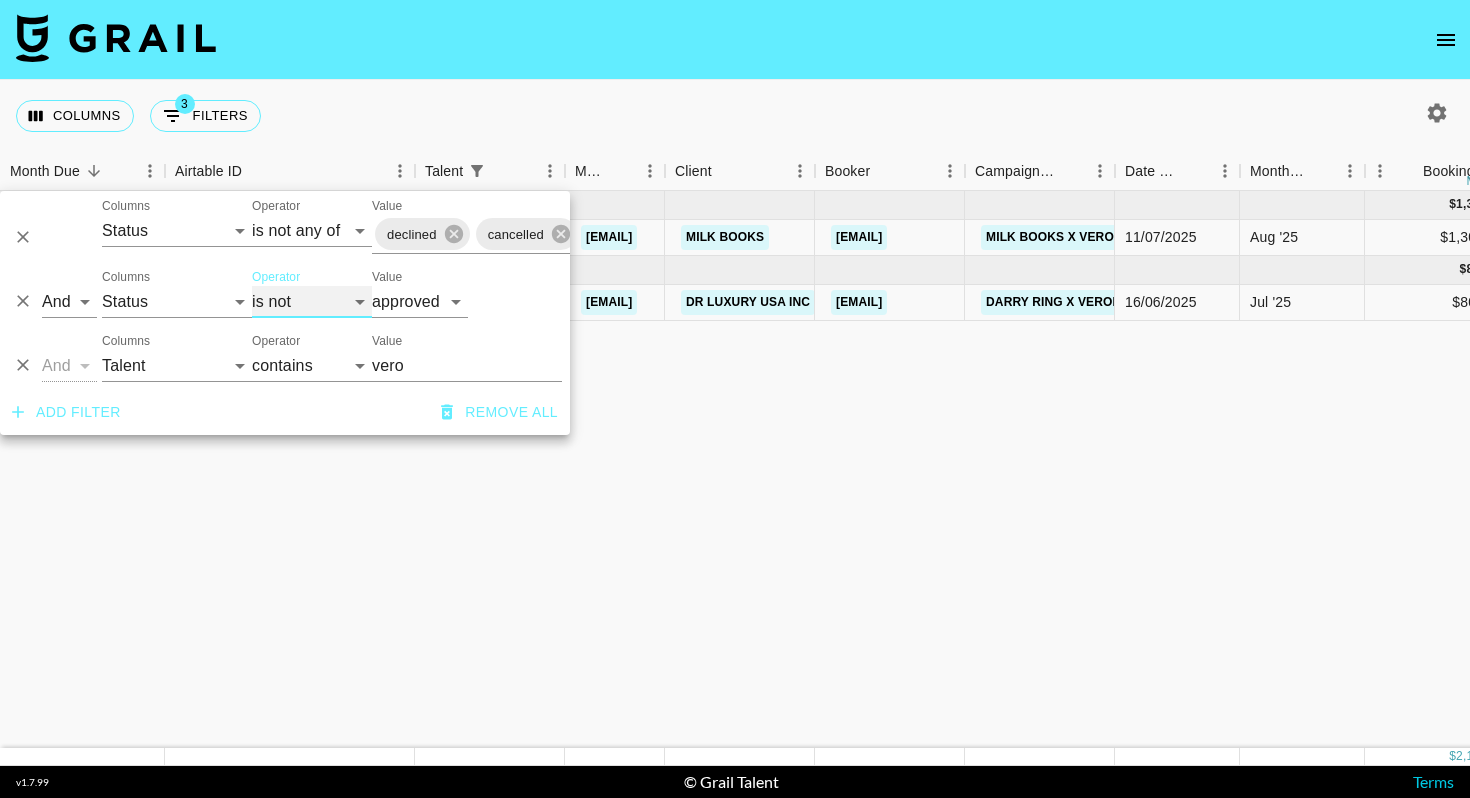 select on "is" 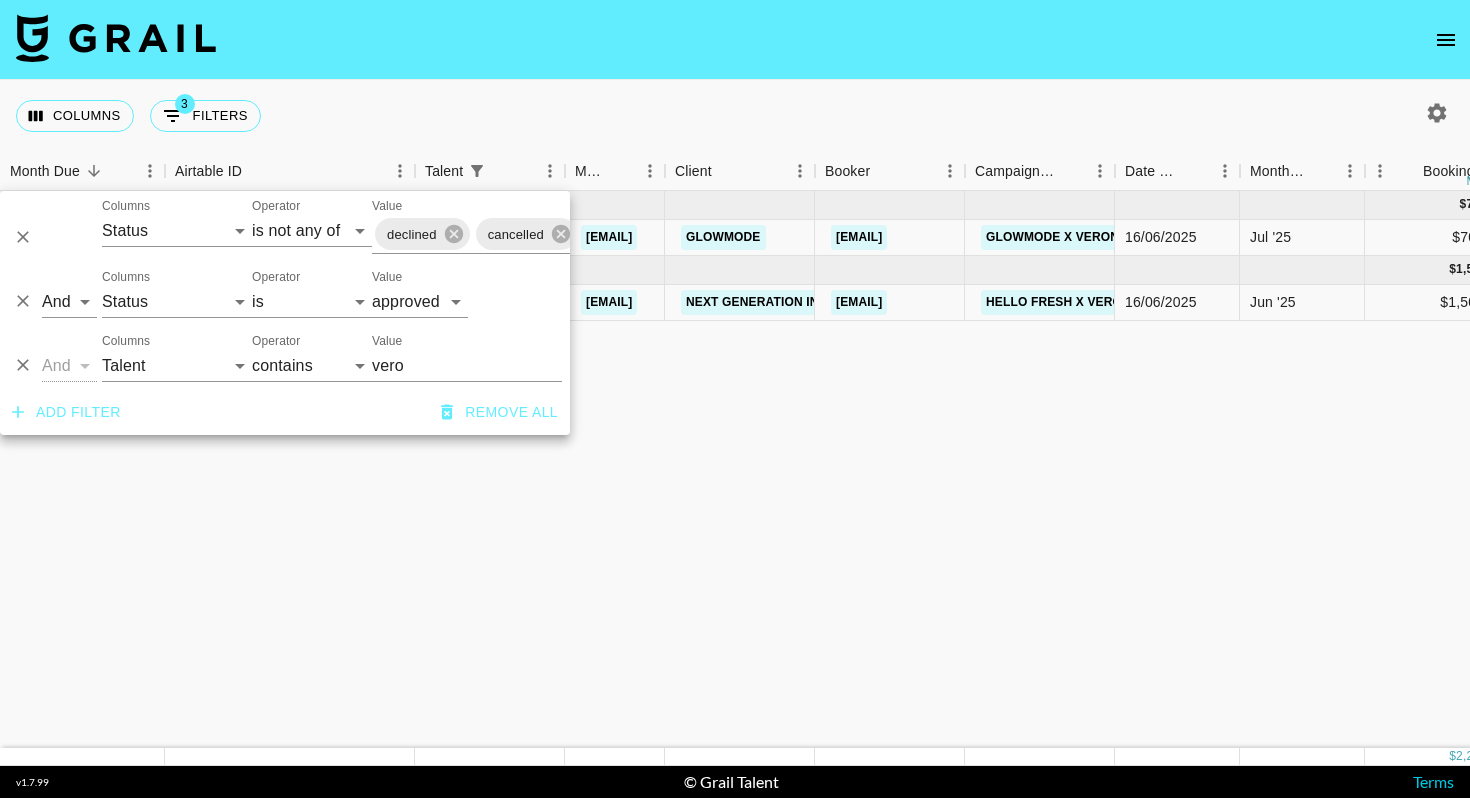 click on "Jul '25  ( 1 ) $ 700.00 $ 68.34 rec3gXT4qb5RMKwVW veronikalosyuk diana.luc@grail-talent.com GLOWMODE kolcare04@shopglowmode.com Glowmode x Veronika (1IG) 16/06/2025 Jul '25 $700.00 $68.34 approved https://www.instagram.com/reel/DMLLrElRWNK/?hl=en Glowmode x Veronika.png no https://in.xero.com/4Cw7sl8NtaMe0ndDLRzZMlIMM1pHcuTjorCuRg2x Jun '25  ( 1 ) $ 1,500.00 $ 146.44 recTx7mwEFc01c0FQ veronikalosyuk diana.luc@grail-talent.com Next Generation Influencers alec@nextgenerationinfluencers.com Hello Fresh x Veronika (1IG + TT) 16/06/2025 Jun '25 $1,500.00 $146.44 approved https://www.instagram.com/reel/DLhvGkORzEp/?igsh=MWtteHZidnU1azI3ZA== Veronika x Hello Fresh.png no https://in.xero.com/t6WhrsAfta2DH7NMMobX0mfxyvSuW2UqASQNvAL4" at bounding box center [1547, 469] 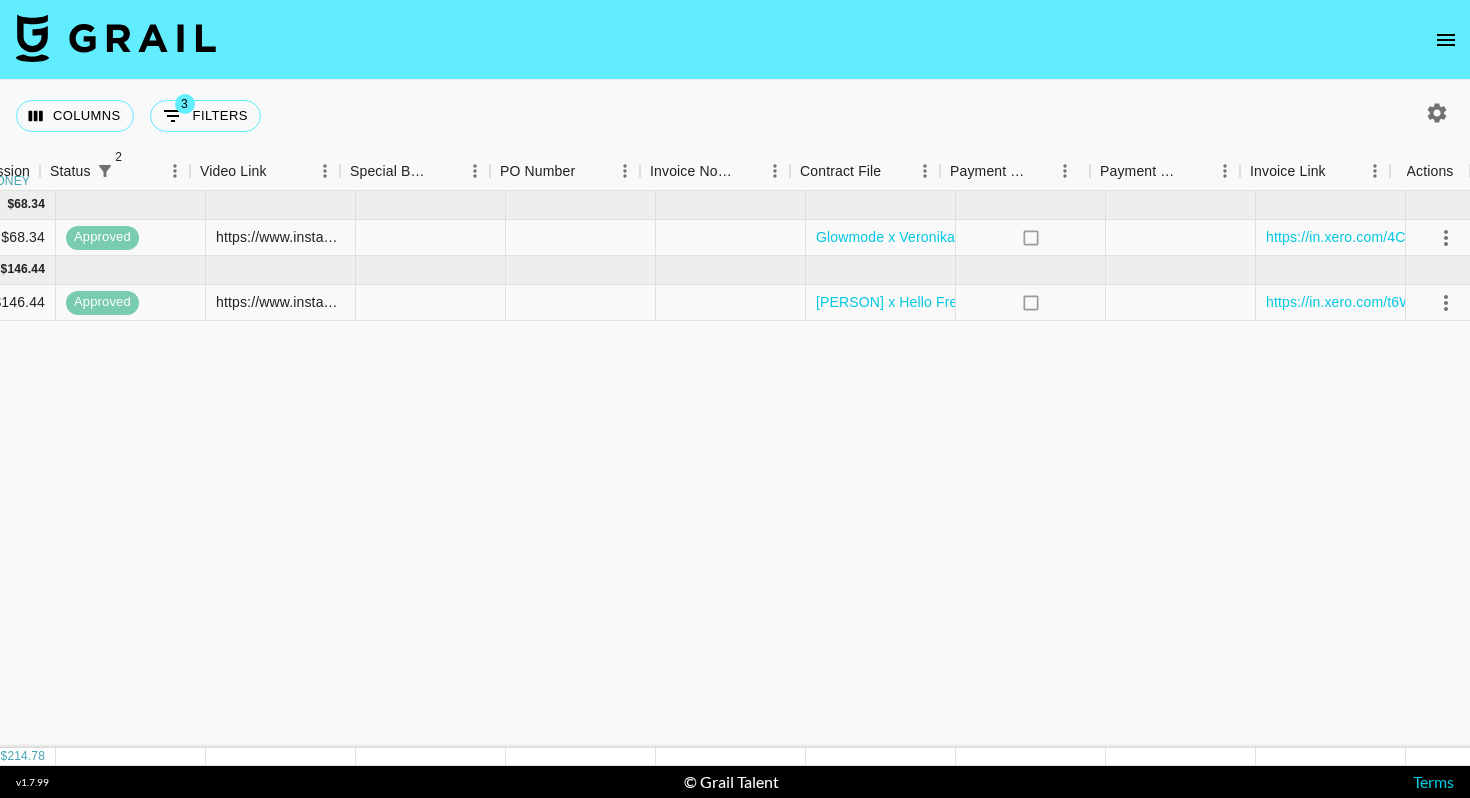 scroll, scrollTop: 0, scrollLeft: 1625, axis: horizontal 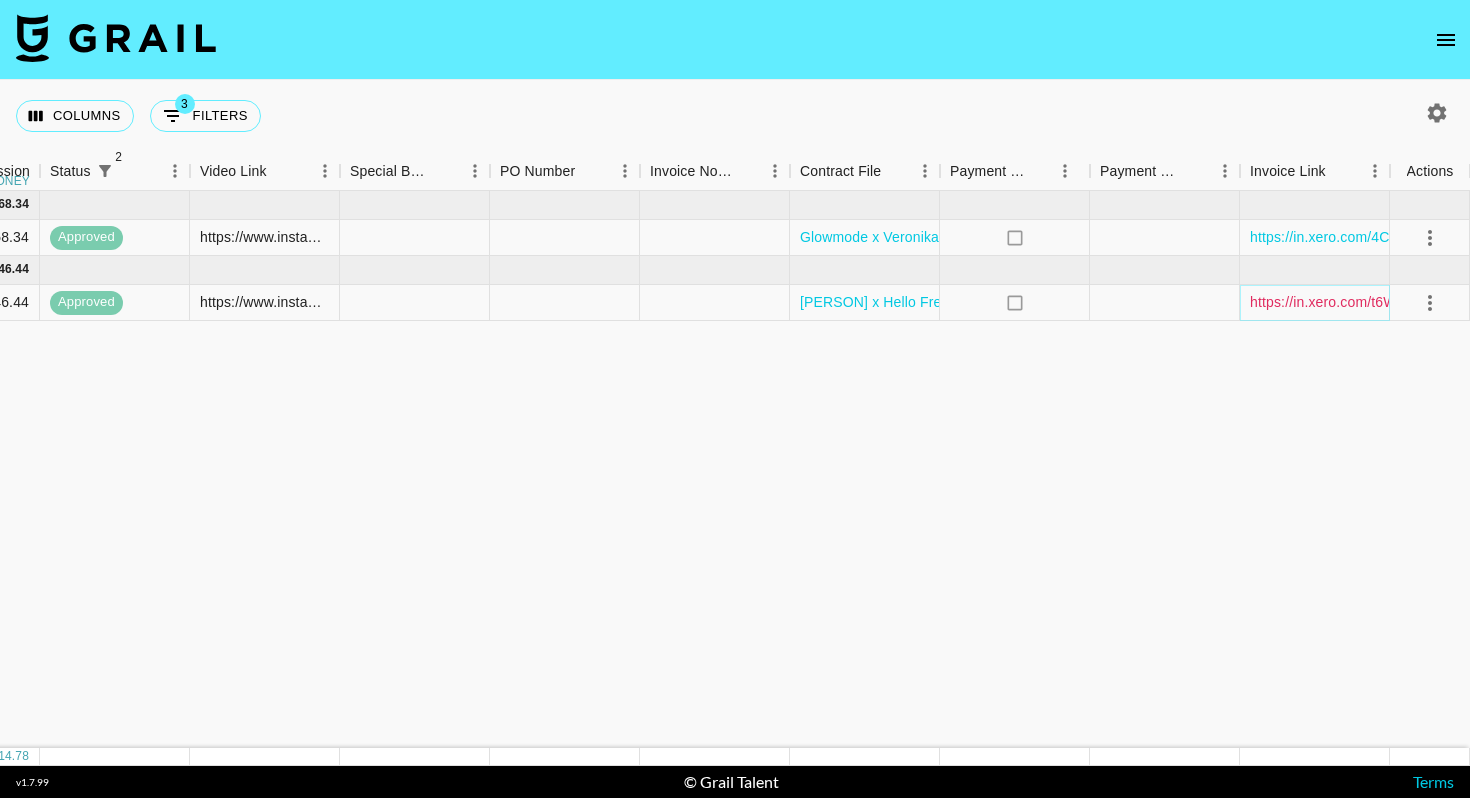 click on "https://in.xero.com/t6WhrsAfta2DH7NMMobX0mfxyvSuW2UqASQNvAL4" at bounding box center [1481, 302] 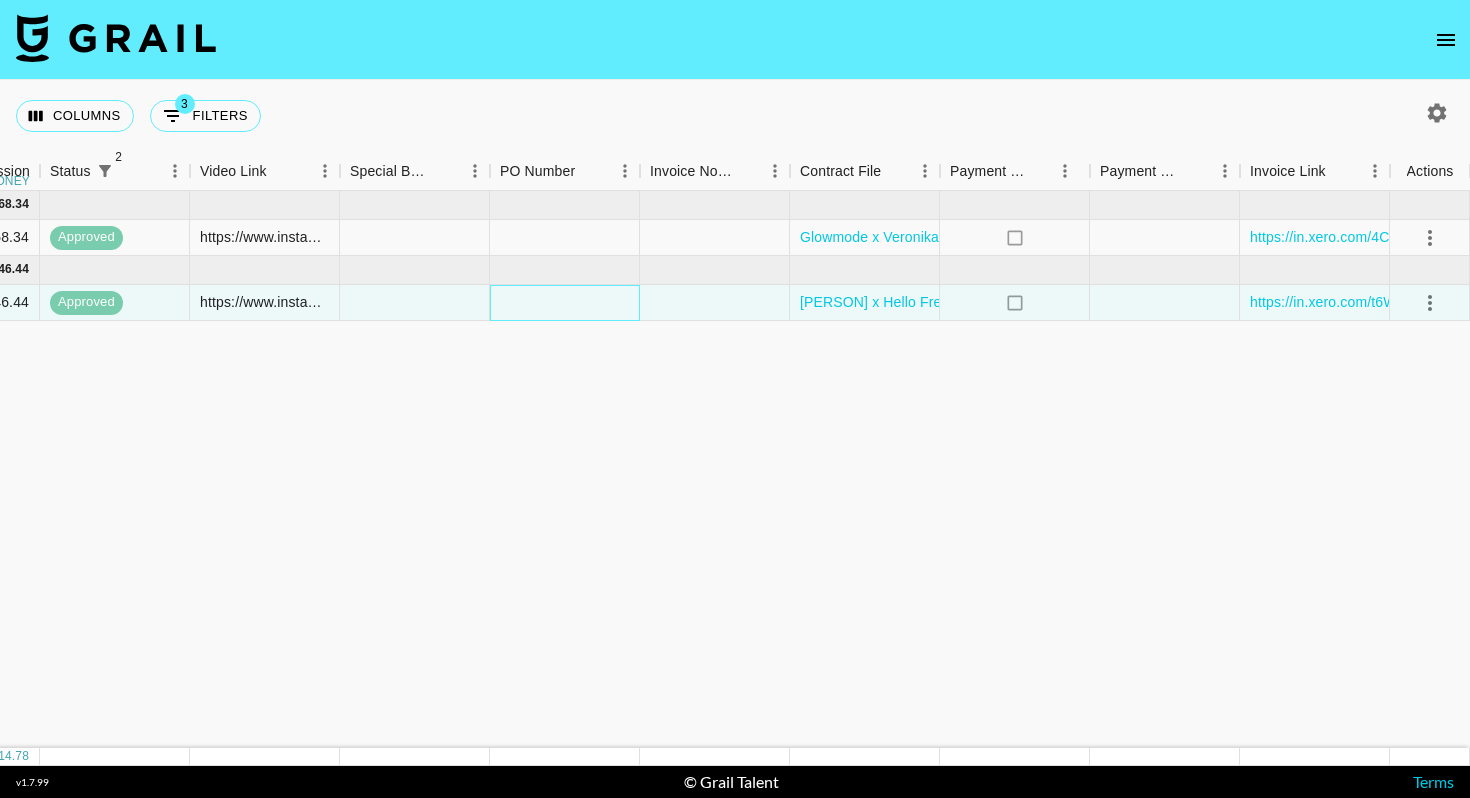 click at bounding box center [565, 303] 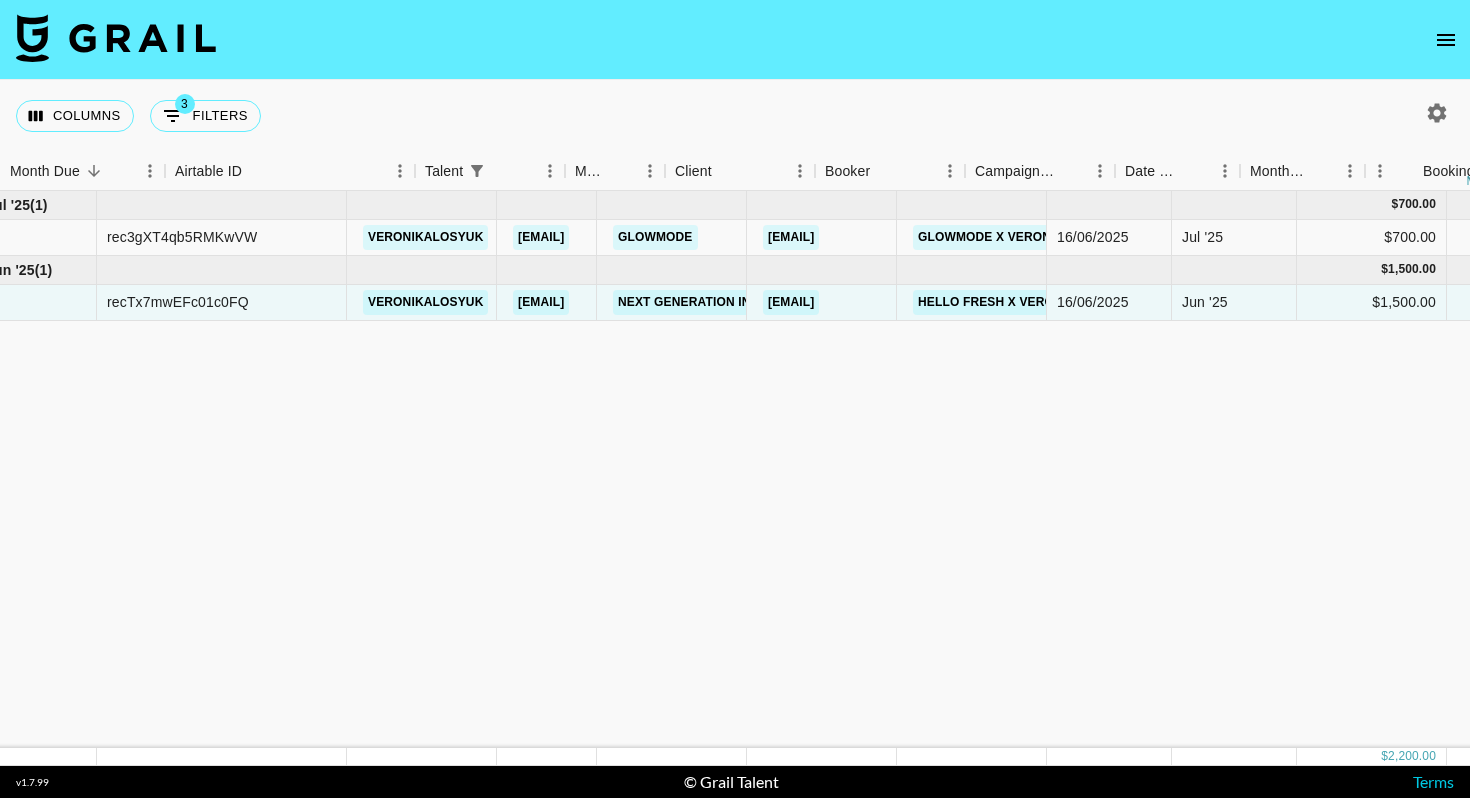 scroll, scrollTop: 0, scrollLeft: 0, axis: both 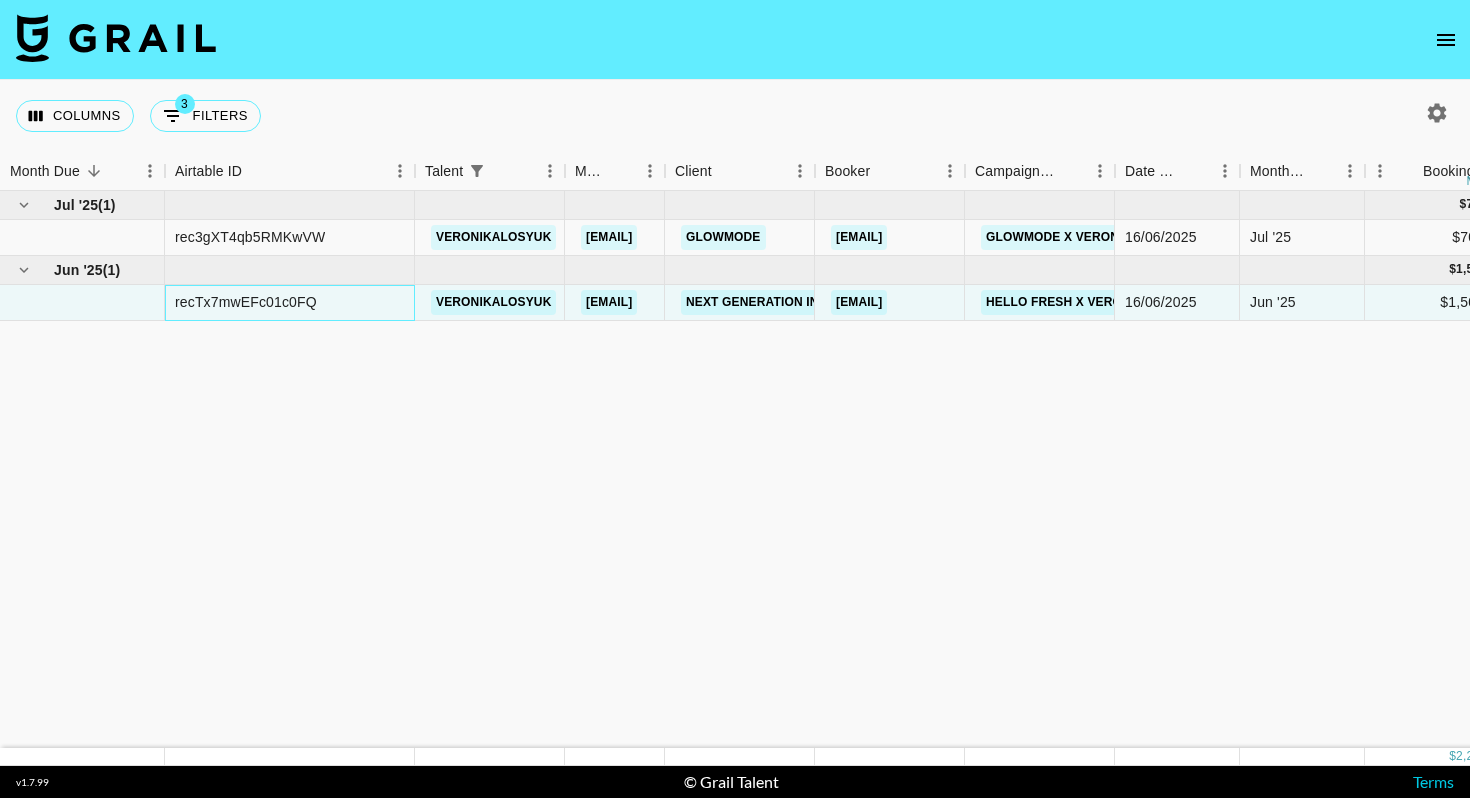 click on "recTx7mwEFc01c0FQ" at bounding box center (246, 302) 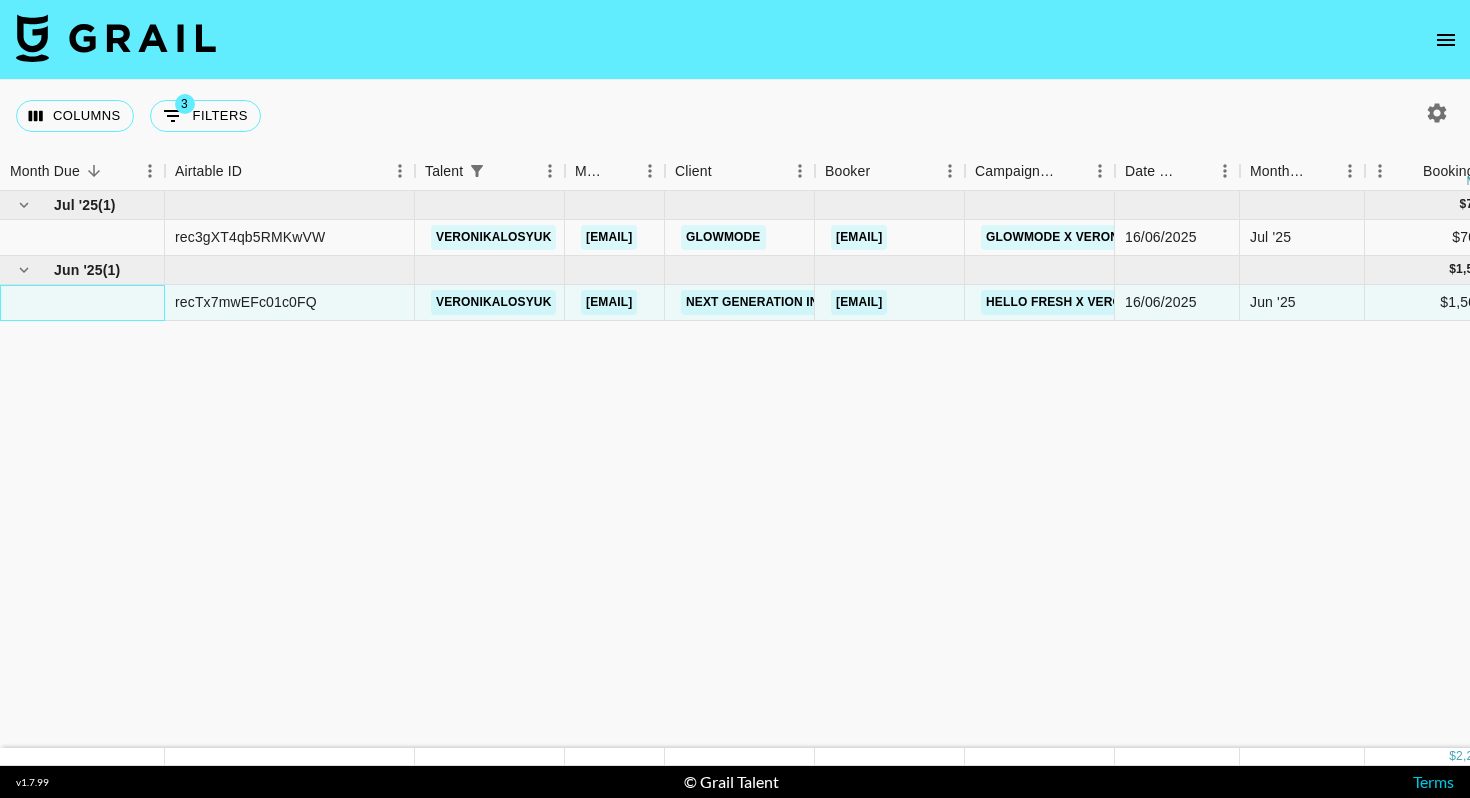 click at bounding box center [82, 303] 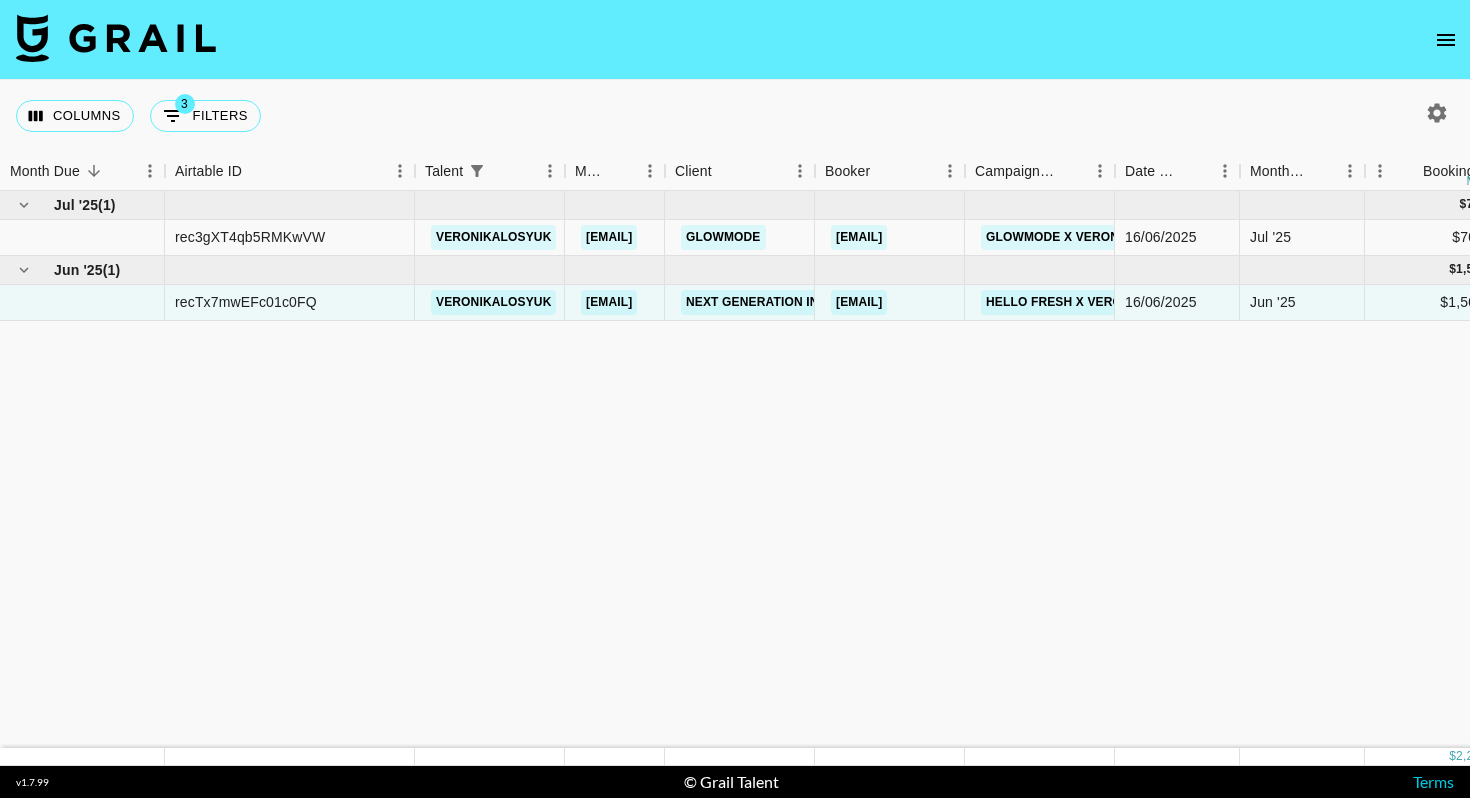 click on "Jul '25  ( 1 ) $ 700.00 $ 68.34 rec3gXT4qb5RMKwVW veronikalosyuk diana.luc@grail-talent.com GLOWMODE kolcare04@shopglowmode.com Glowmode x Veronika (1IG) 16/06/2025 Jul '25 $700.00 $68.34 approved https://www.instagram.com/reel/DMLLrElRWNK/?hl=en Glowmode x Veronika.png no https://in.xero.com/4Cw7sl8NtaMe0ndDLRzZMlIMM1pHcuTjorCuRg2x Jun '25  ( 1 ) $ 1,500.00 $ 146.44 recTx7mwEFc01c0FQ veronikalosyuk diana.luc@grail-talent.com Next Generation Influencers alec@nextgenerationinfluencers.com Hello Fresh x Veronika (1IG + TT) 16/06/2025 Jun '25 $1,500.00 $146.44 approved https://www.instagram.com/reel/DLhvGkORzEp/?igsh=MWtteHZidnU1azI3ZA== Veronika x Hello Fresh.png no https://in.xero.com/t6WhrsAfta2DH7NMMobX0mfxyvSuW2UqASQNvAL4" at bounding box center [1547, 469] 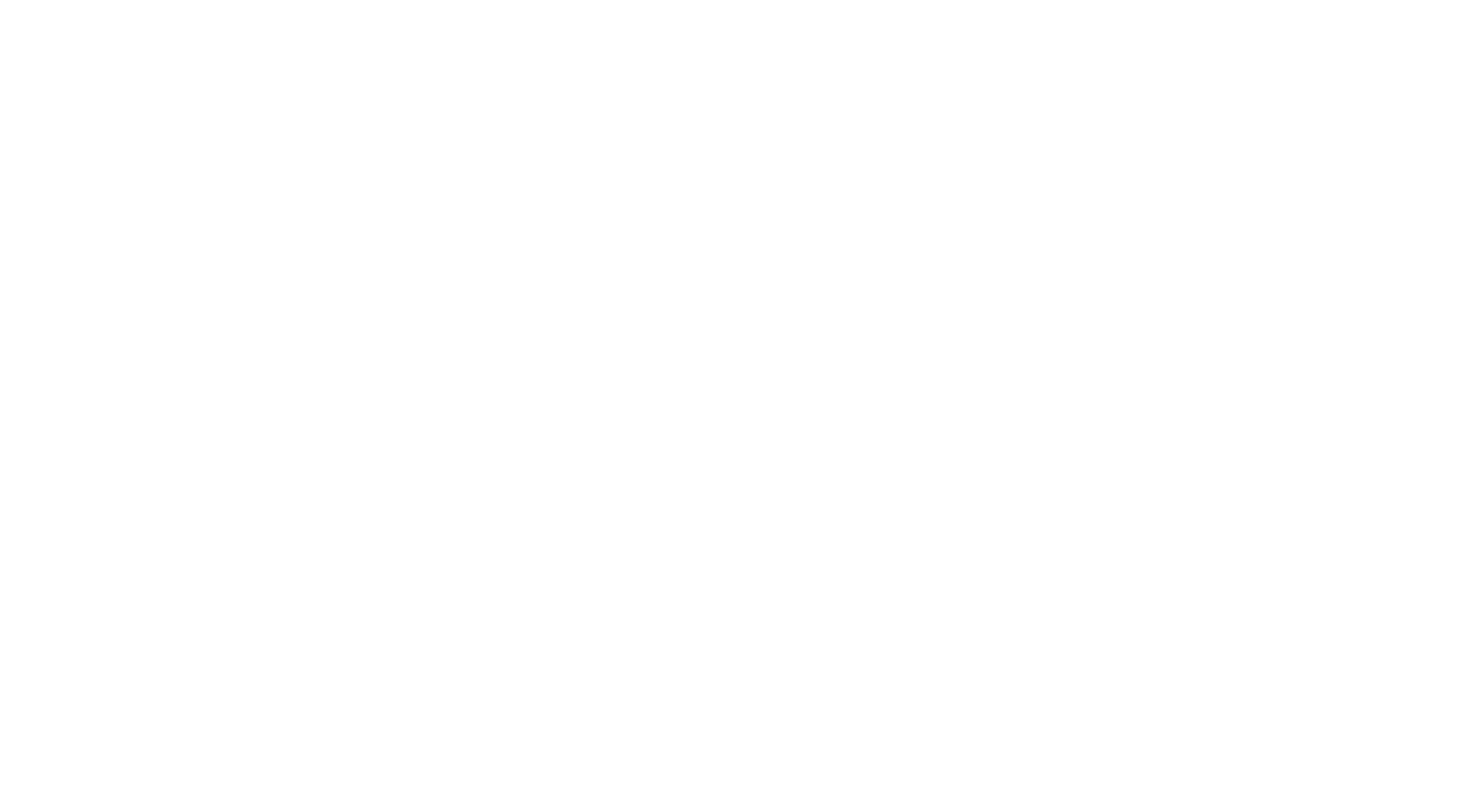 scroll, scrollTop: 0, scrollLeft: 0, axis: both 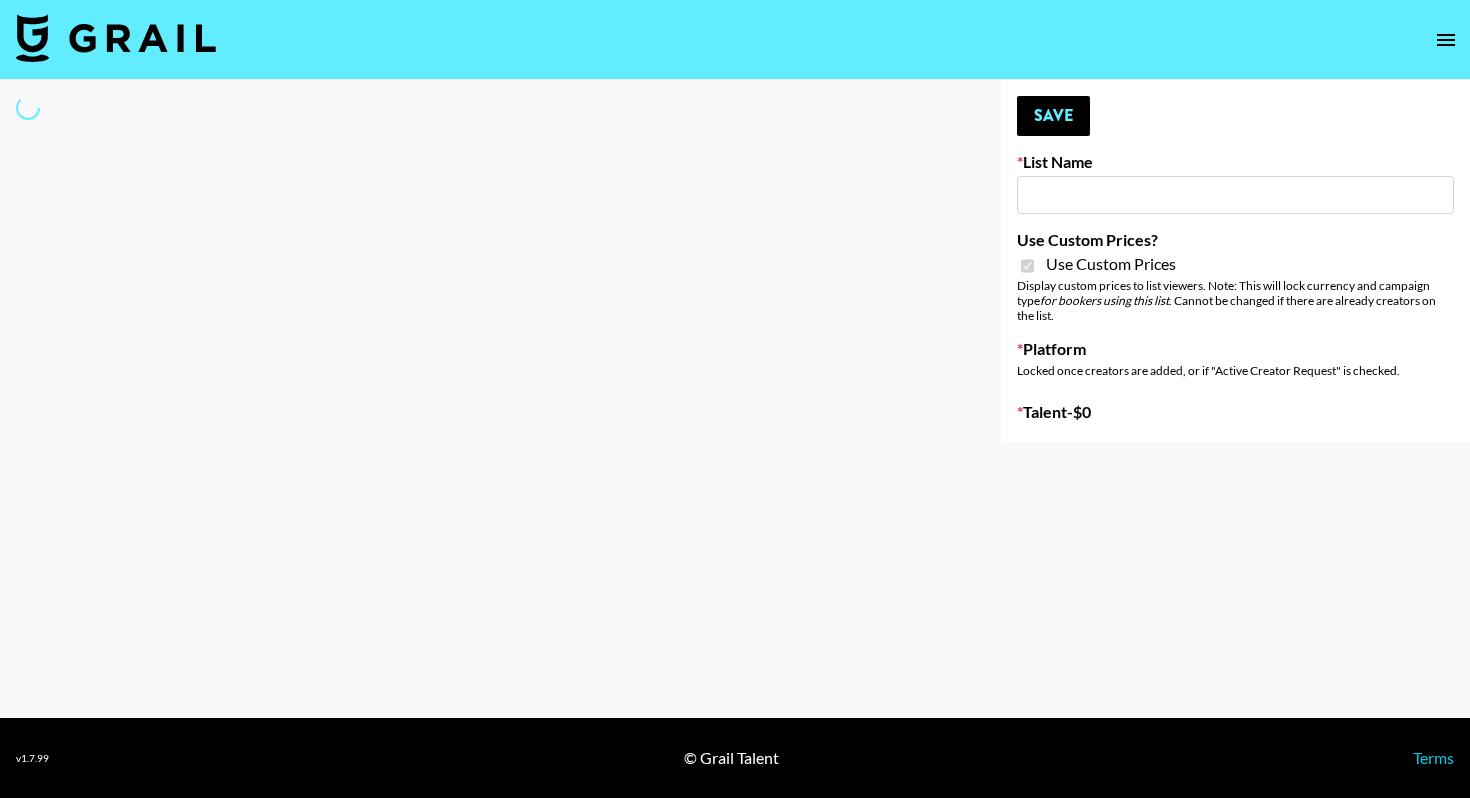 type on "Yap Freely x MICRO CREATORS" 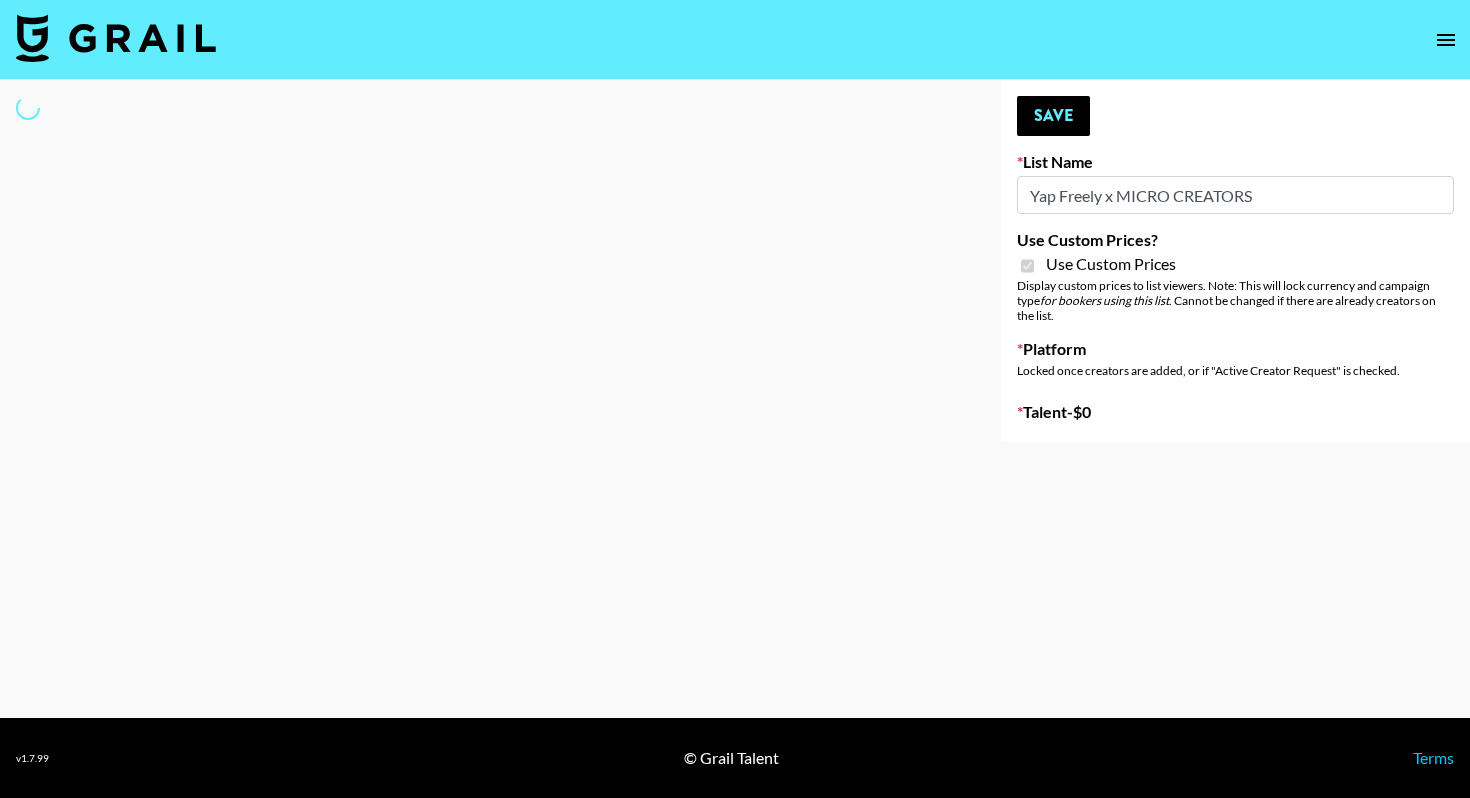 select on "Brand" 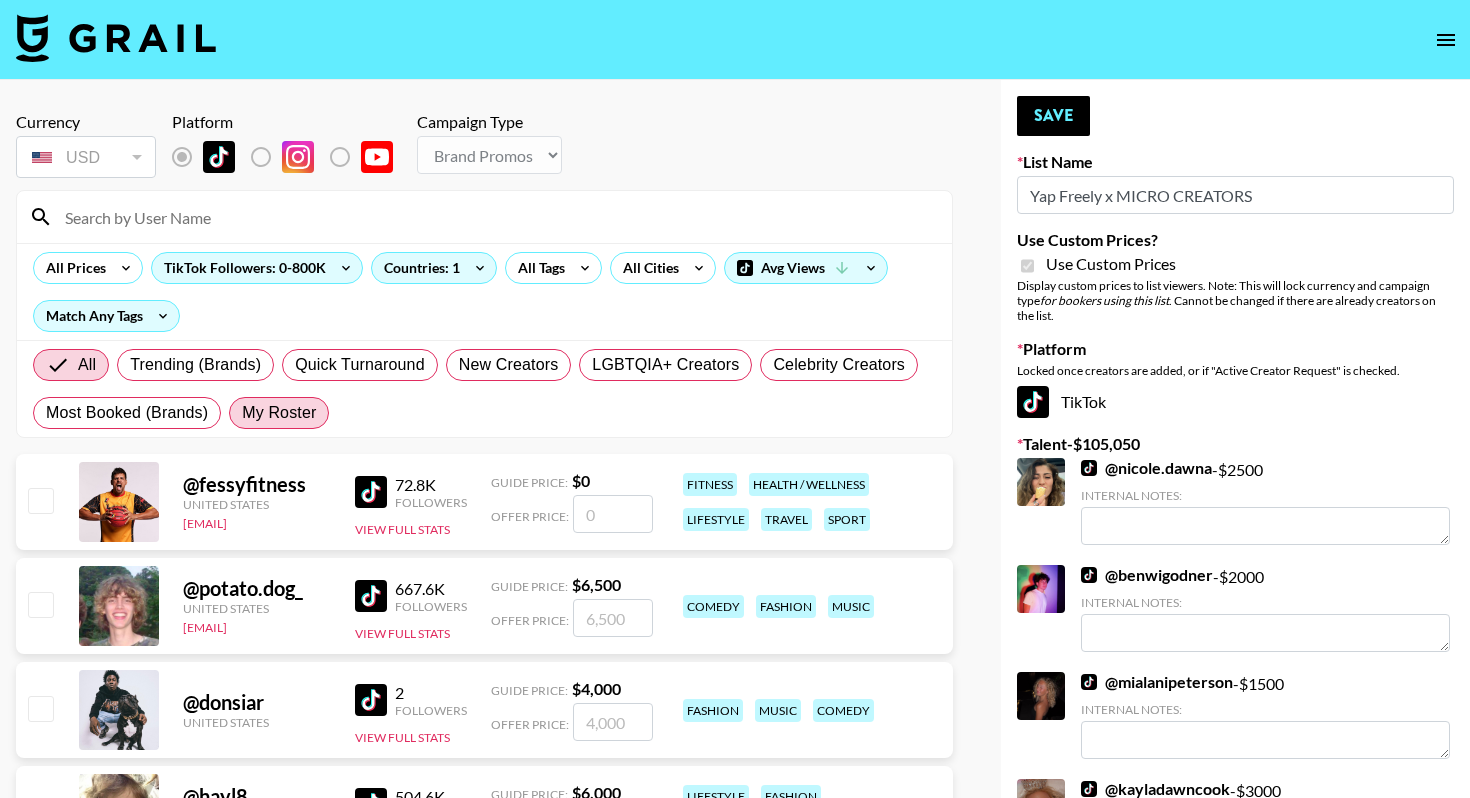 click on "My Roster" at bounding box center (279, 413) 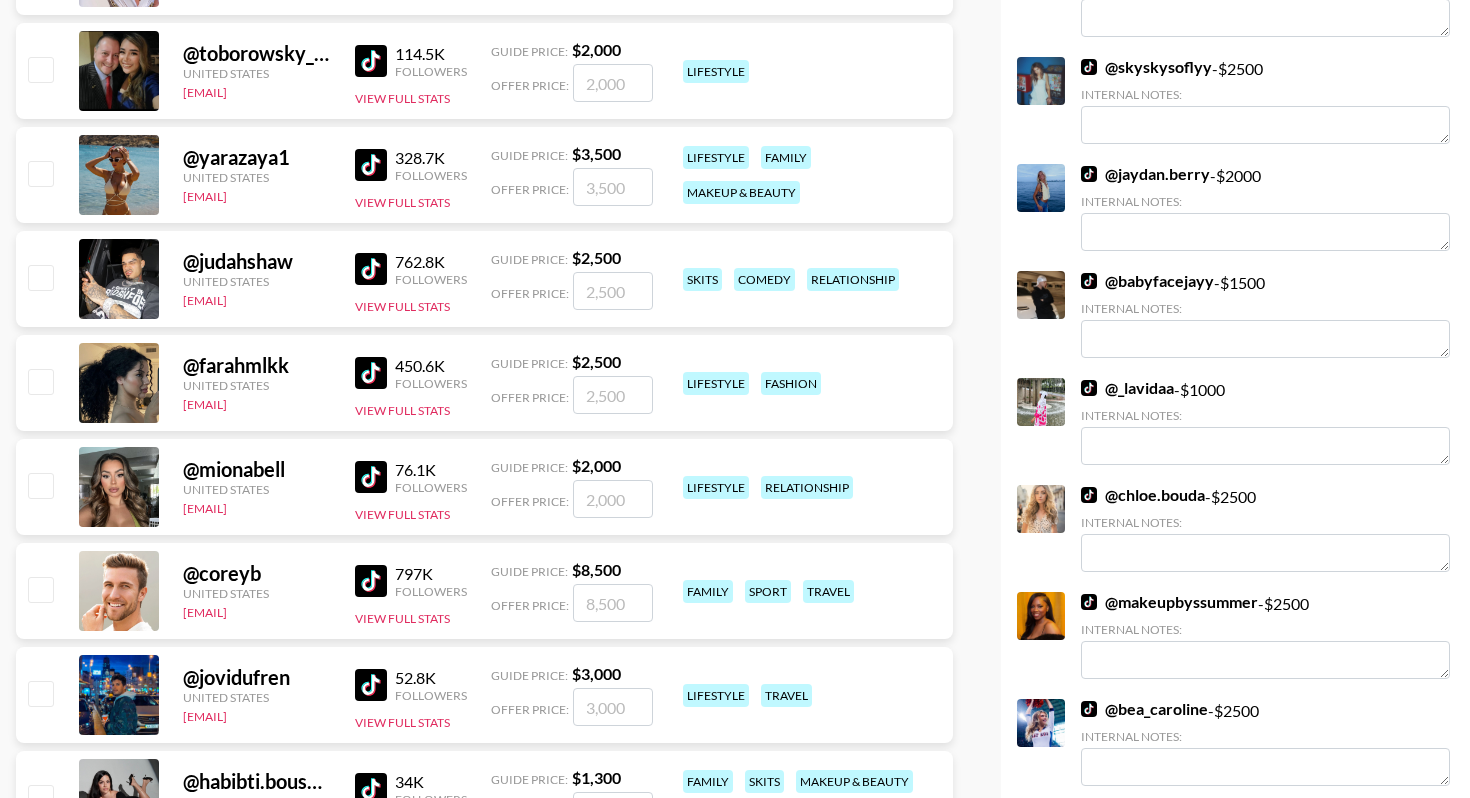 scroll, scrollTop: 1574, scrollLeft: 0, axis: vertical 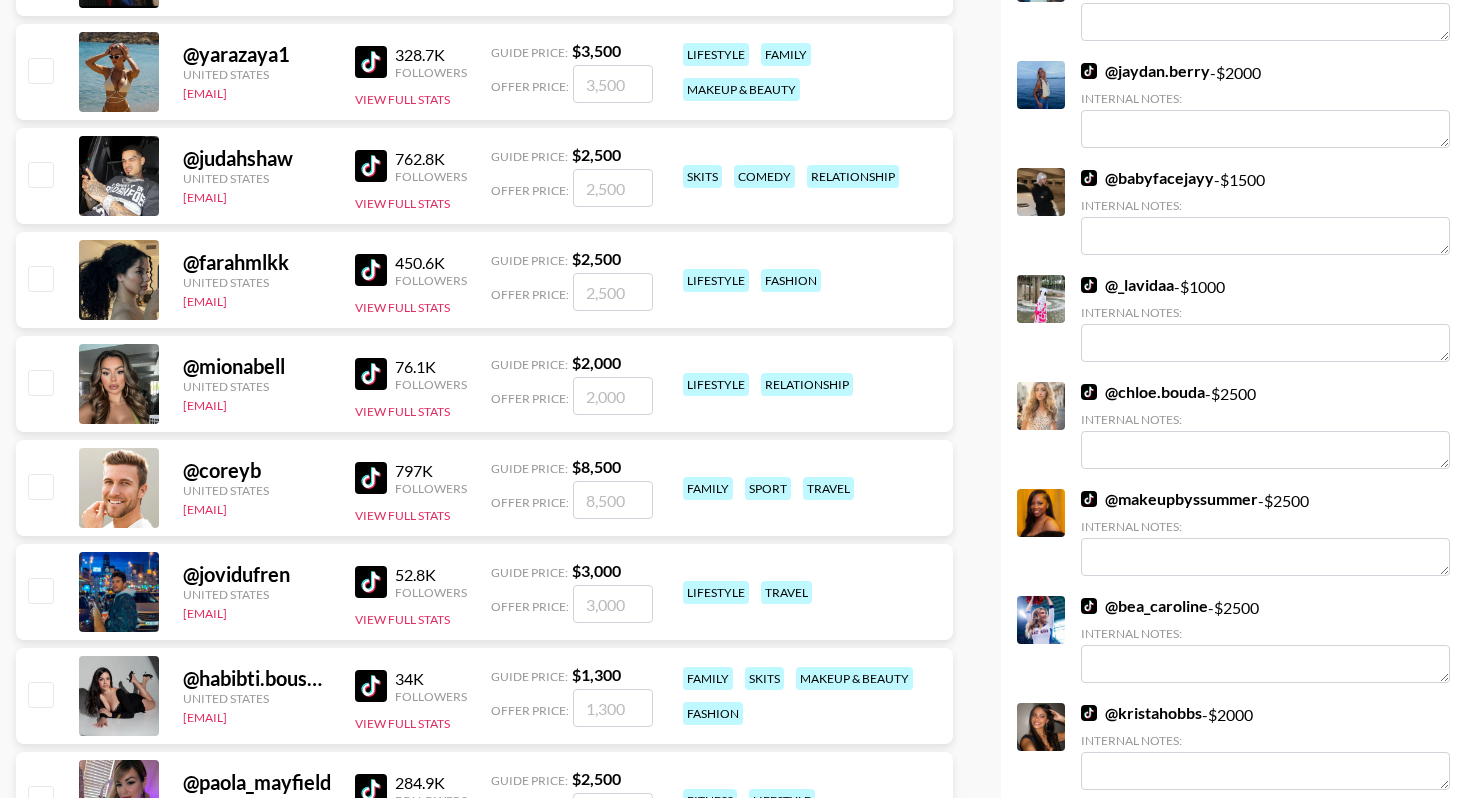 click at bounding box center [40, 174] 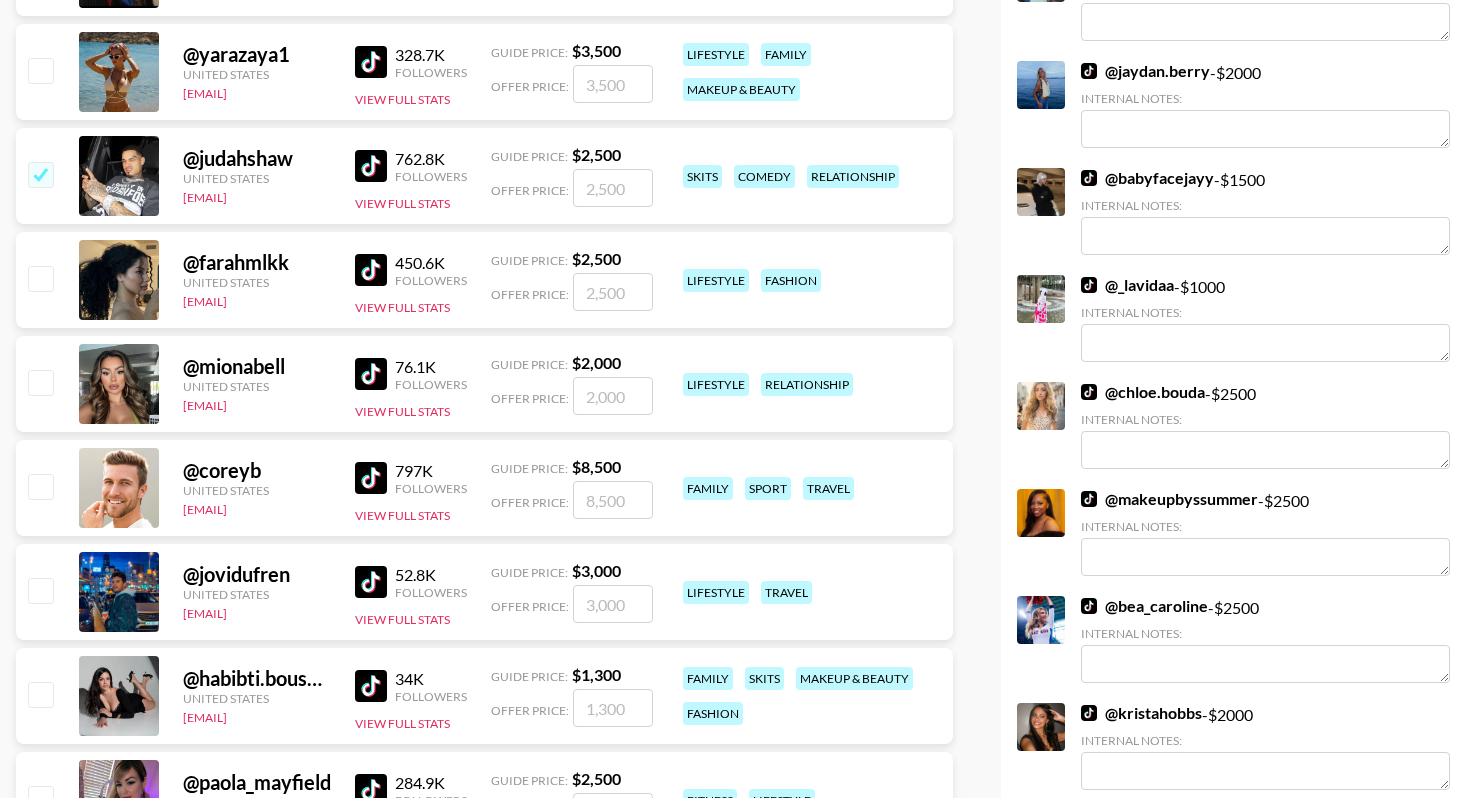 checkbox on "true" 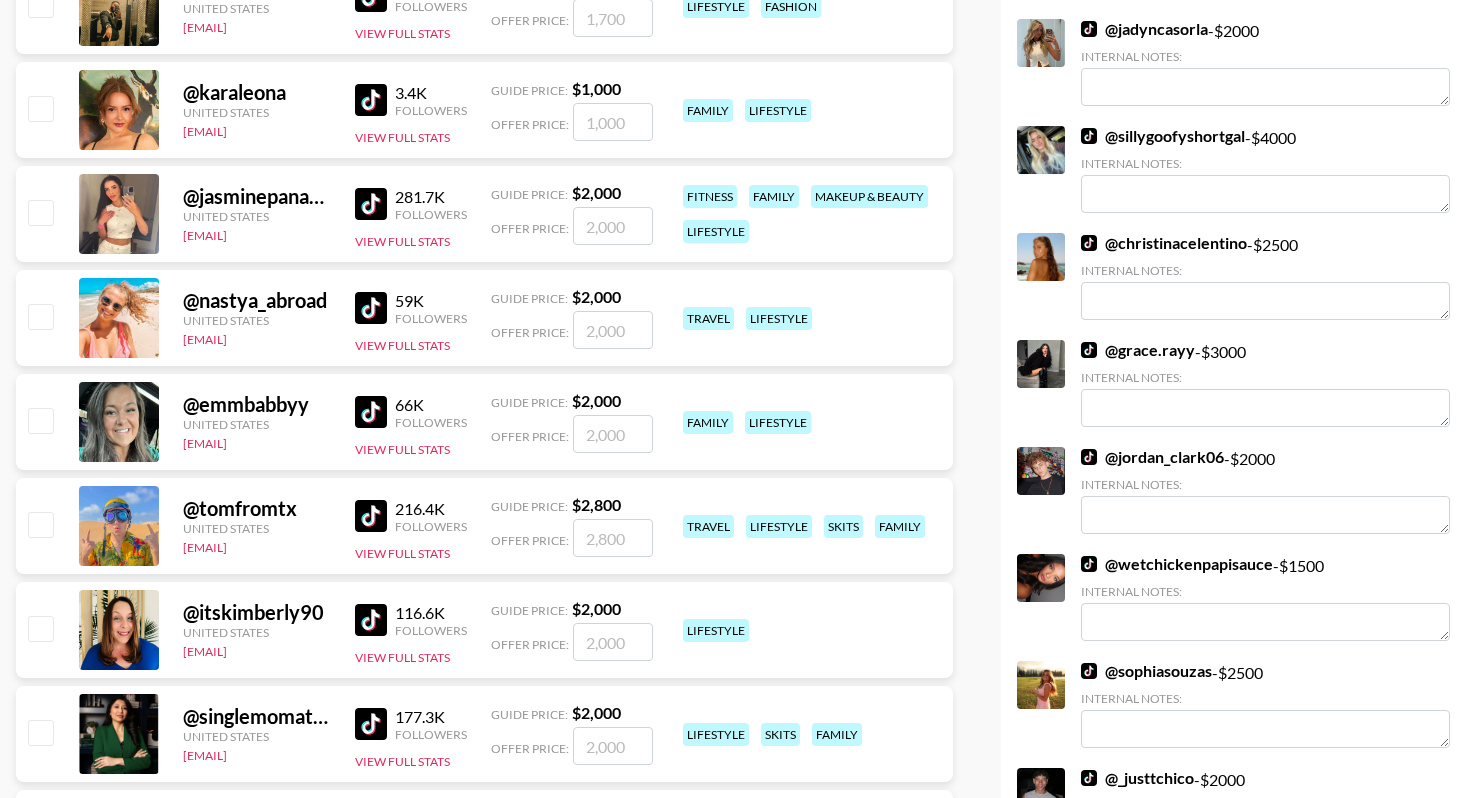 scroll, scrollTop: 2484, scrollLeft: 0, axis: vertical 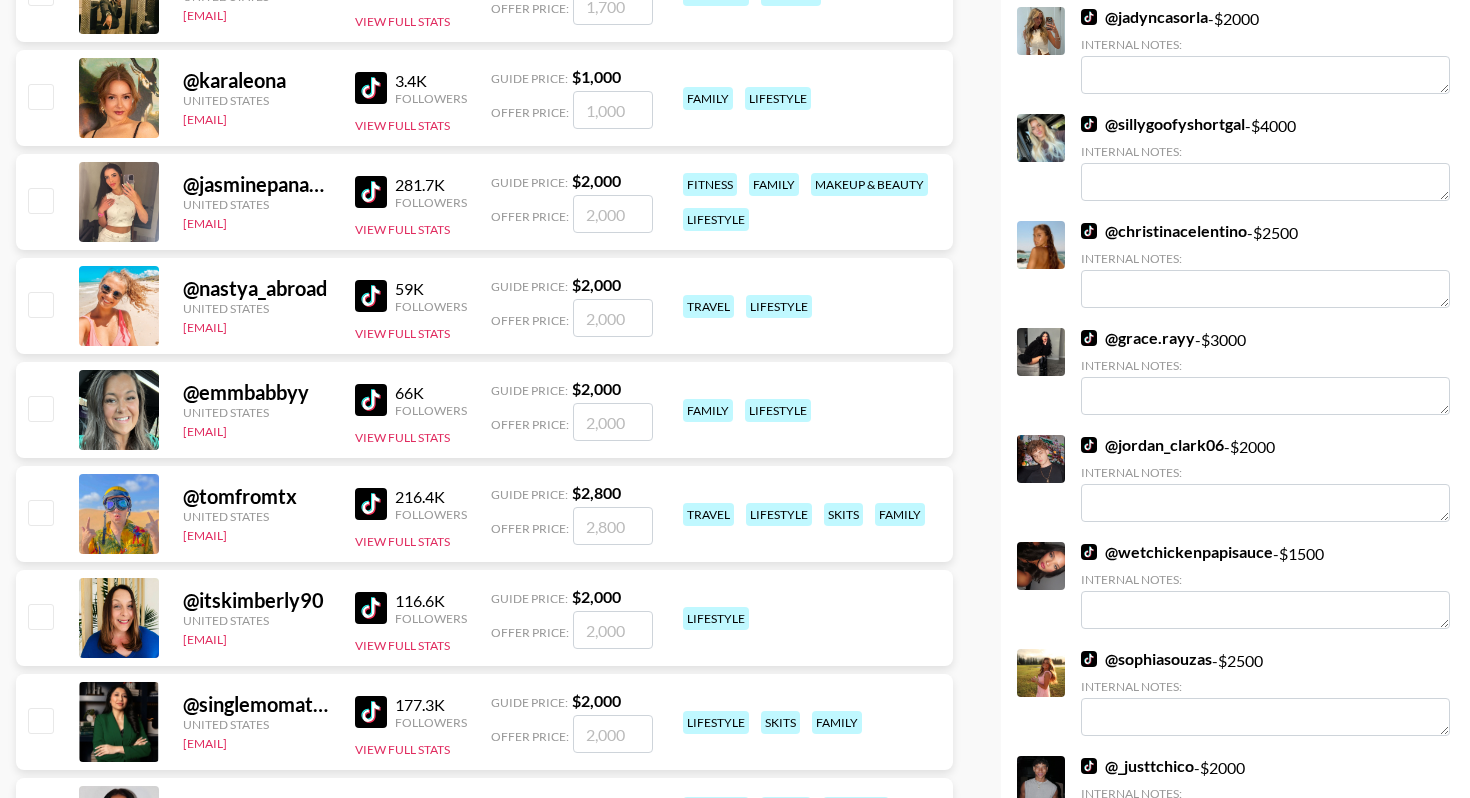 click at bounding box center [40, 304] 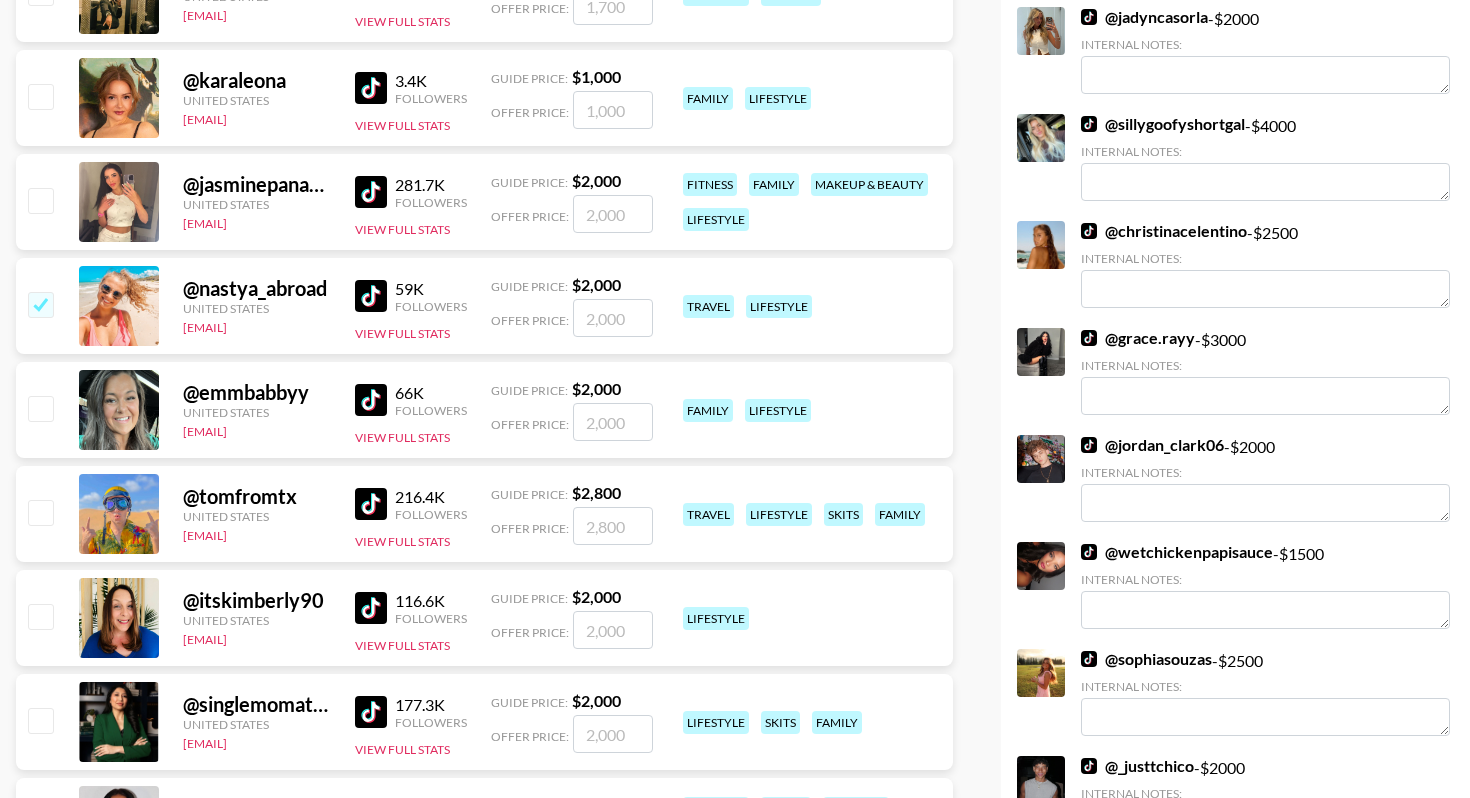 checkbox on "true" 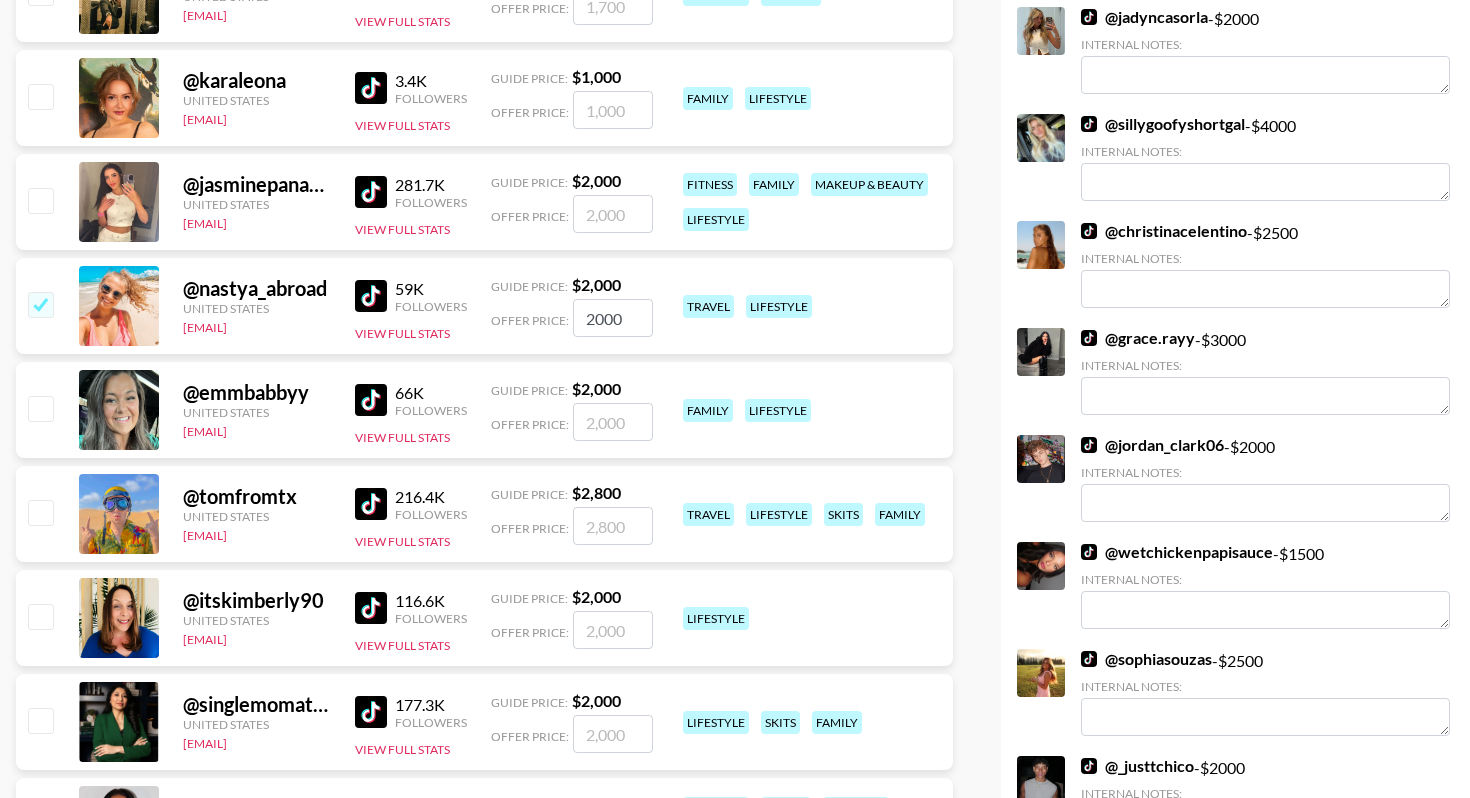 click at bounding box center [40, 304] 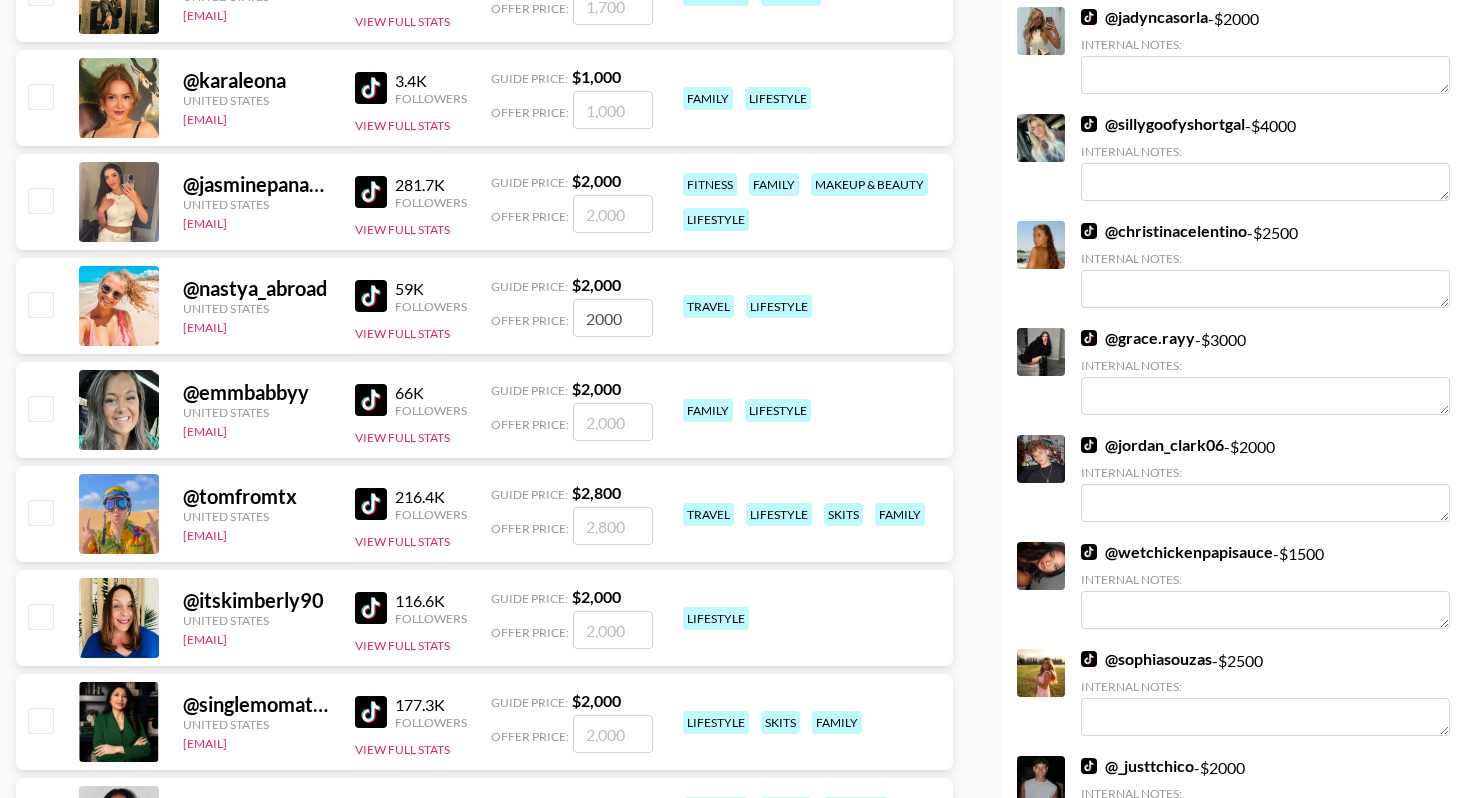 checkbox on "false" 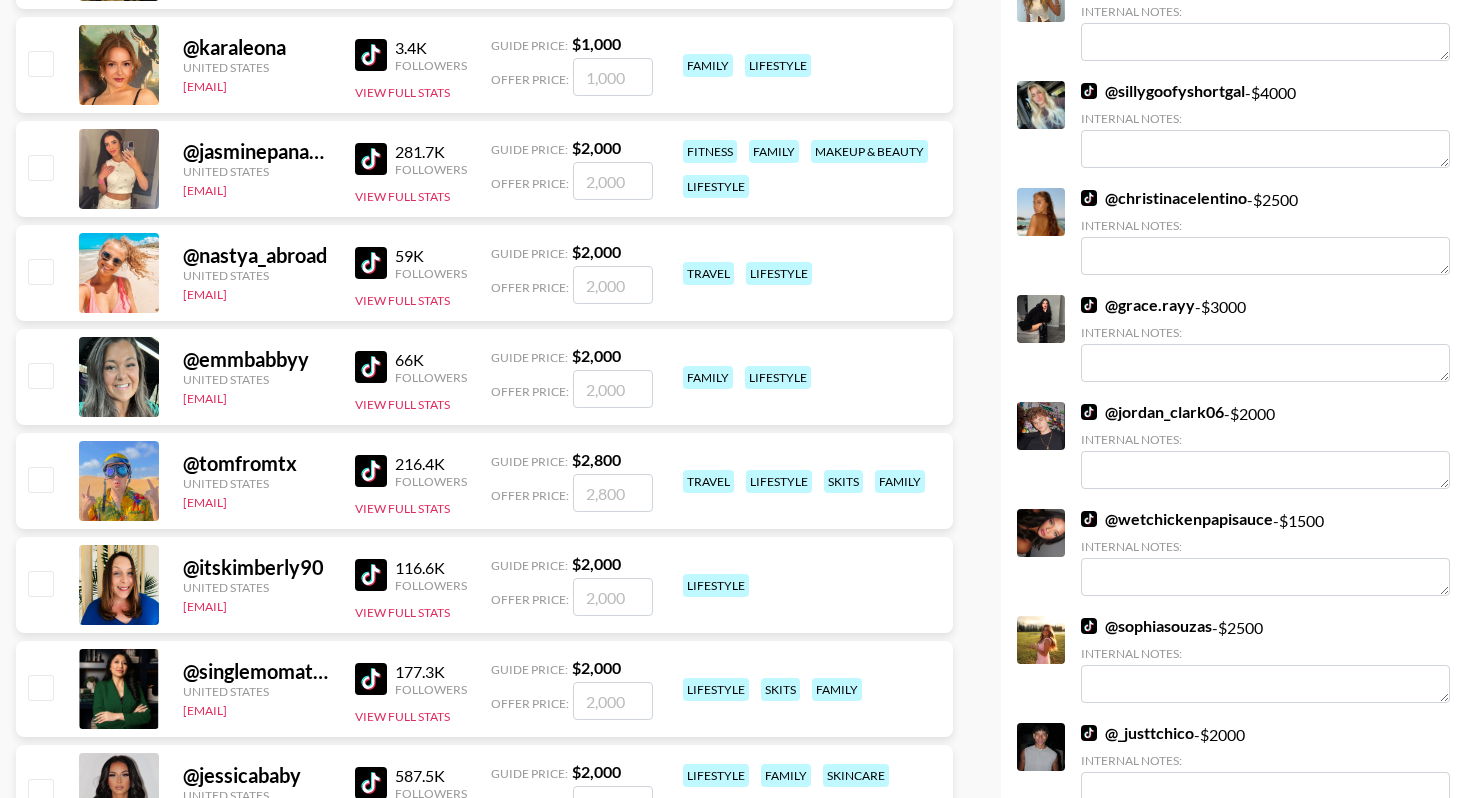 scroll, scrollTop: 2530, scrollLeft: 0, axis: vertical 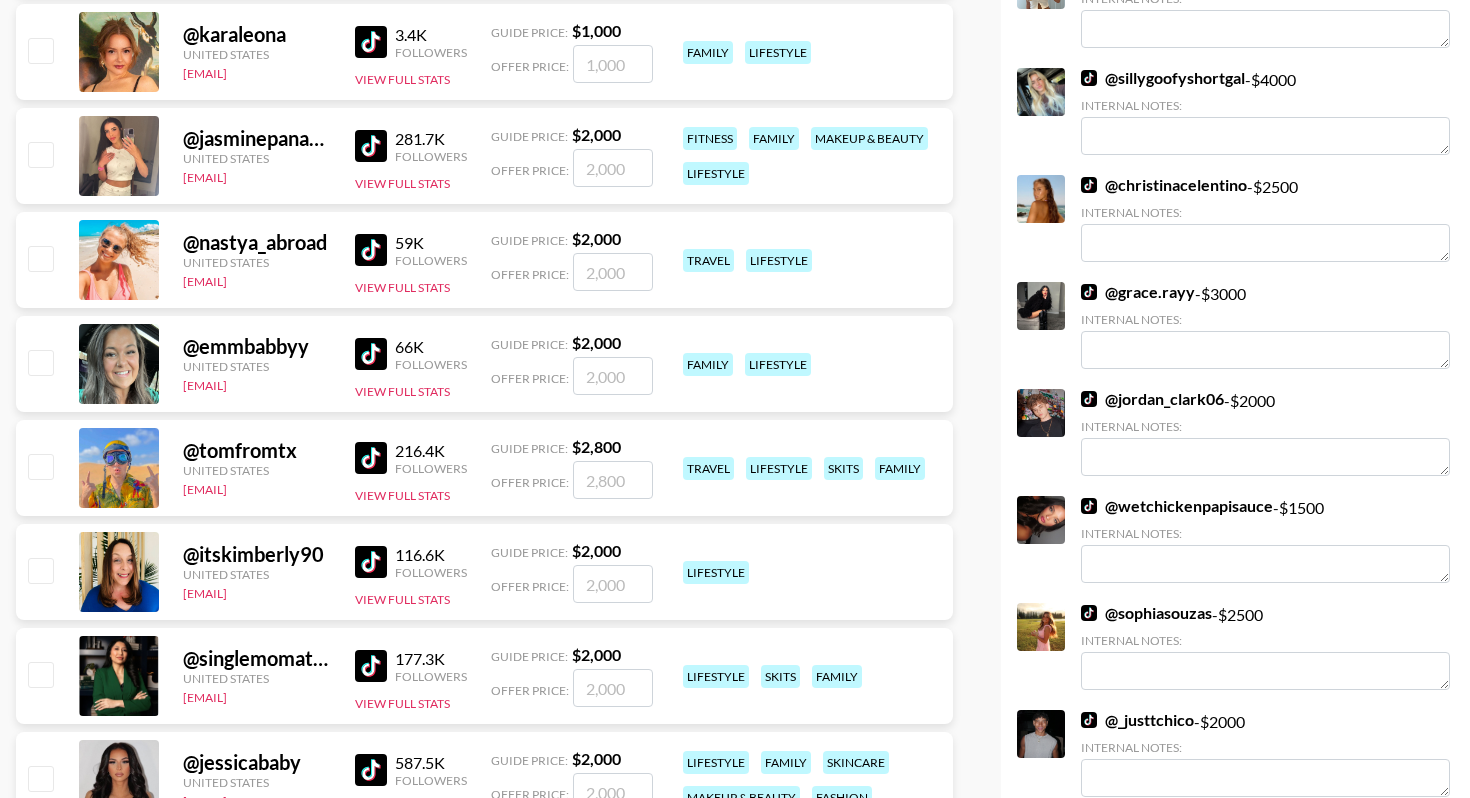 click at bounding box center (40, 258) 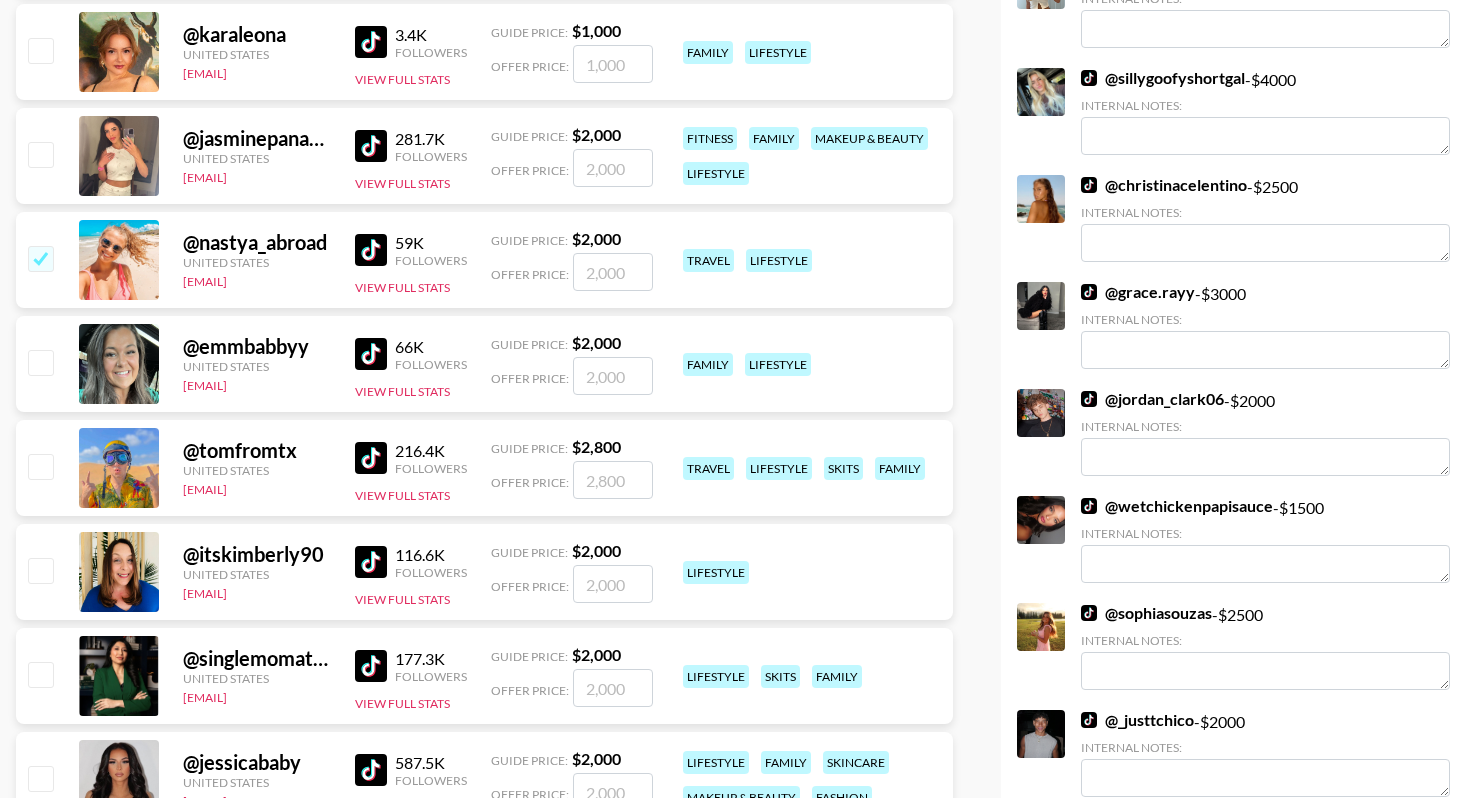 checkbox on "true" 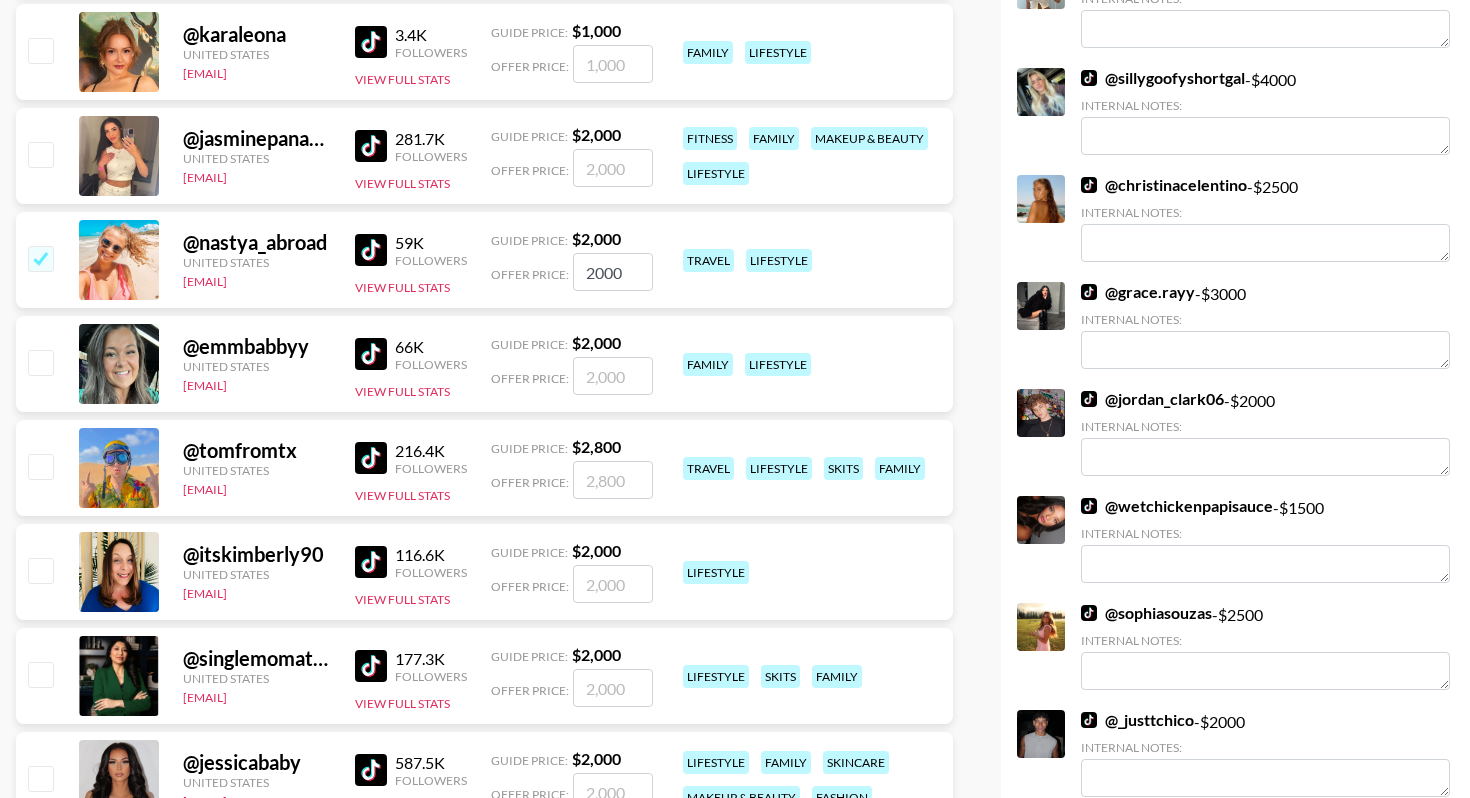 click at bounding box center (40, 466) 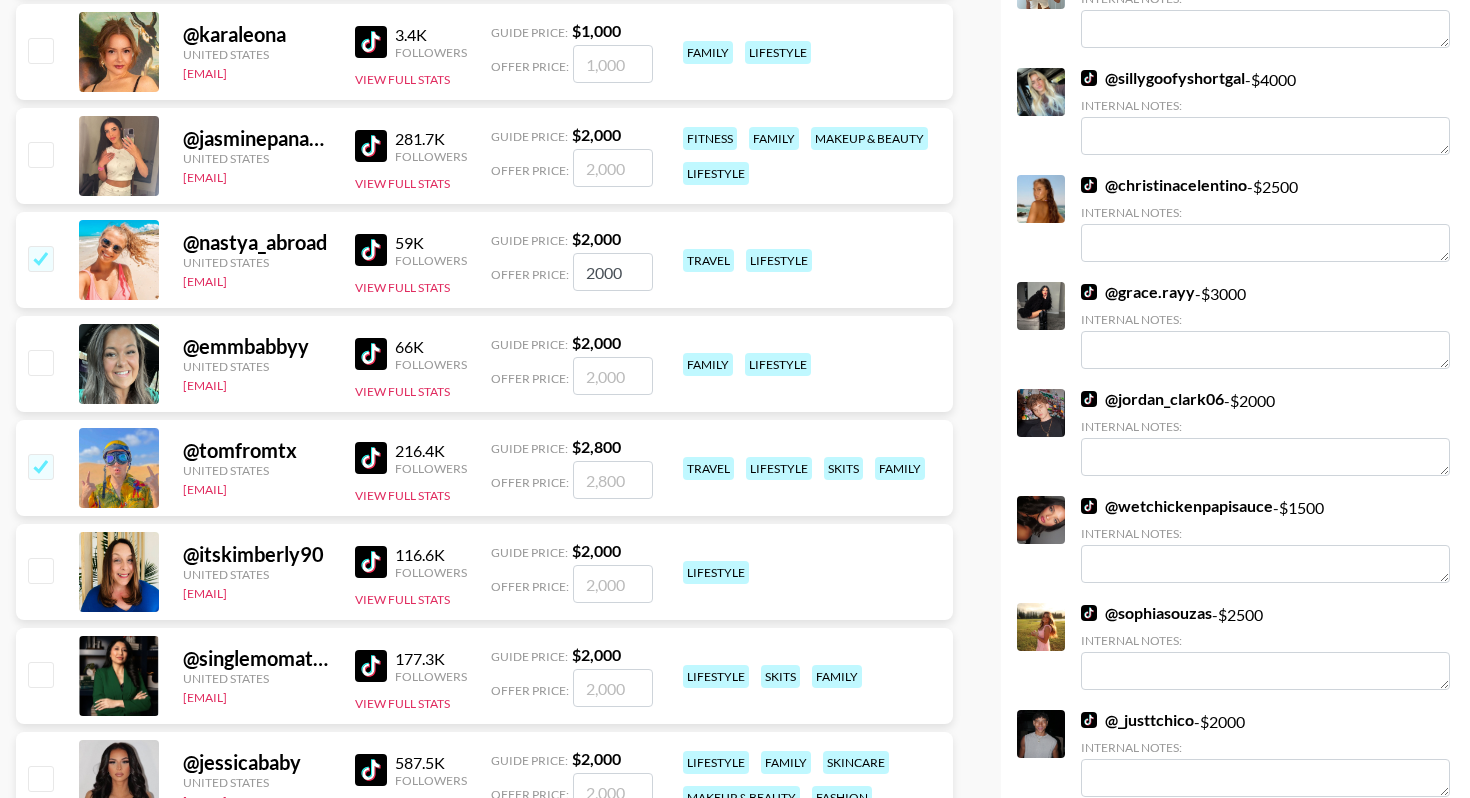 checkbox on "true" 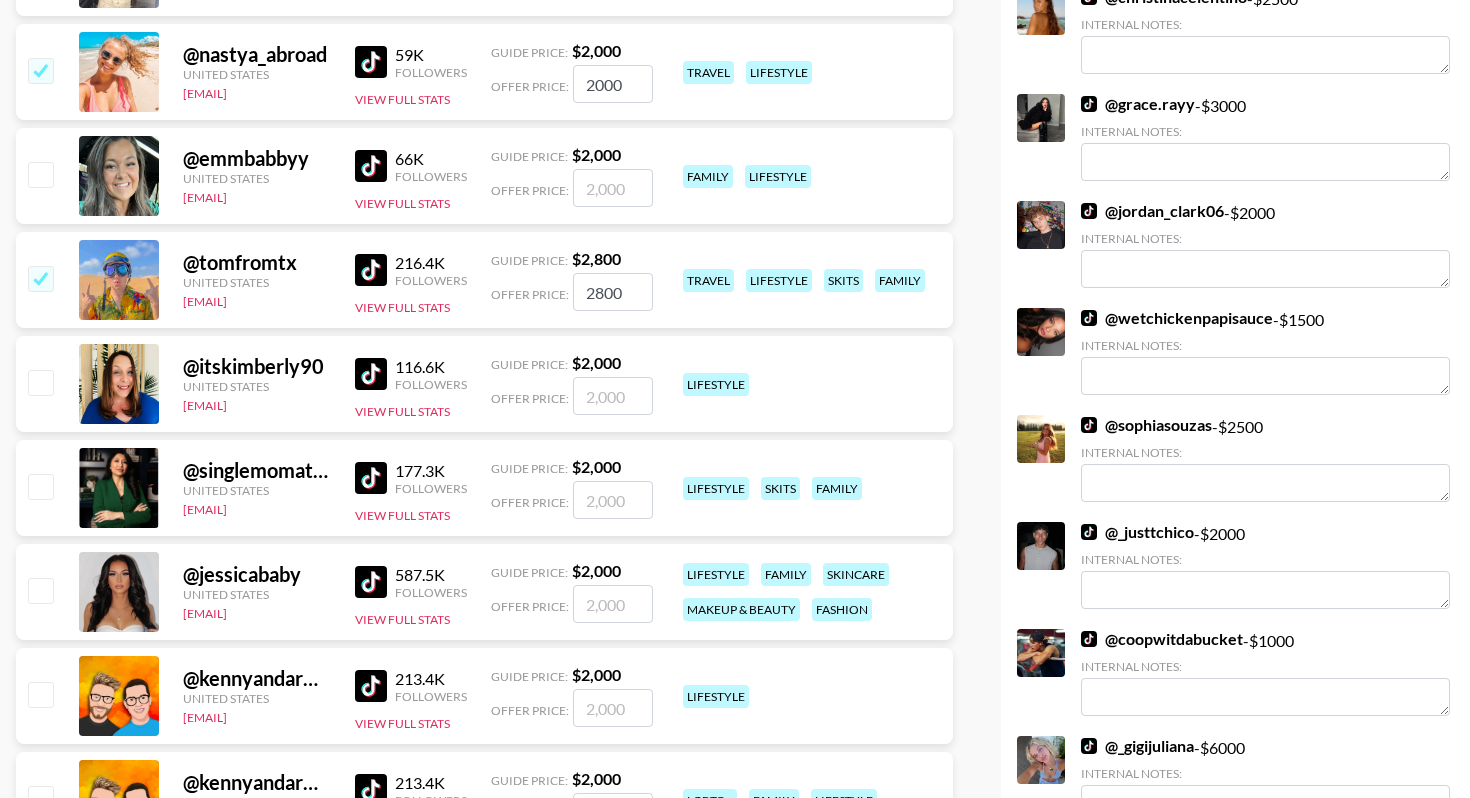 scroll, scrollTop: 2841, scrollLeft: 0, axis: vertical 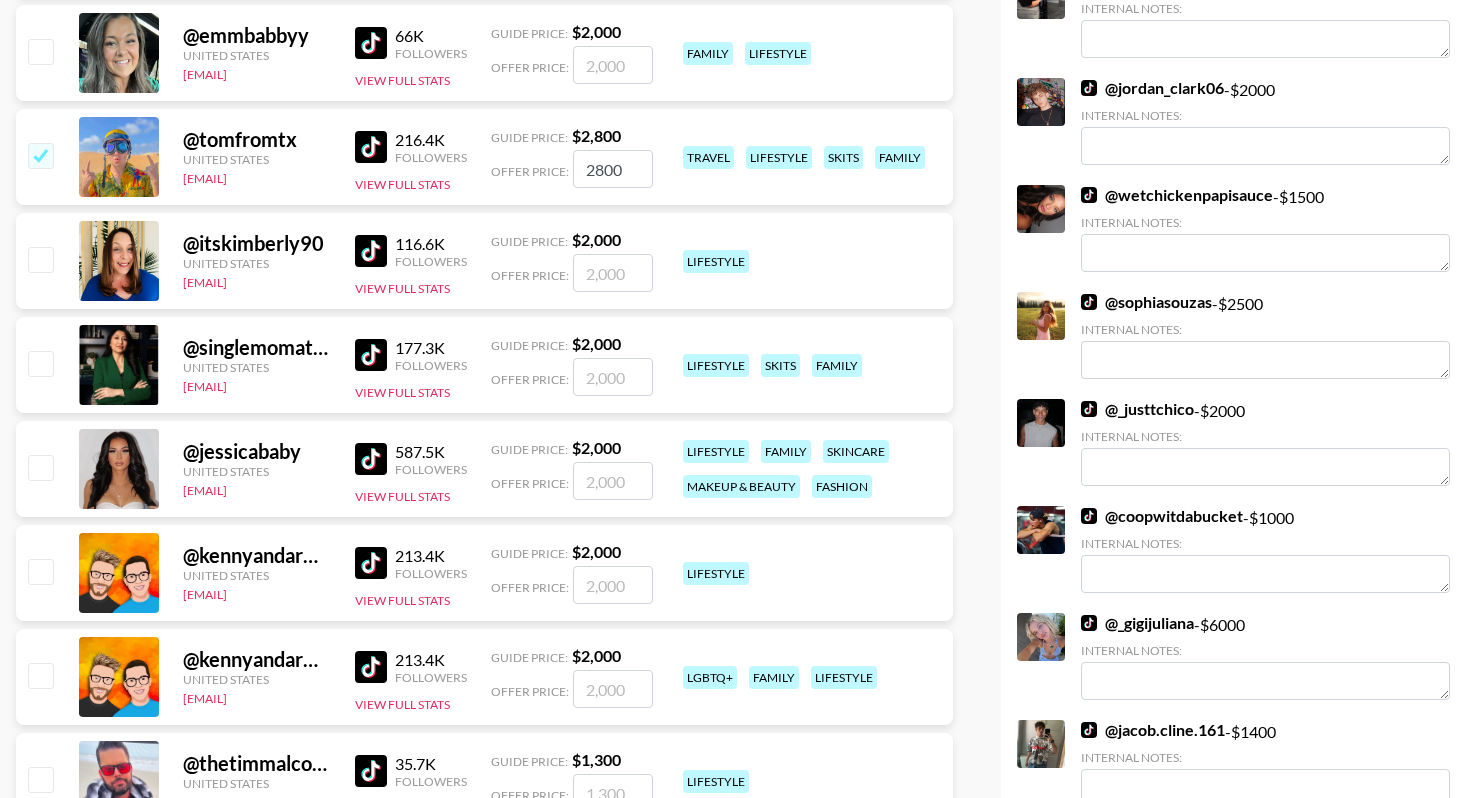 click at bounding box center [40, 467] 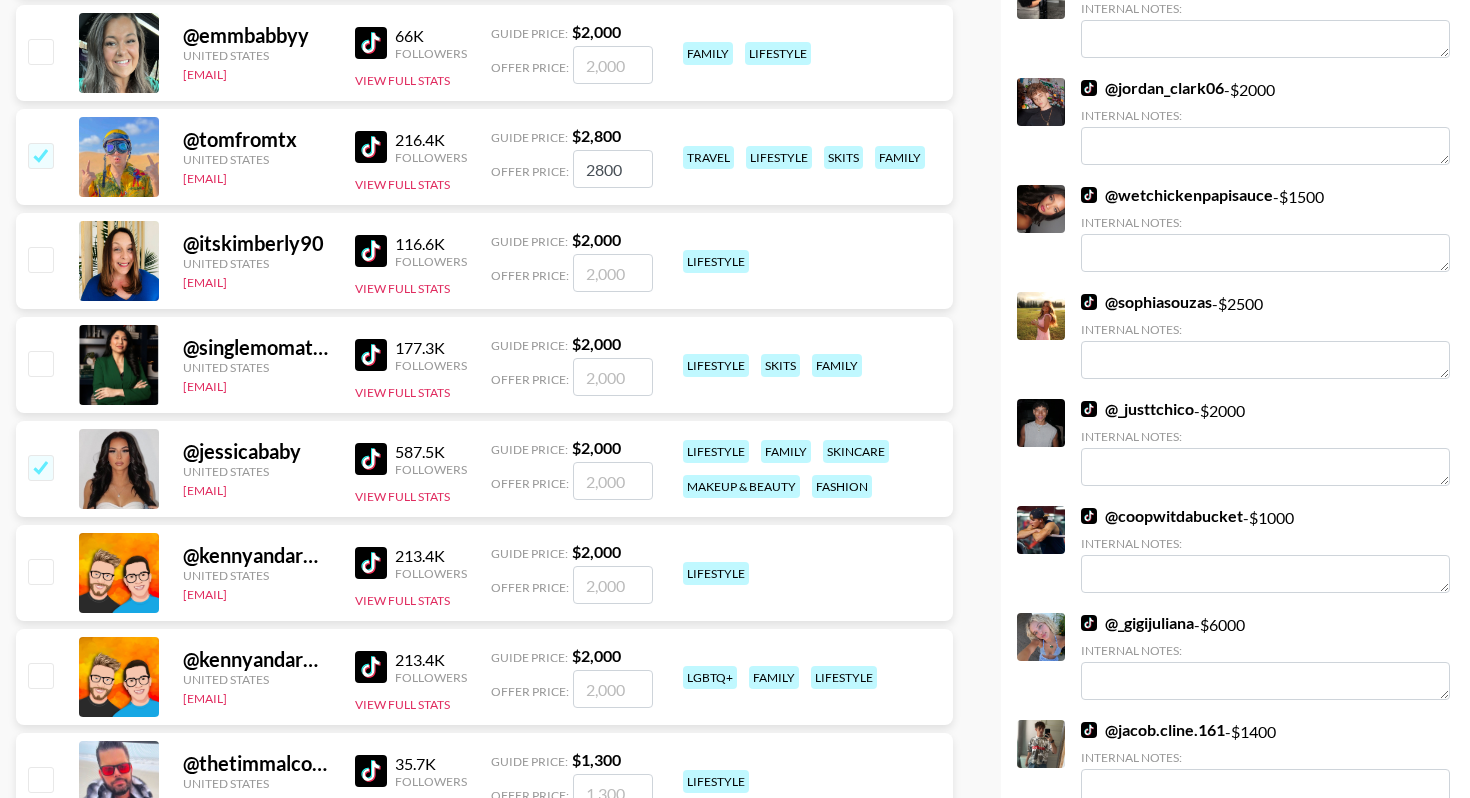 checkbox on "true" 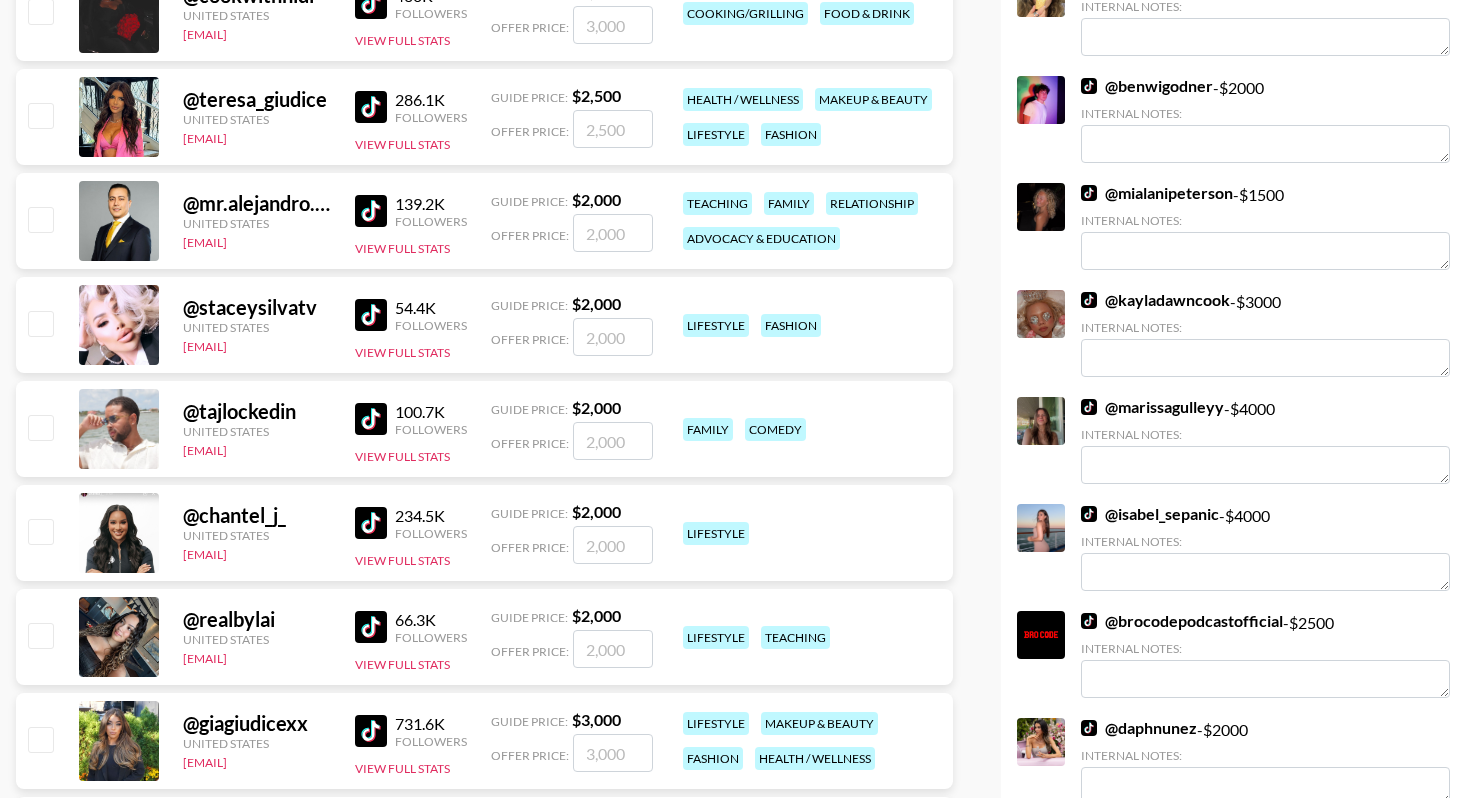 scroll, scrollTop: 0, scrollLeft: 0, axis: both 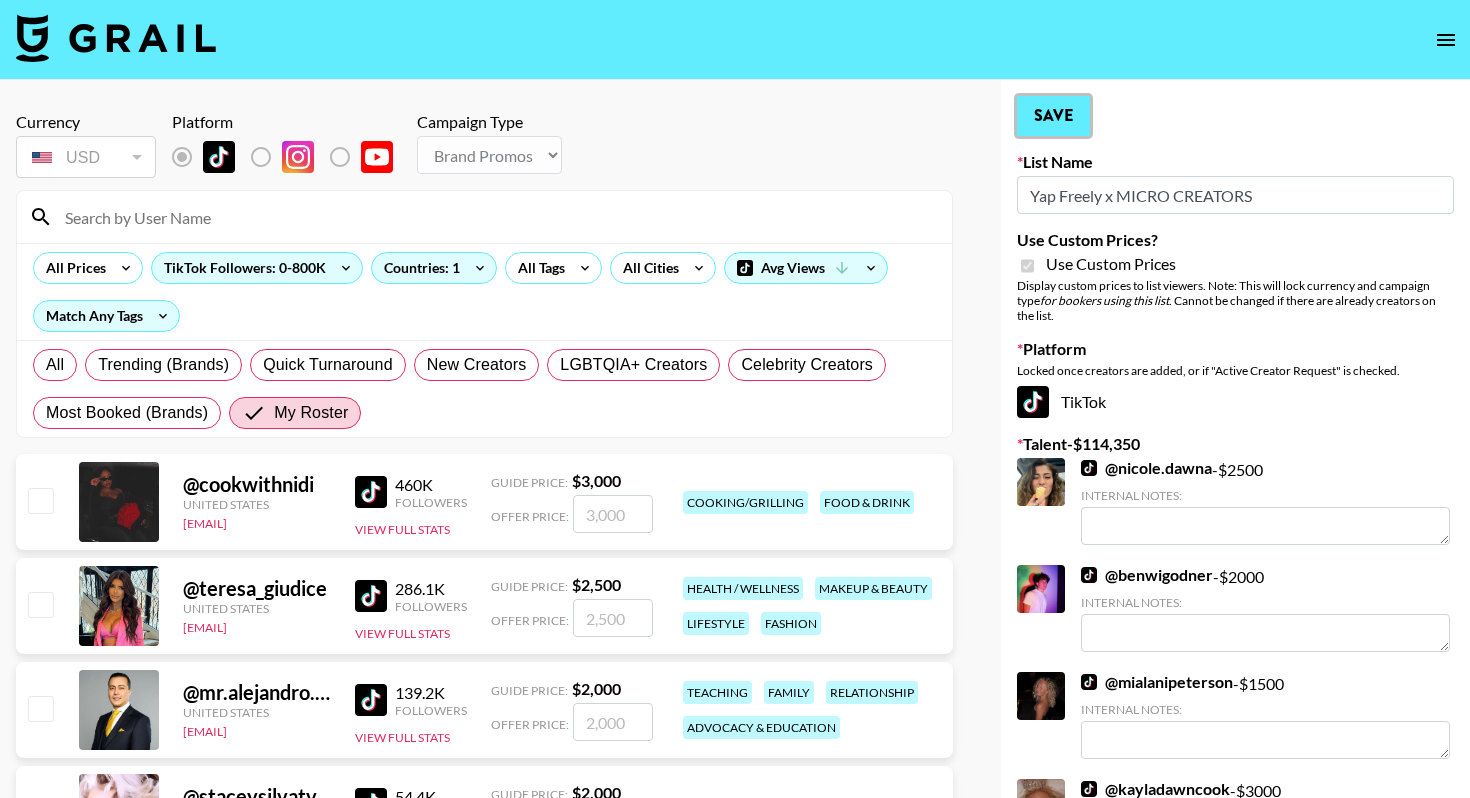click on "Save" at bounding box center [1053, 116] 